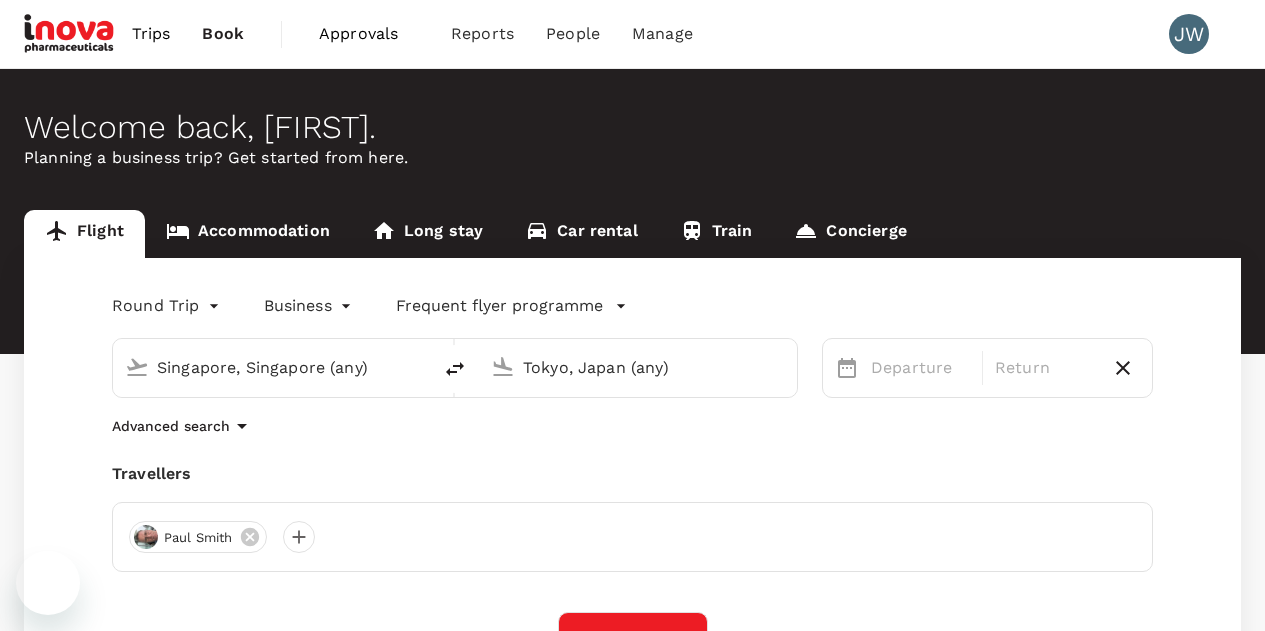 scroll, scrollTop: 0, scrollLeft: 0, axis: both 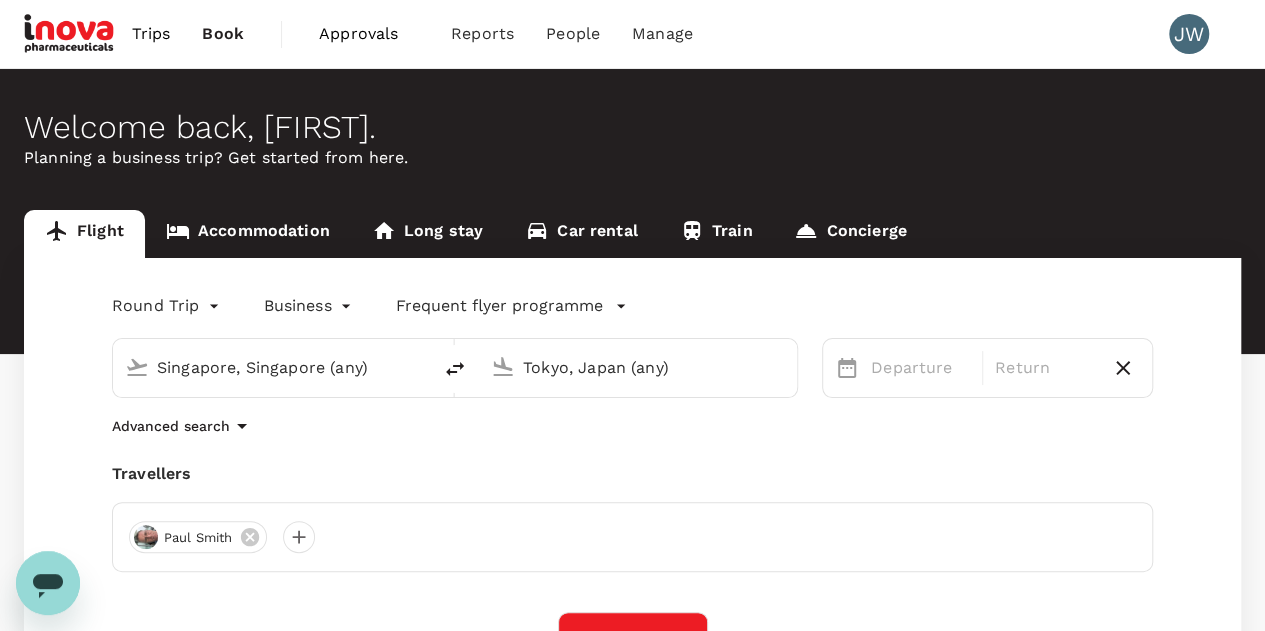 click on "Tokyo, Japan (any)" at bounding box center (639, 367) 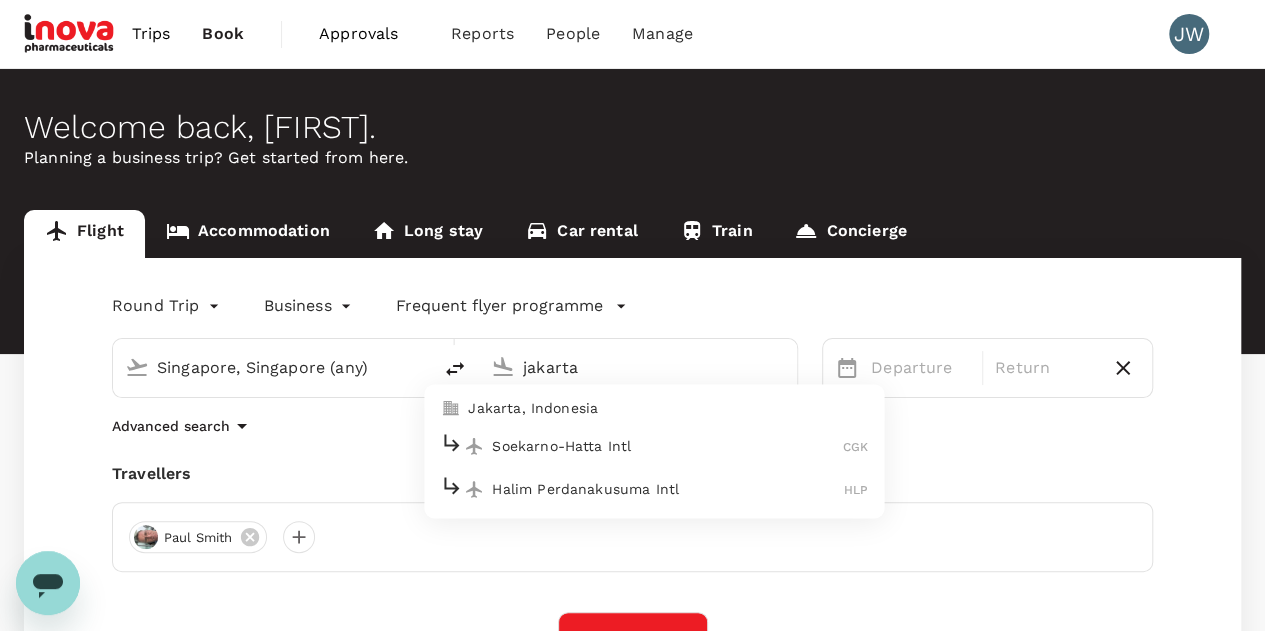 click on "Jakarta, Indonesia" at bounding box center [668, 409] 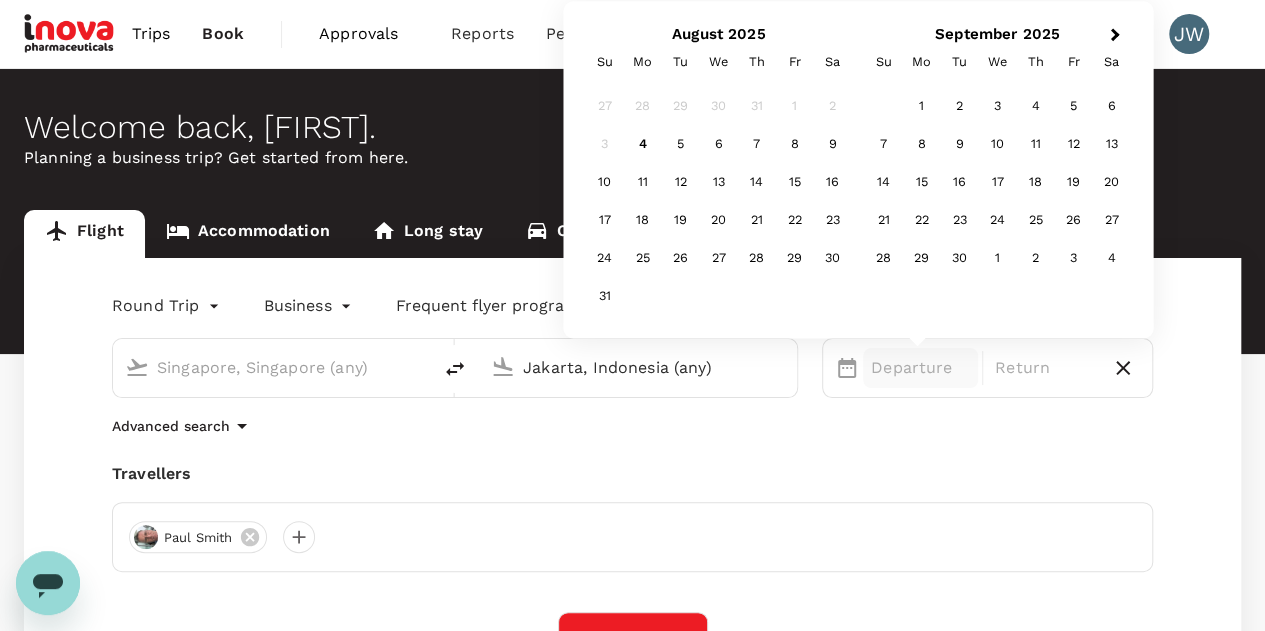 type on "Jakarta, Indonesia (any)" 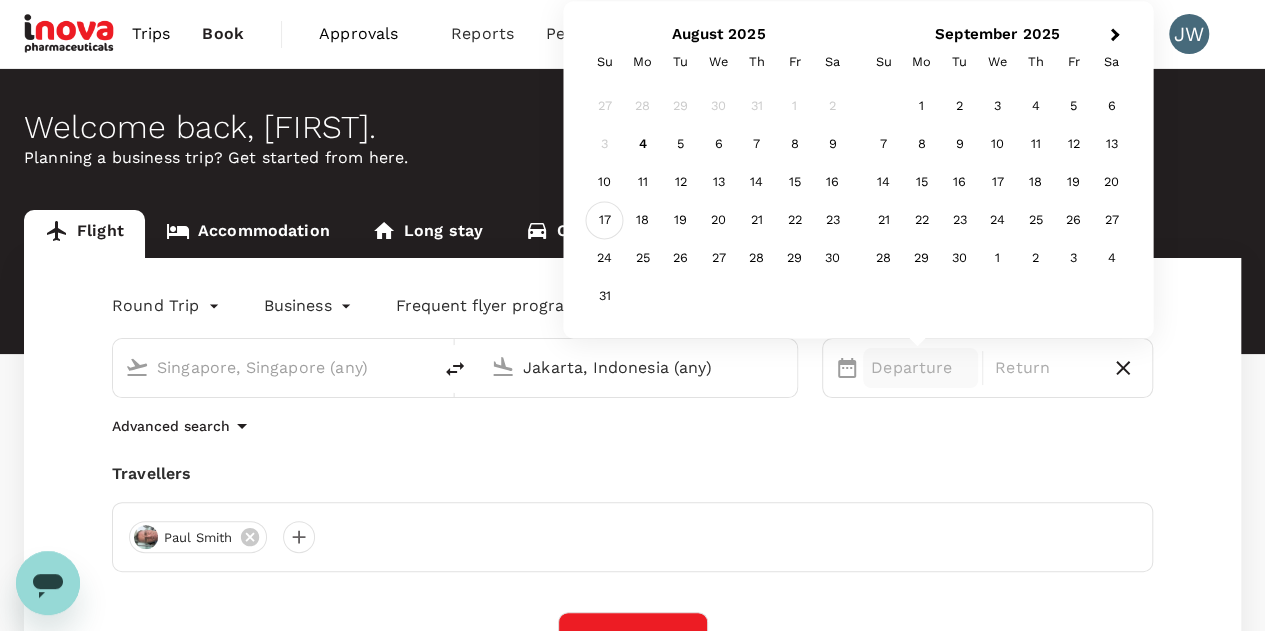 click on "17" at bounding box center [605, 221] 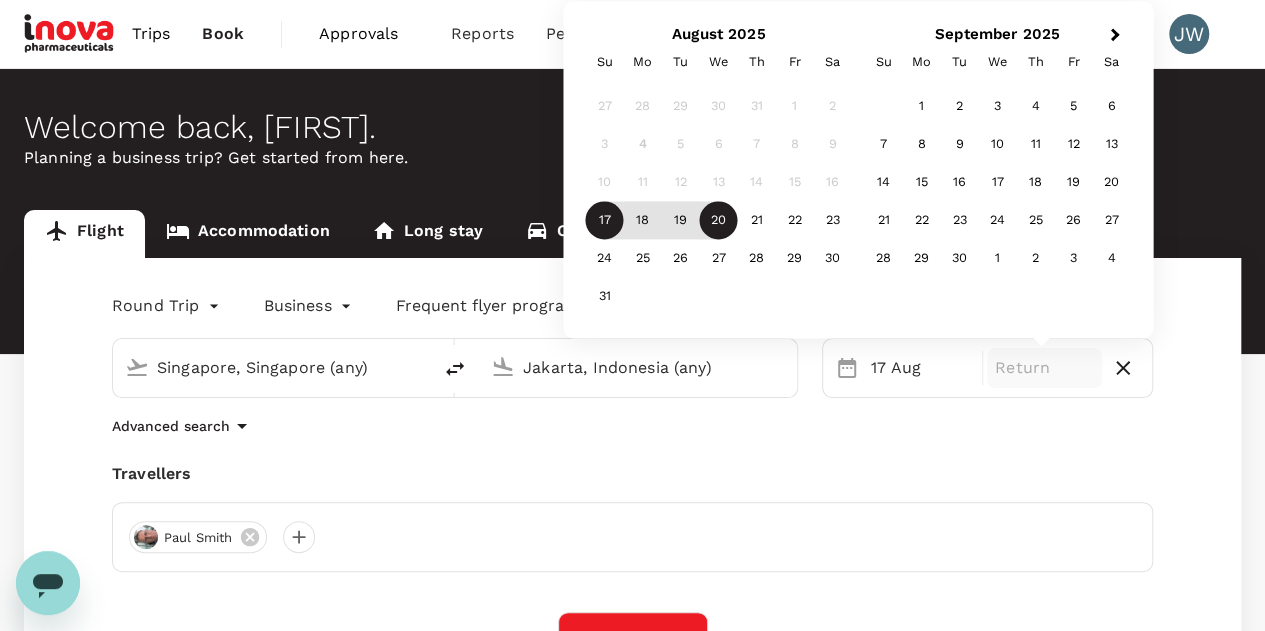 click on "20" at bounding box center [719, 221] 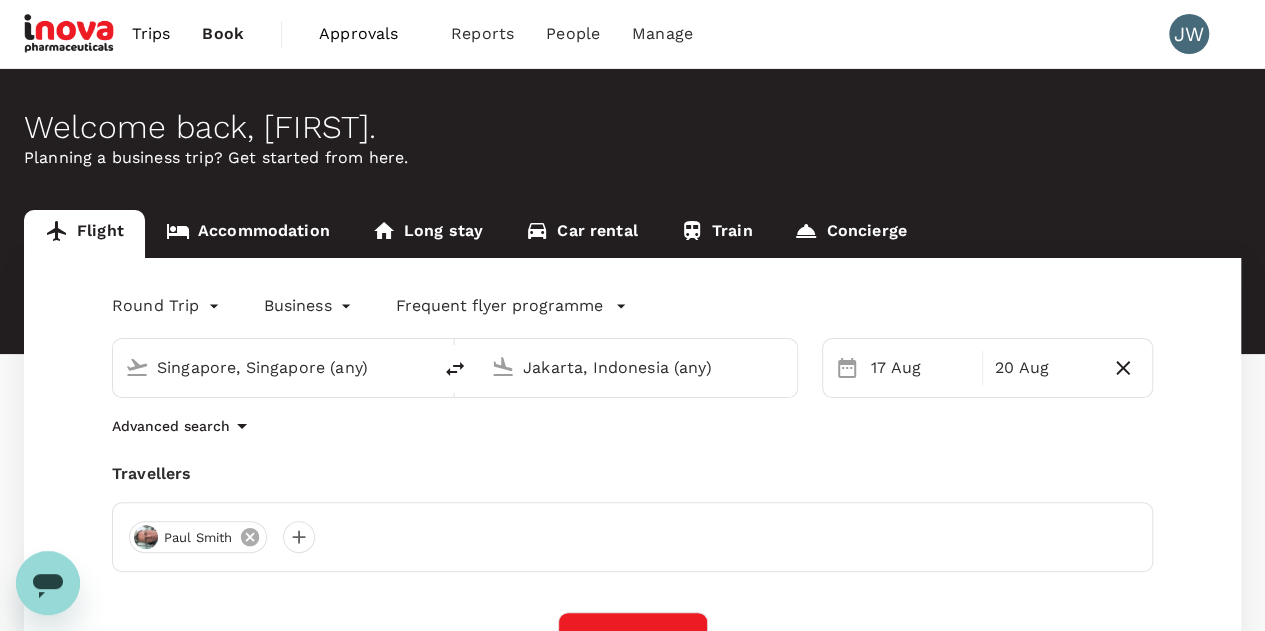 click 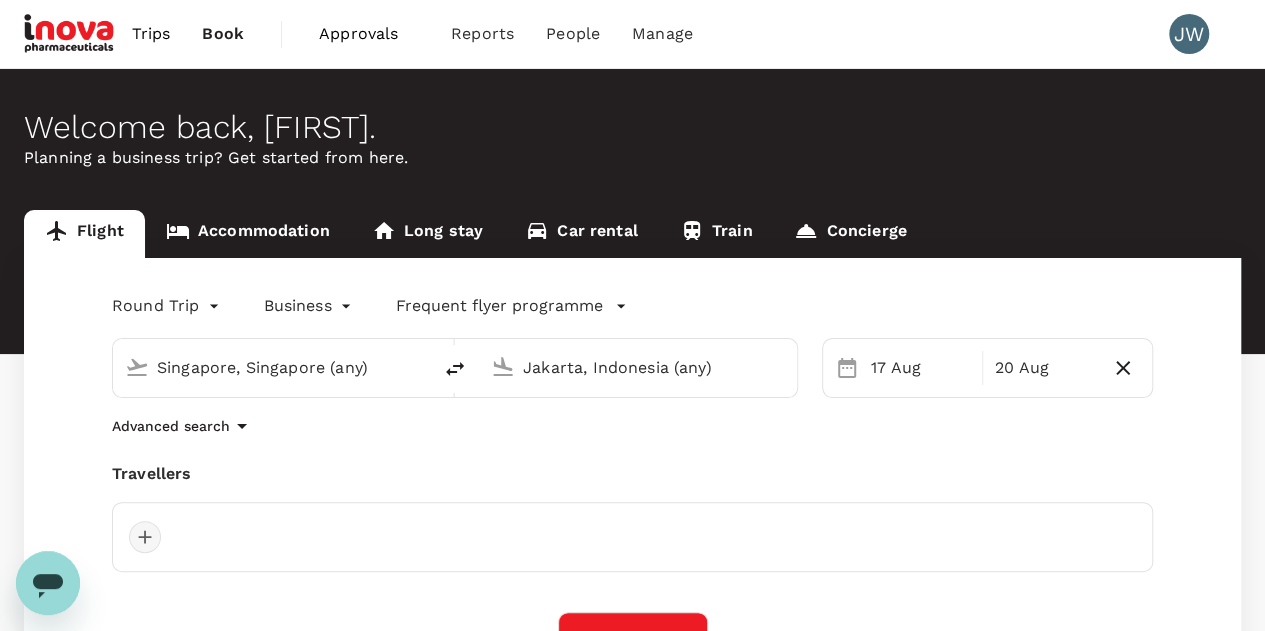 click at bounding box center [145, 537] 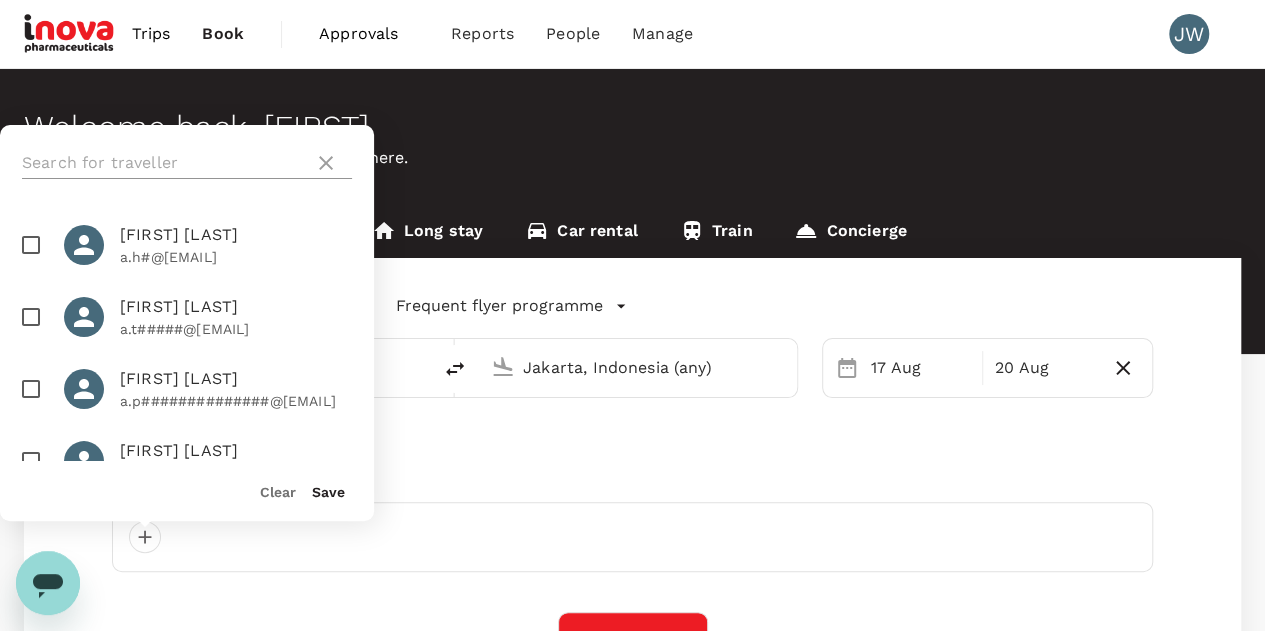 click at bounding box center (164, 163) 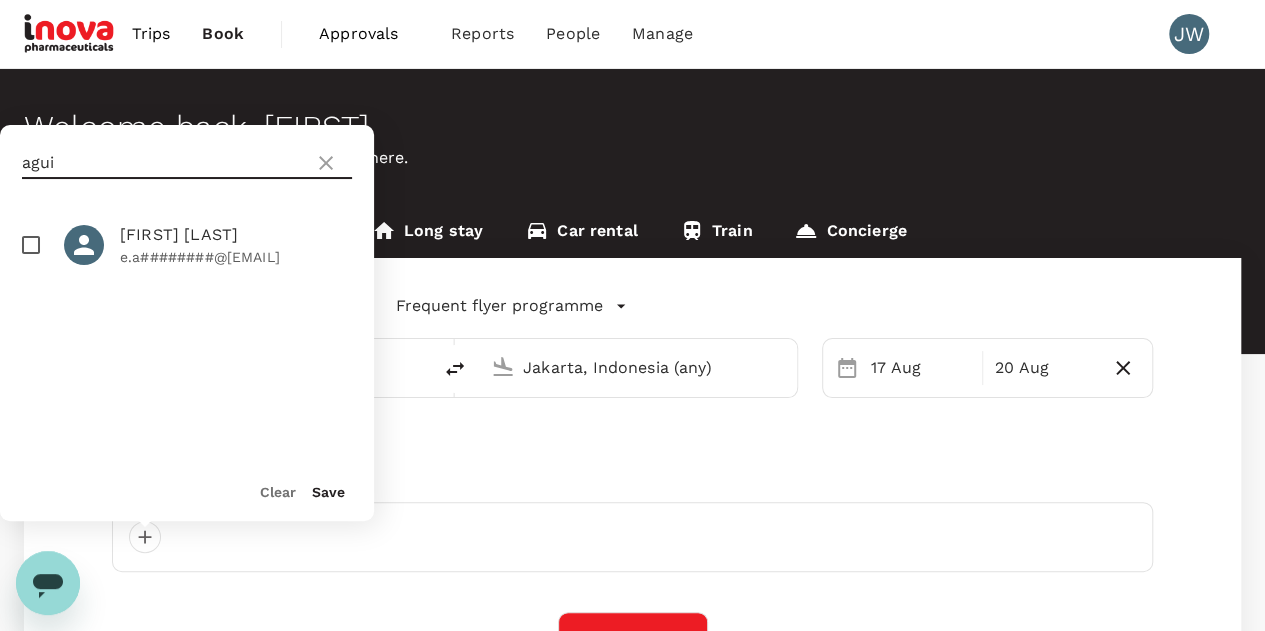 type on "agui" 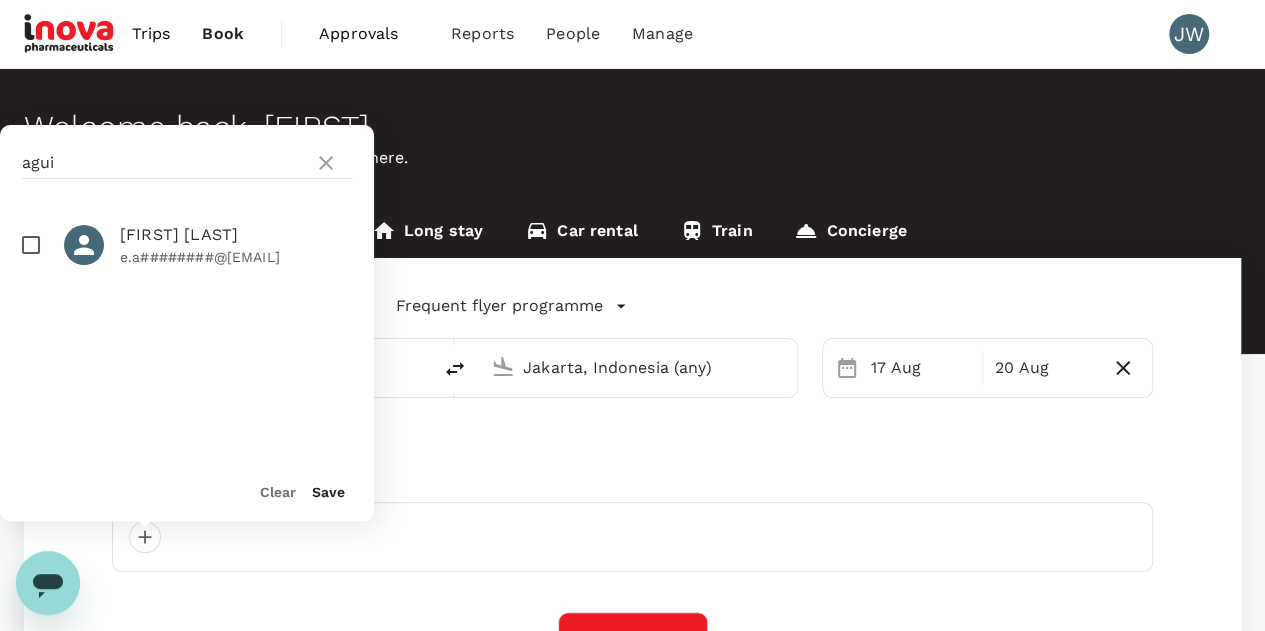 click at bounding box center [31, 245] 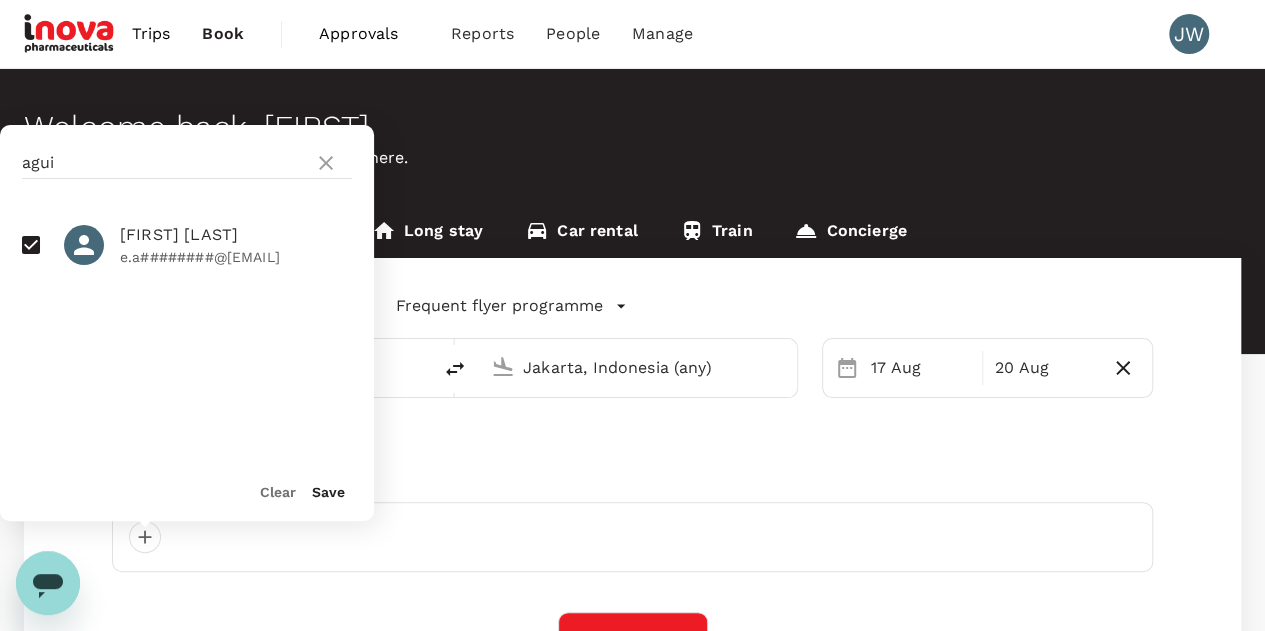 click on "Save" at bounding box center [328, 492] 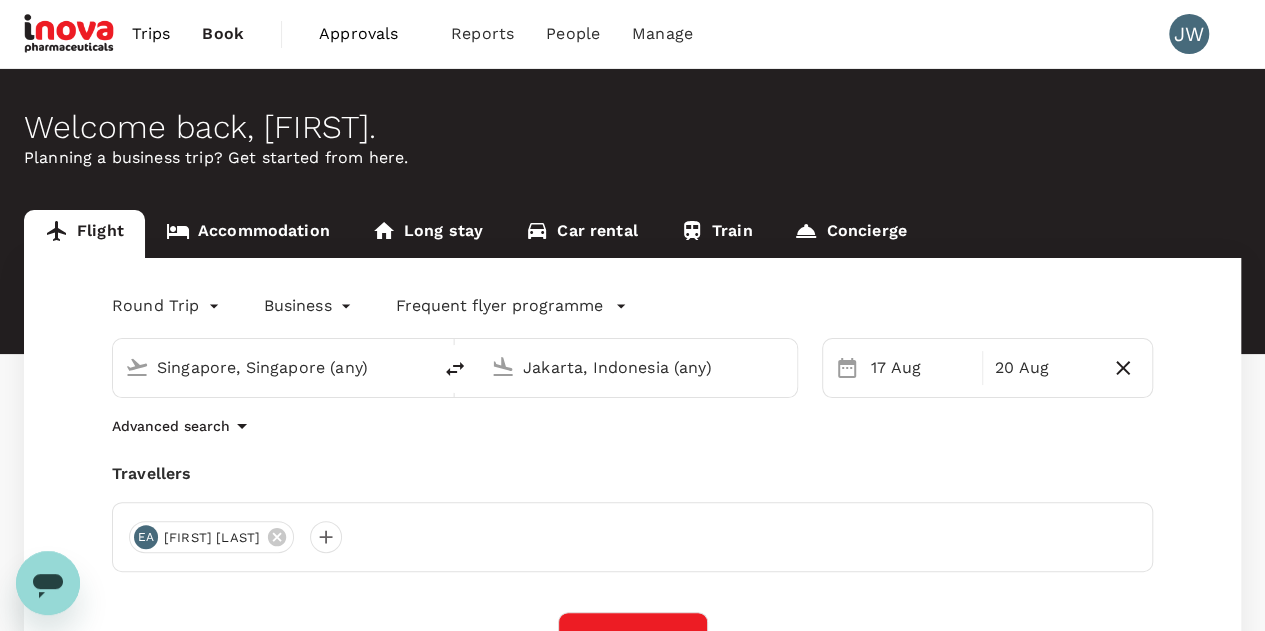 scroll, scrollTop: 228, scrollLeft: 0, axis: vertical 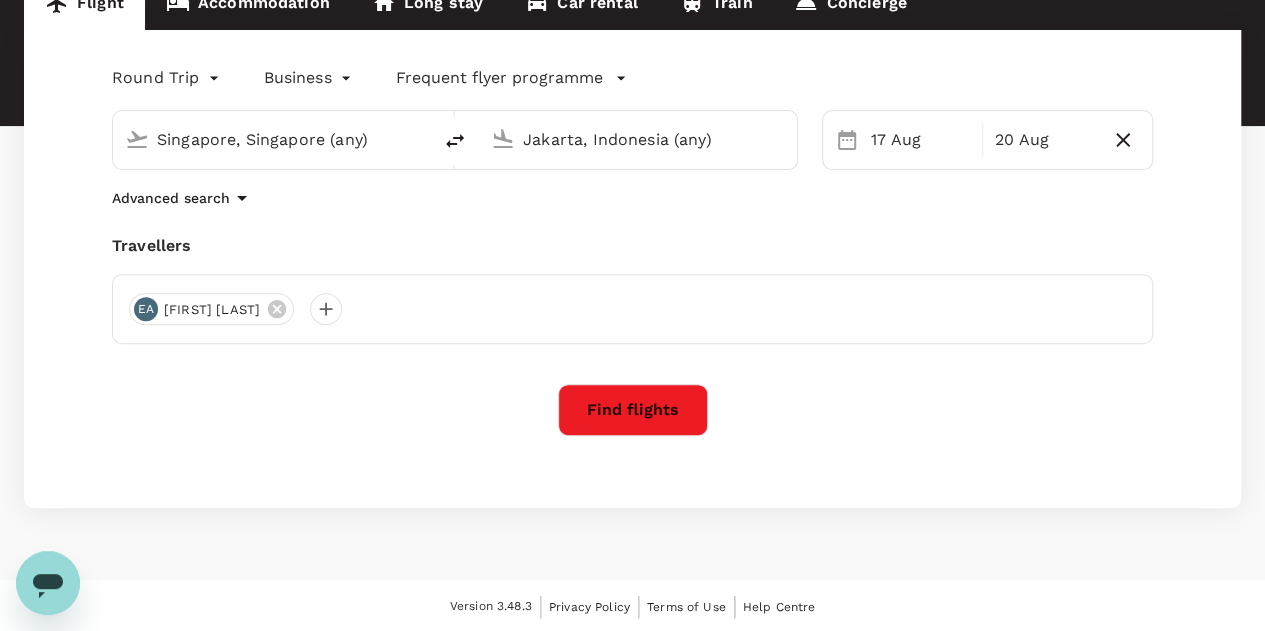 click on "Find flights" at bounding box center (633, 410) 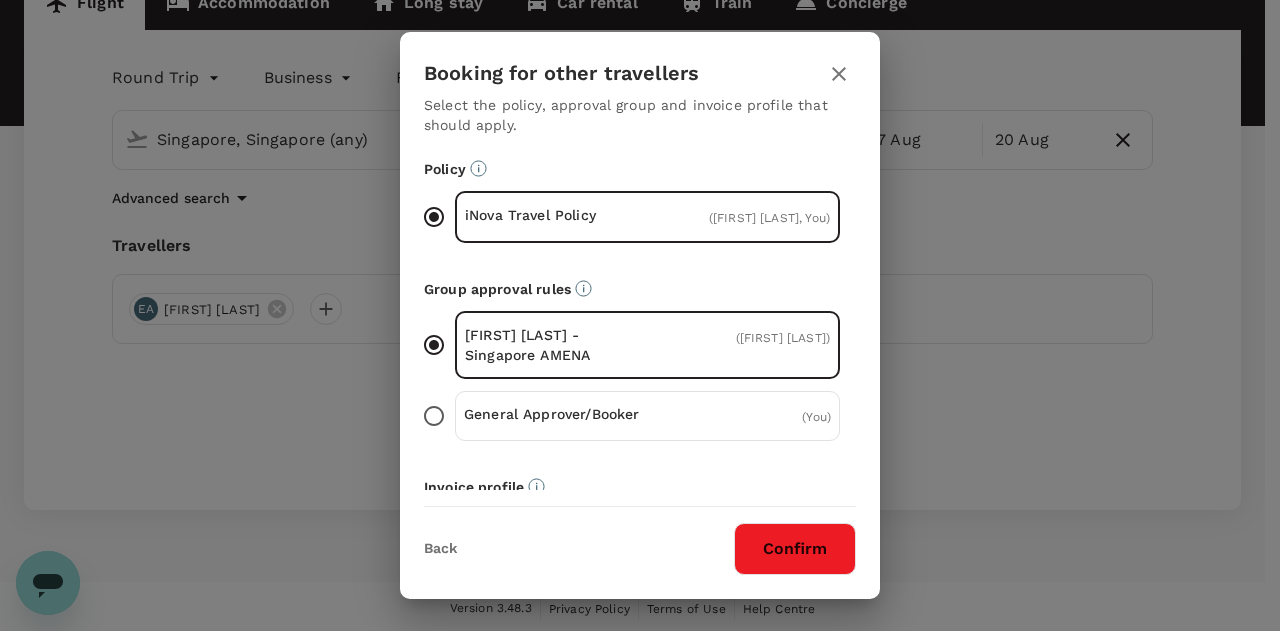 click on "Confirm" at bounding box center (795, 549) 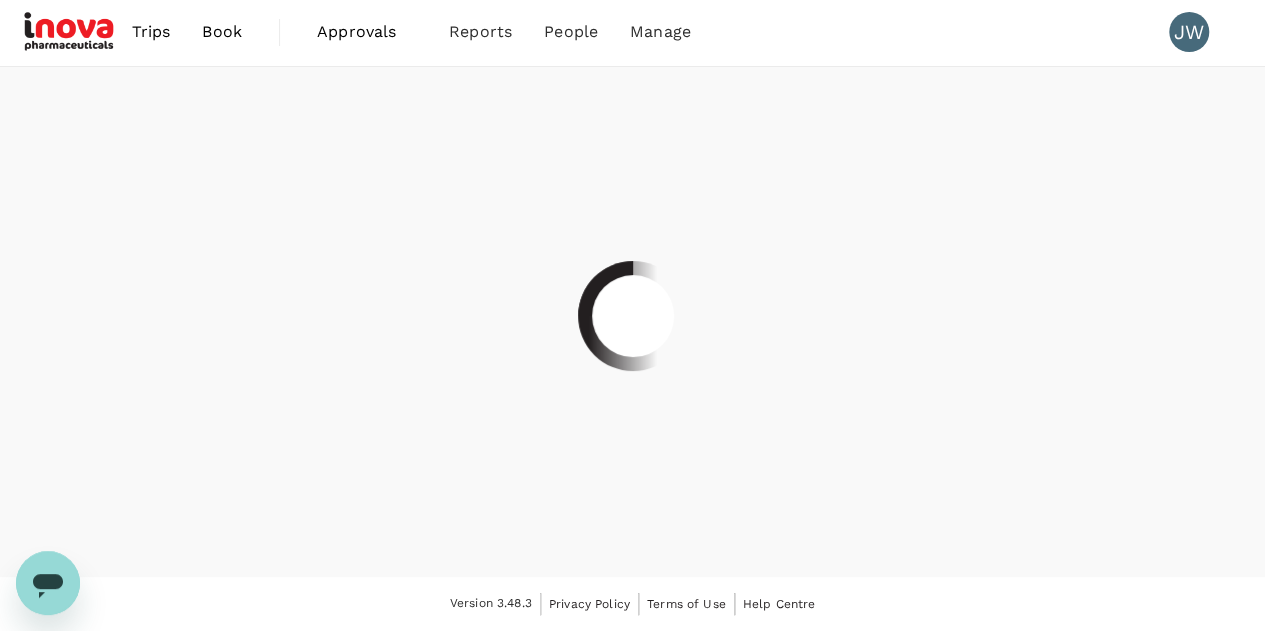 scroll, scrollTop: 0, scrollLeft: 0, axis: both 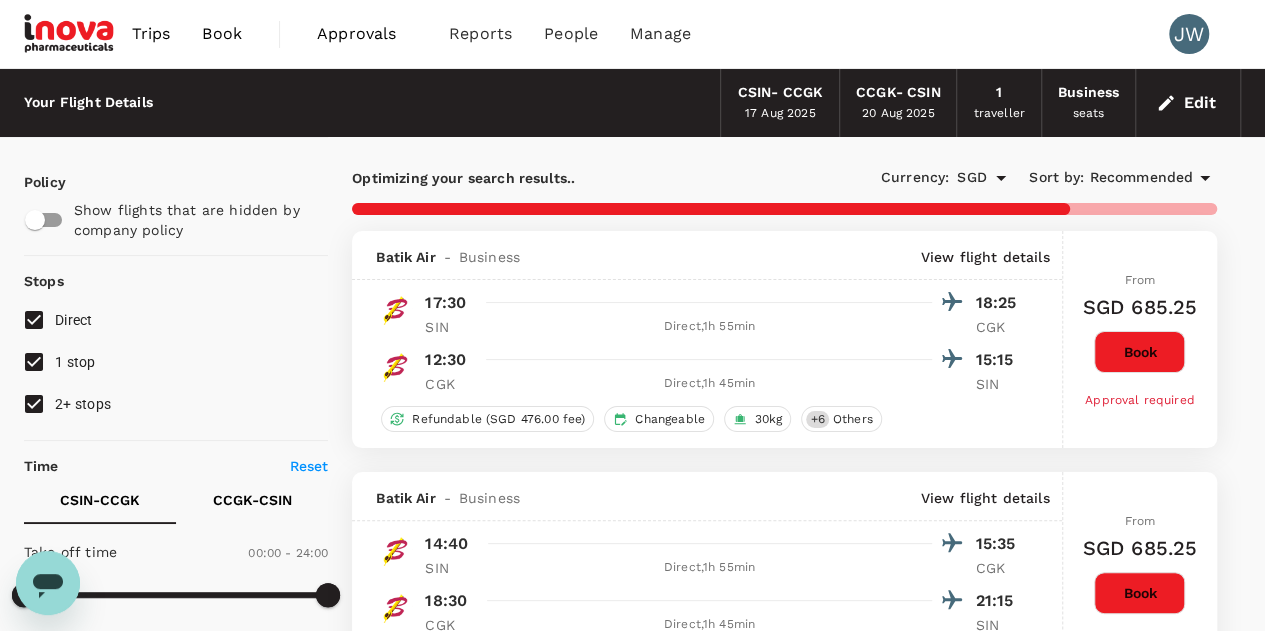click on "2+ stops" at bounding box center (34, 404) 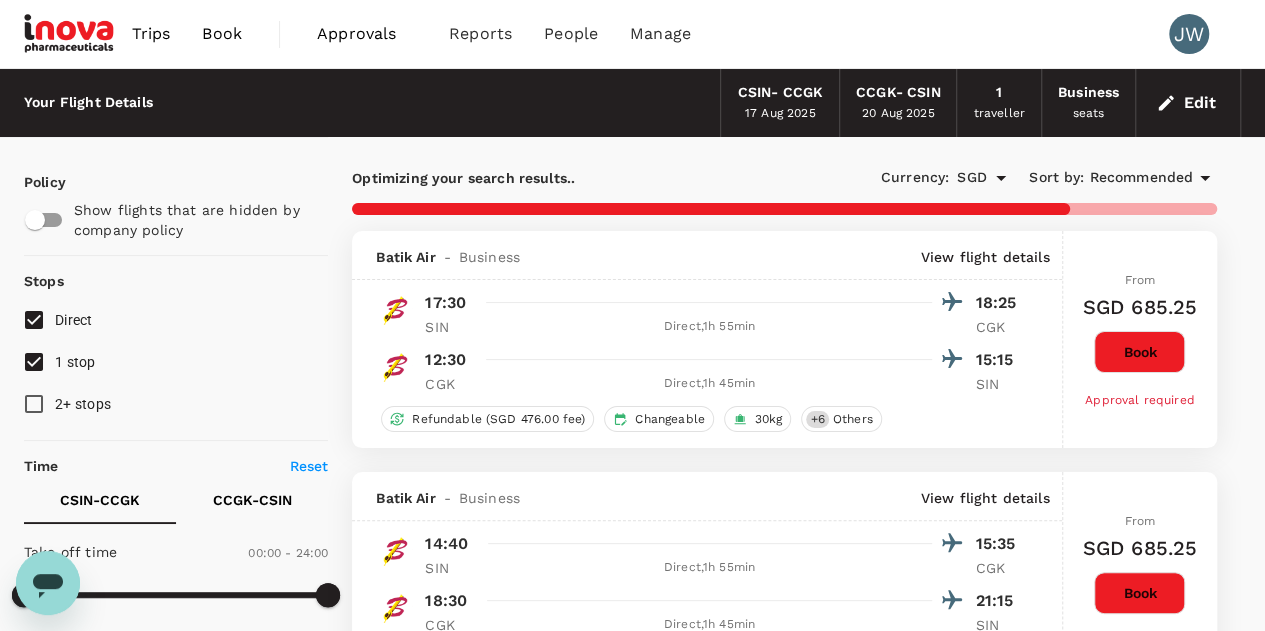 click on "1 stop" at bounding box center [34, 362] 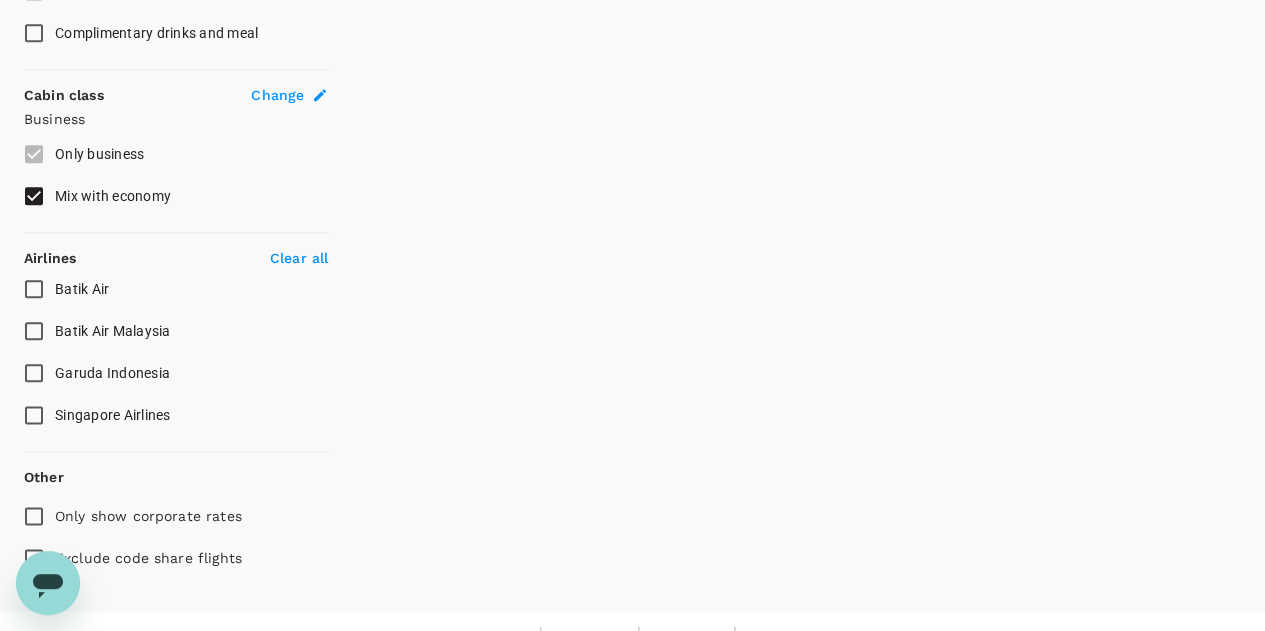 scroll, scrollTop: 1057, scrollLeft: 0, axis: vertical 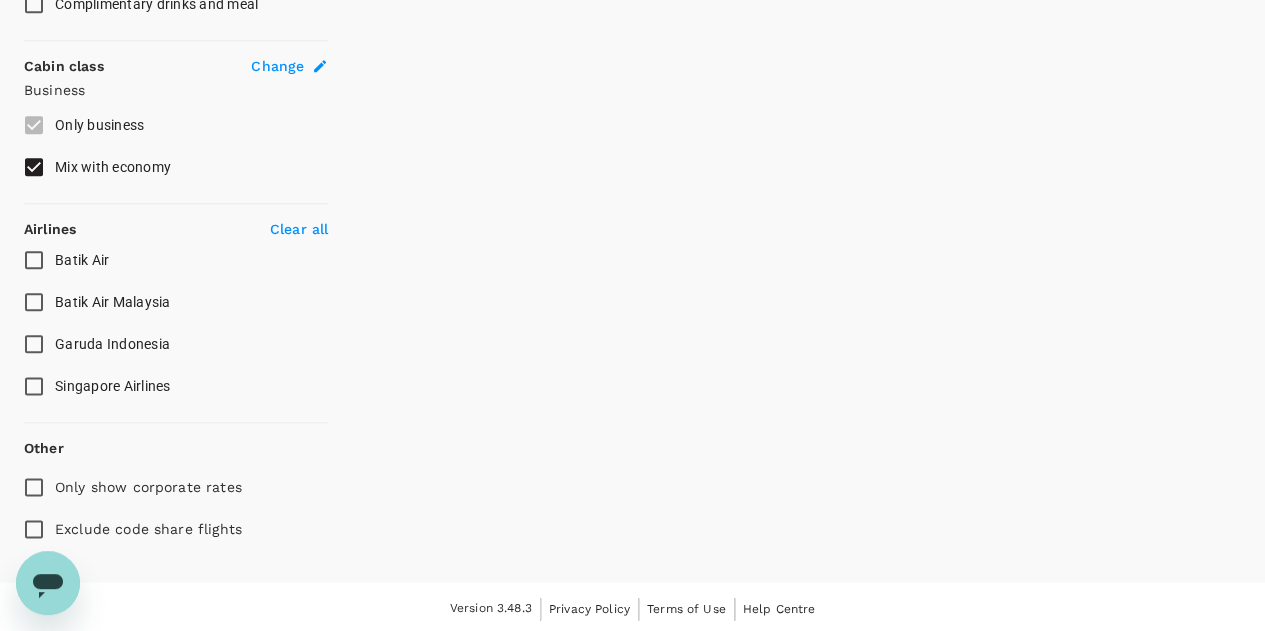 type on "1085" 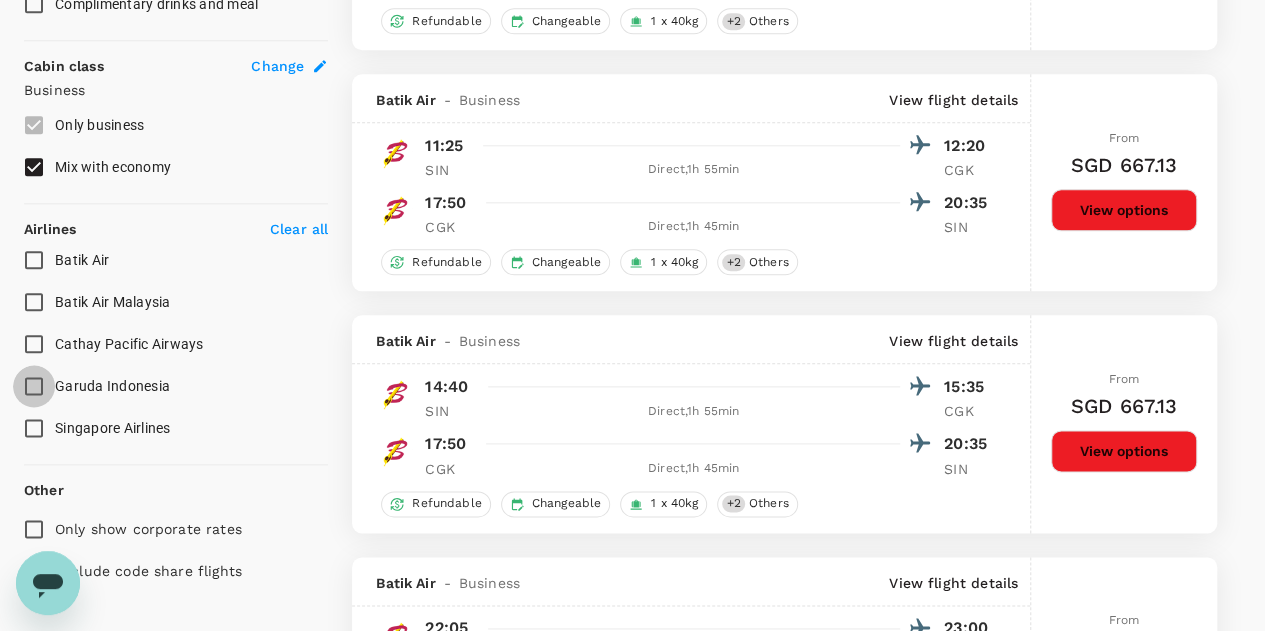 click on "Garuda Indonesia" at bounding box center (34, 386) 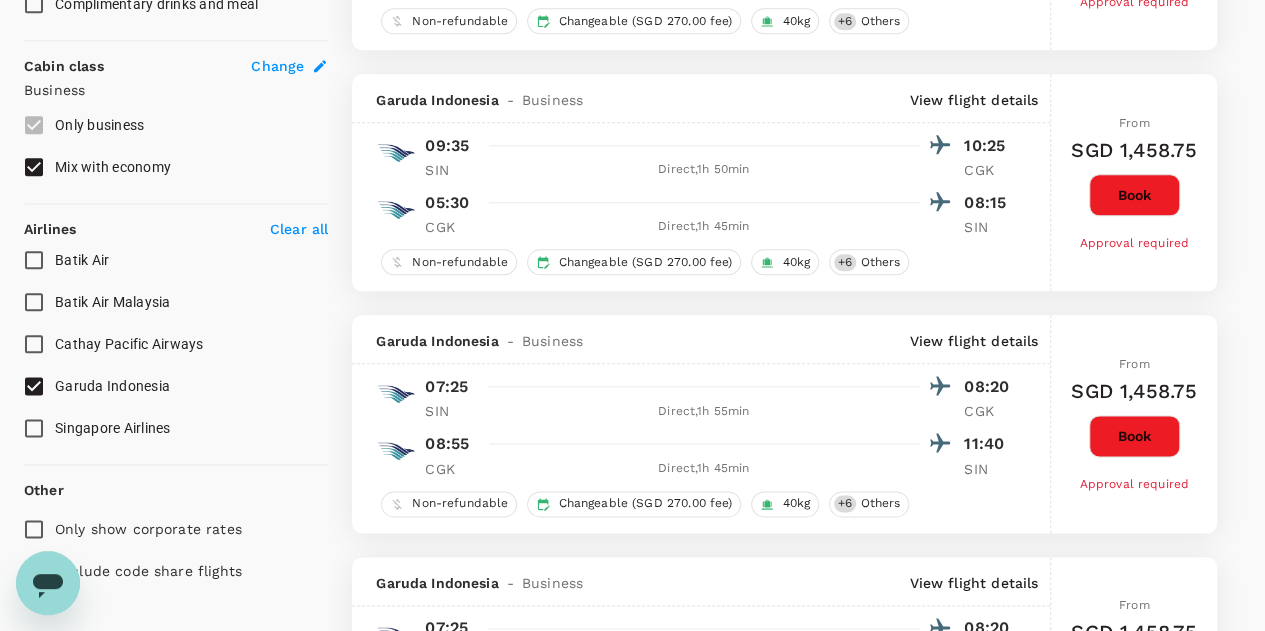click on "Singapore Airlines" at bounding box center (34, 428) 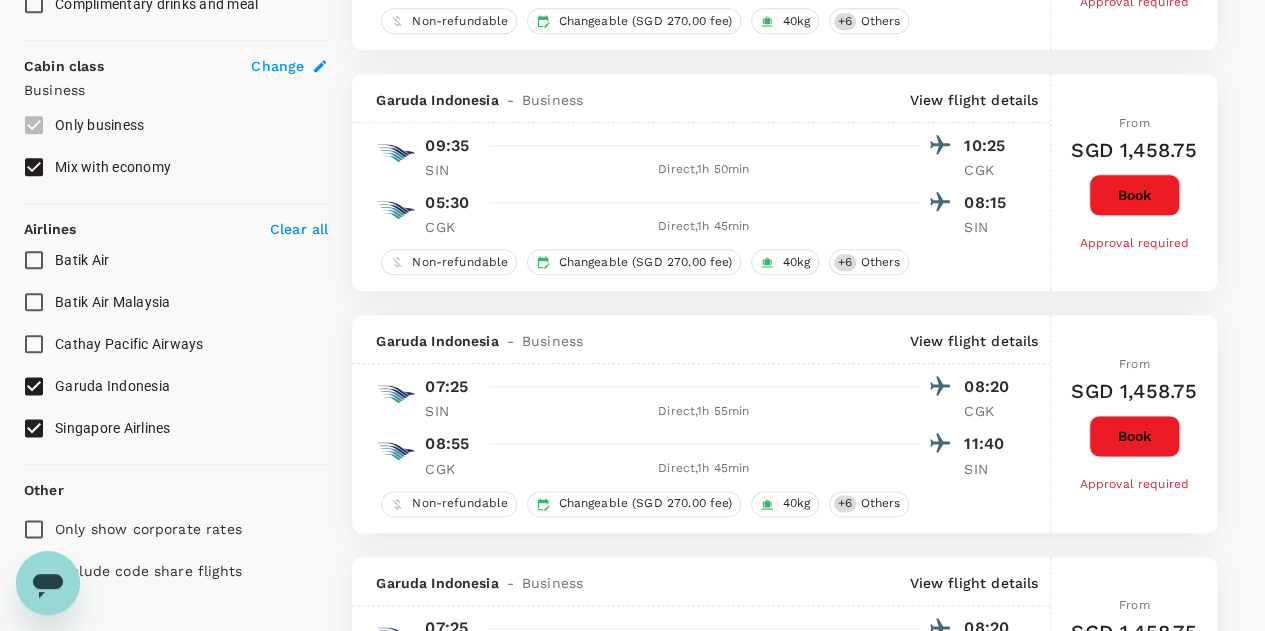 click on "Garuda Indonesia" at bounding box center [34, 386] 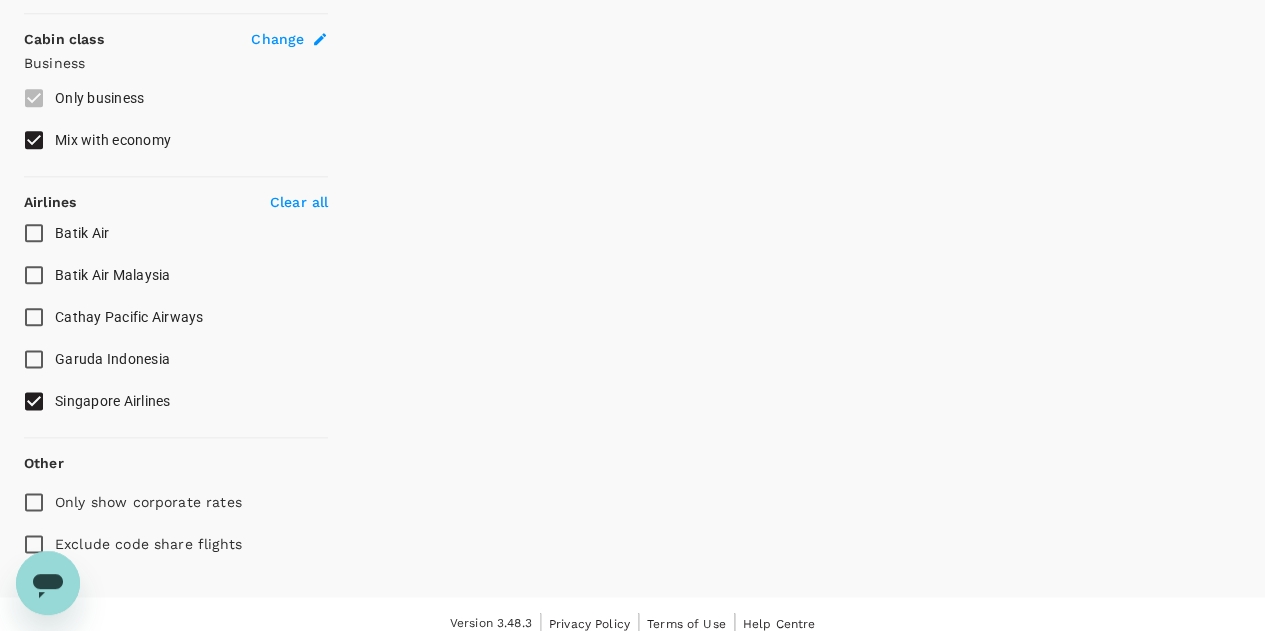 scroll, scrollTop: 1099, scrollLeft: 0, axis: vertical 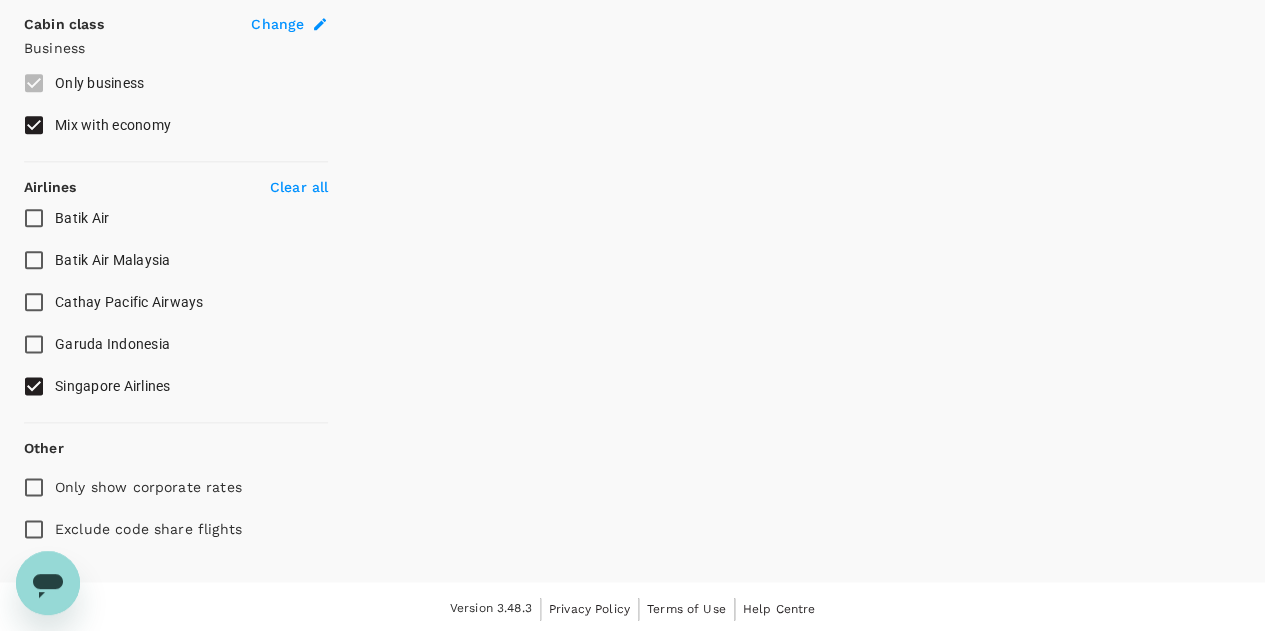 click on "Exclude code share flights" at bounding box center [34, 529] 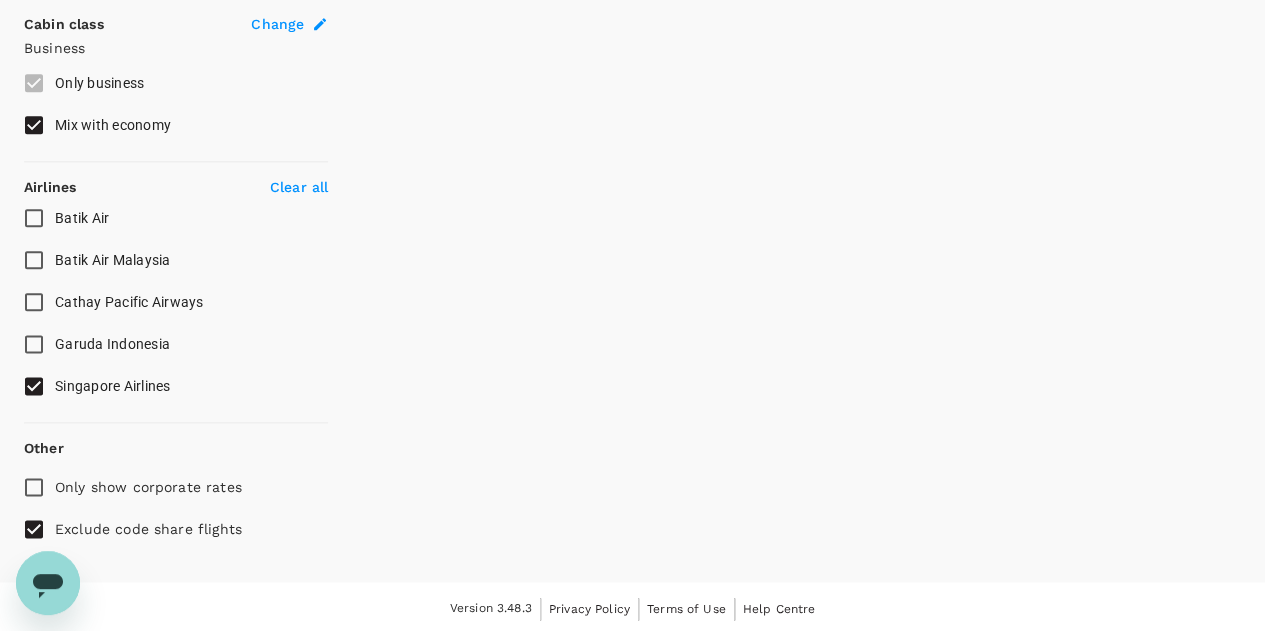 checkbox on "false" 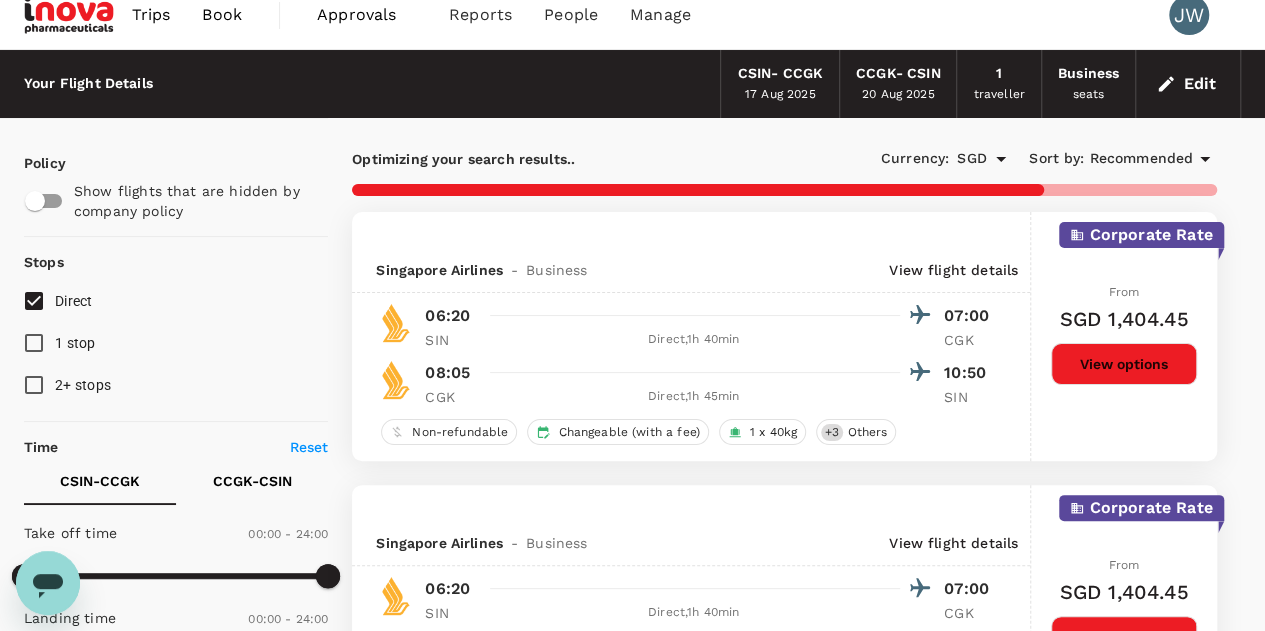 scroll, scrollTop: 0, scrollLeft: 0, axis: both 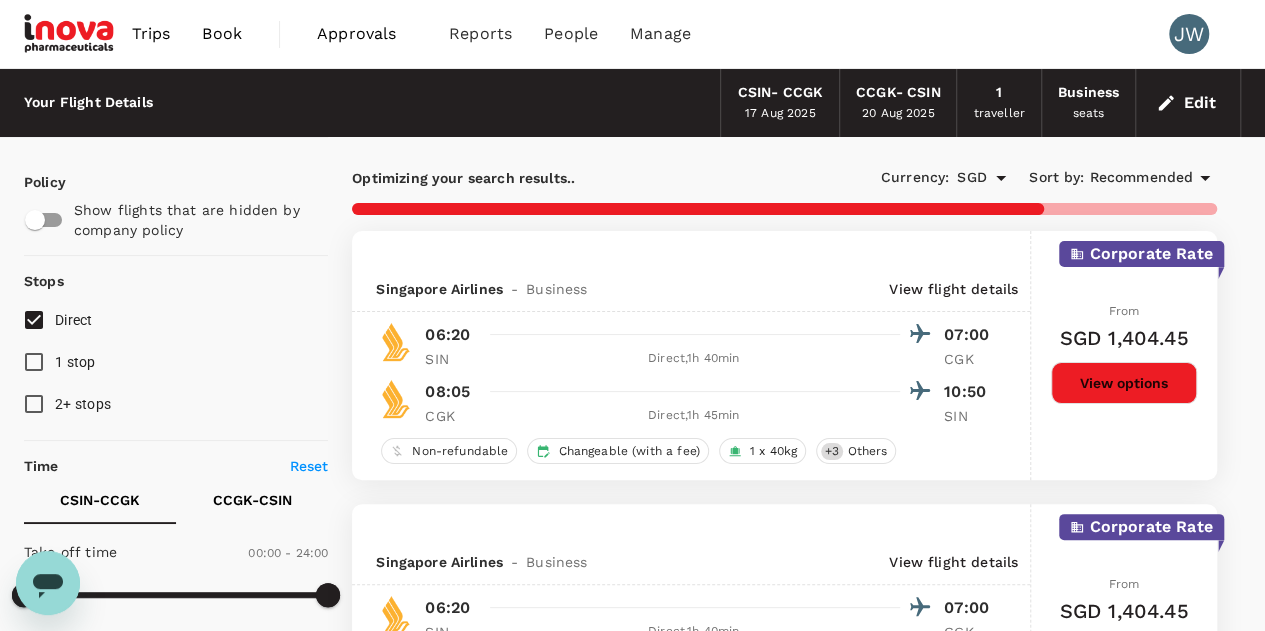 click on "Recommended" at bounding box center (1141, 178) 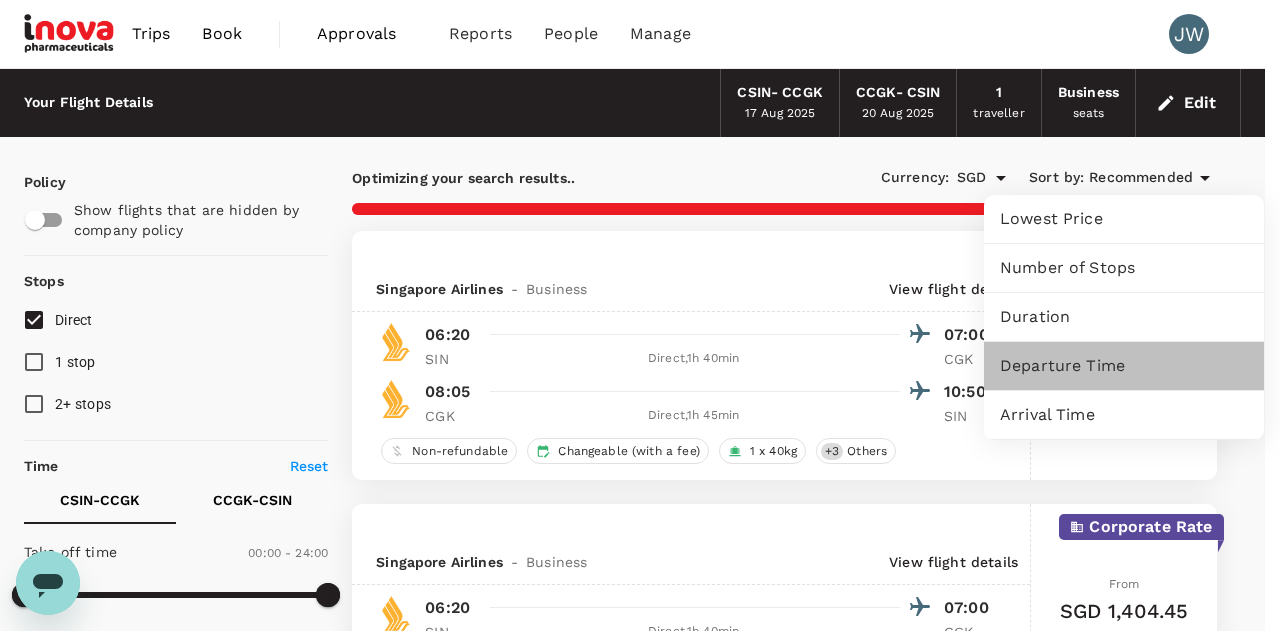 click on "Departure Time" at bounding box center [1124, 366] 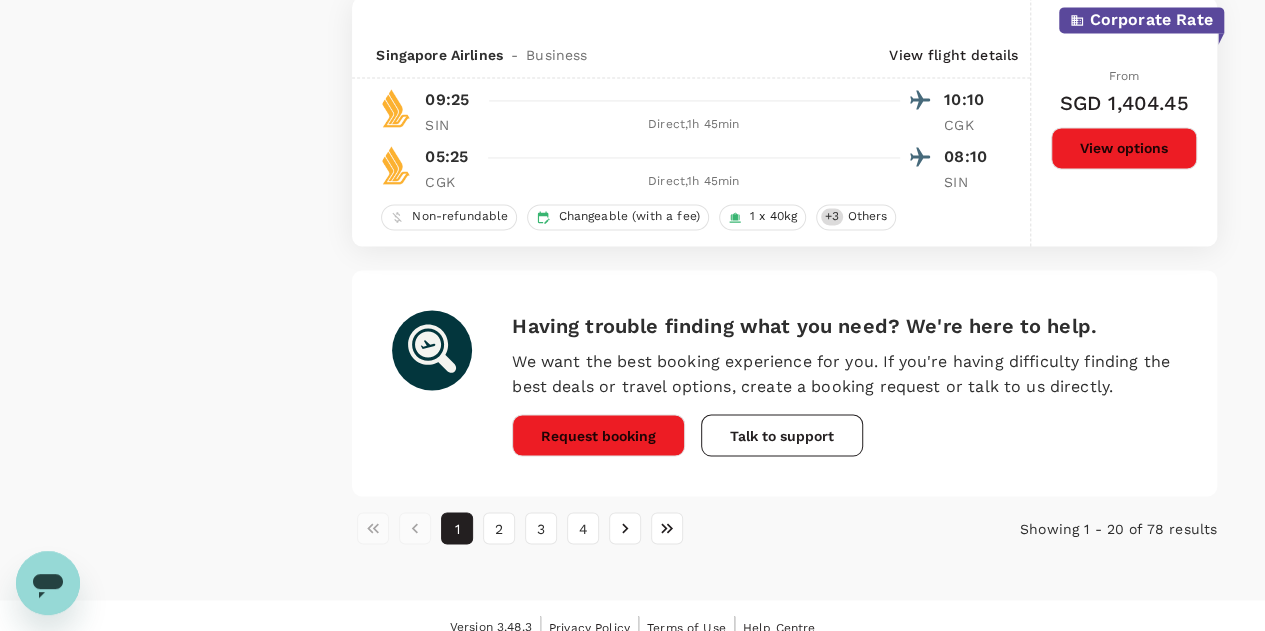 scroll, scrollTop: 5320, scrollLeft: 0, axis: vertical 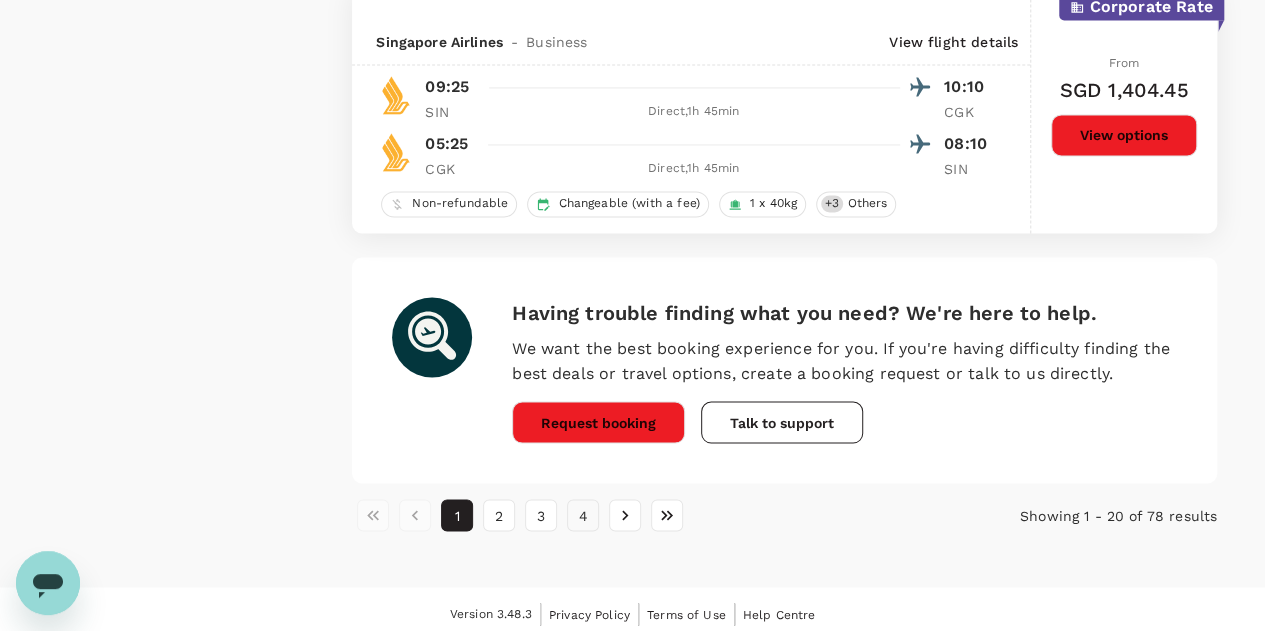 click on "4" at bounding box center [583, 515] 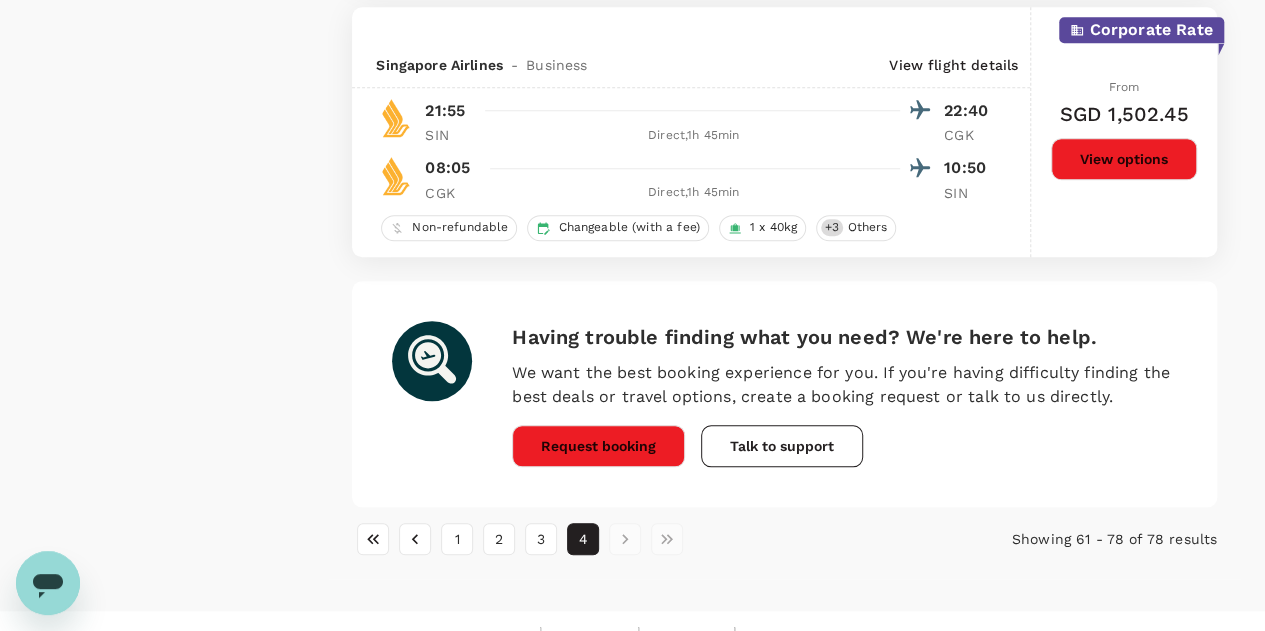 scroll, scrollTop: 4678, scrollLeft: 0, axis: vertical 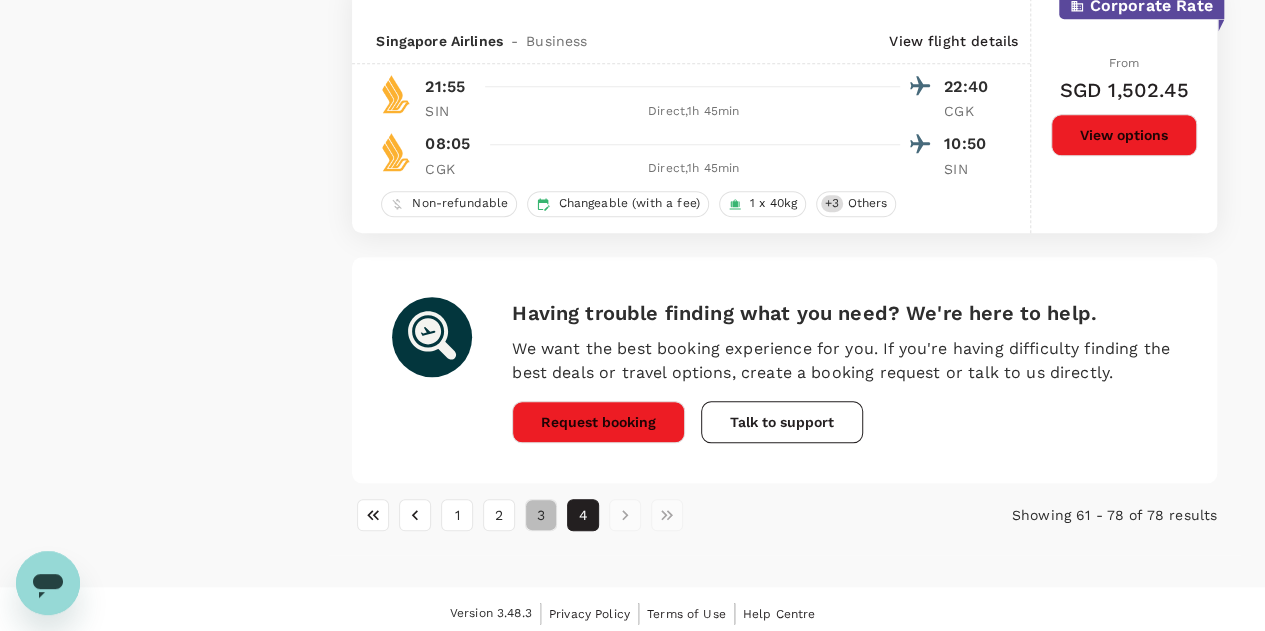 click on "3" at bounding box center (541, 515) 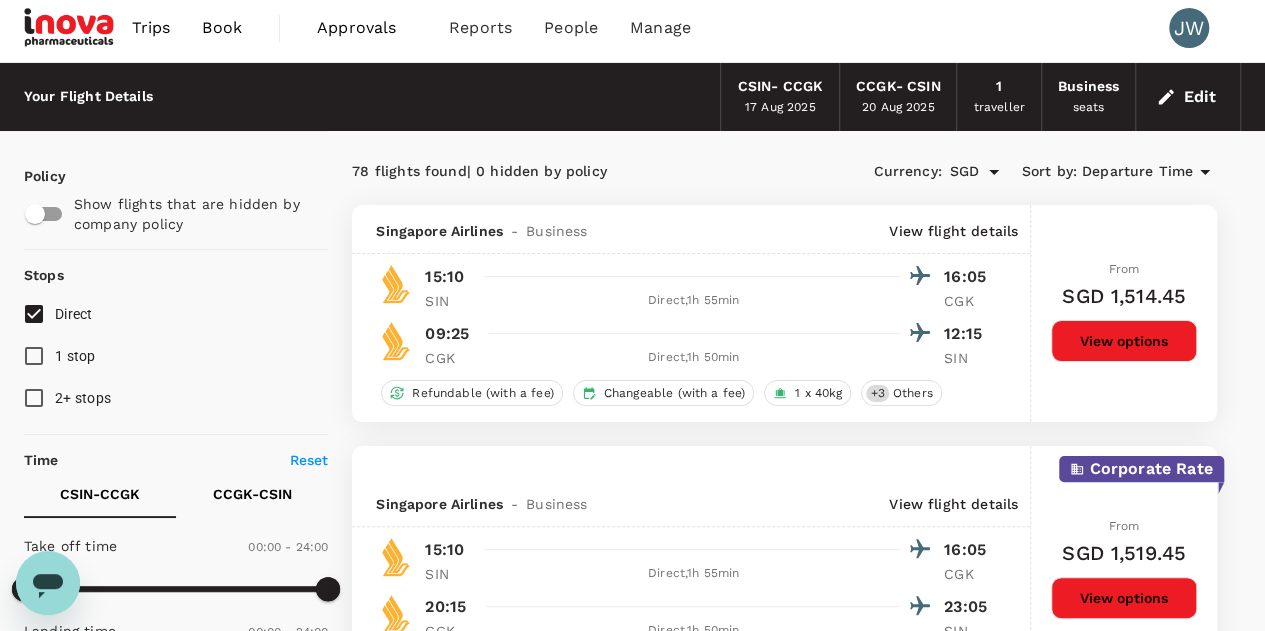 scroll, scrollTop: 0, scrollLeft: 0, axis: both 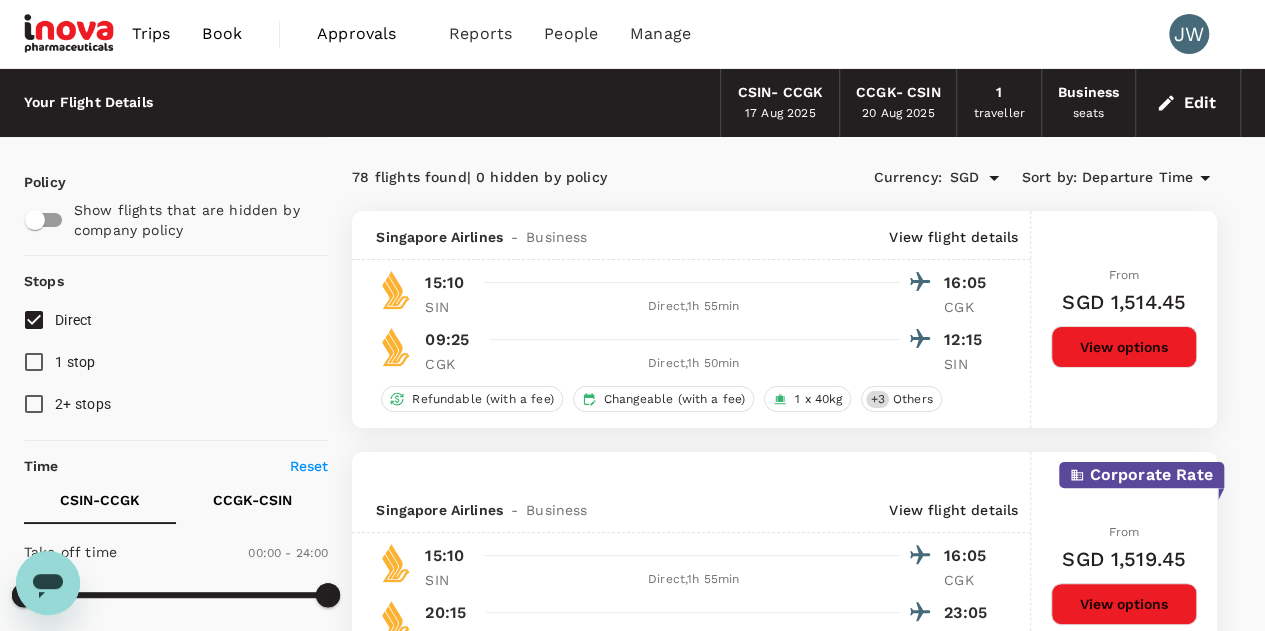 click on "Departure Time" at bounding box center (1137, 178) 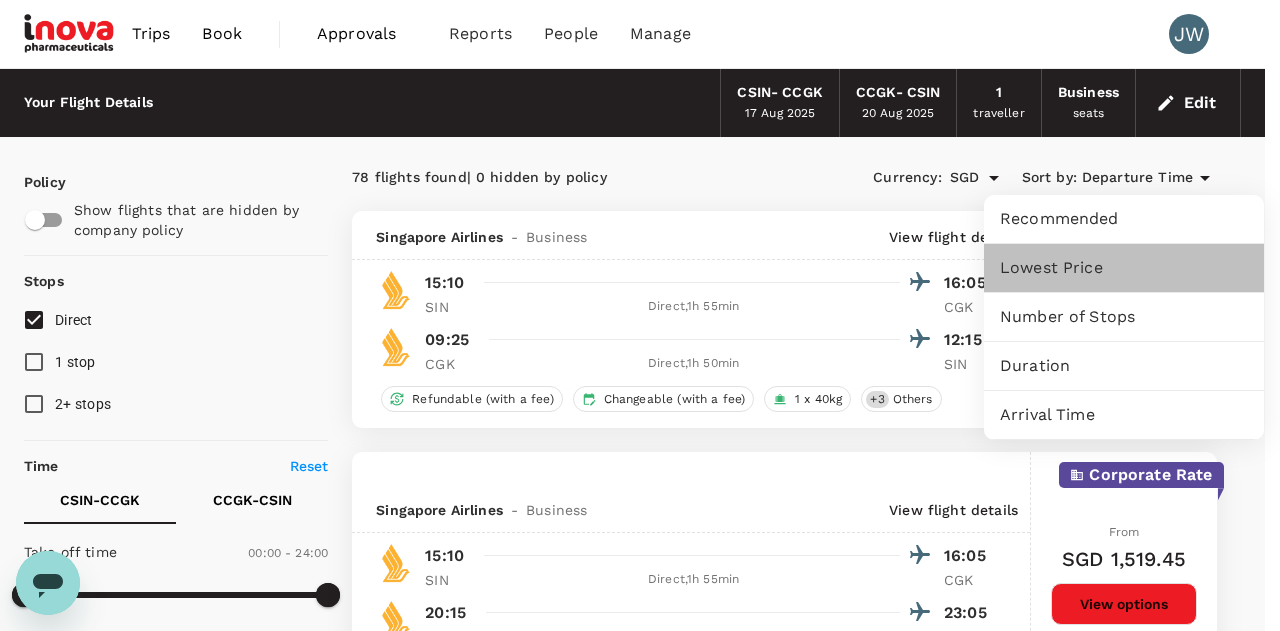 click on "Lowest Price" at bounding box center (1124, 268) 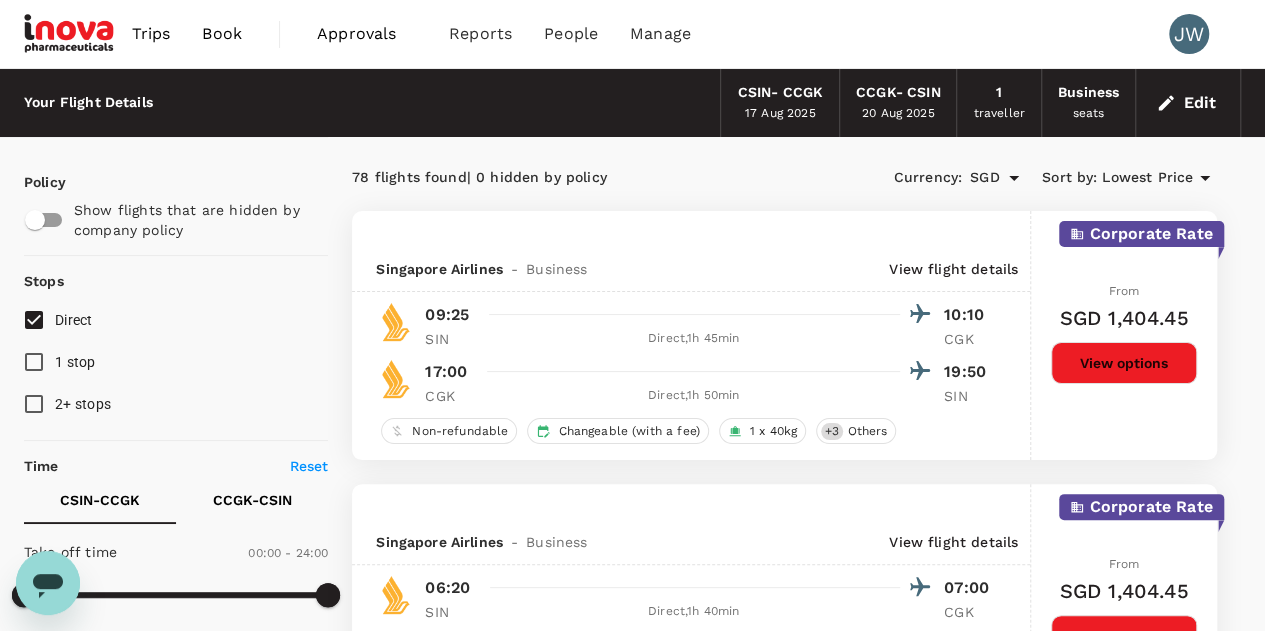 click on "17 Aug 2025" at bounding box center (780, 114) 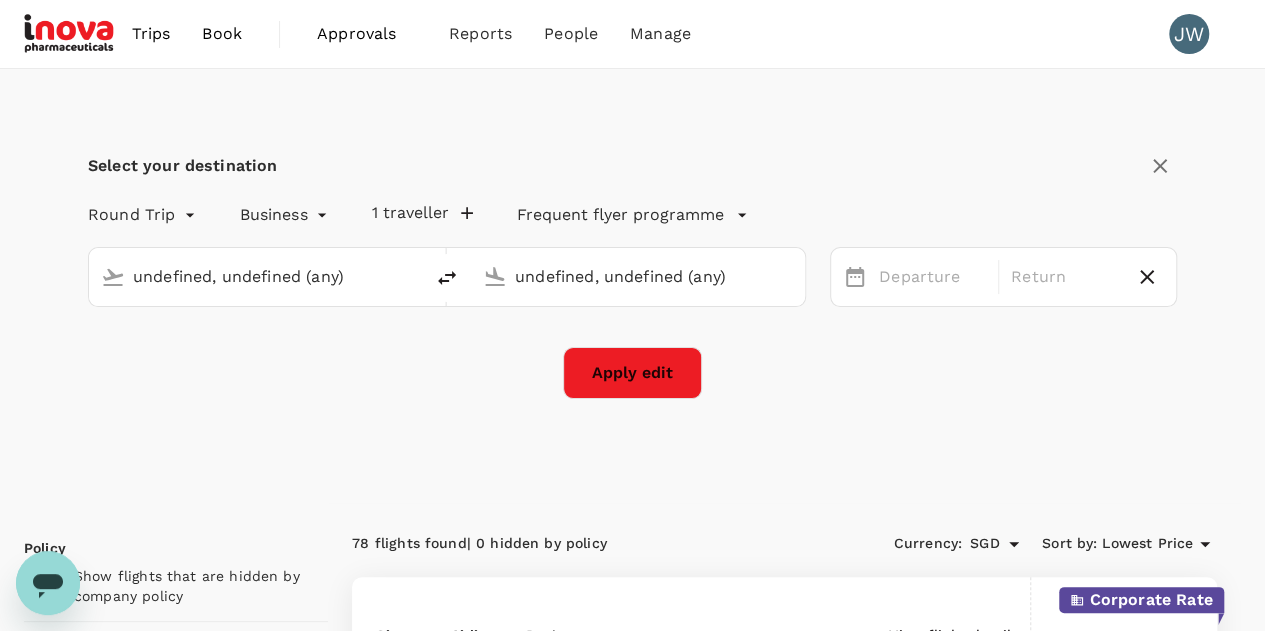 type 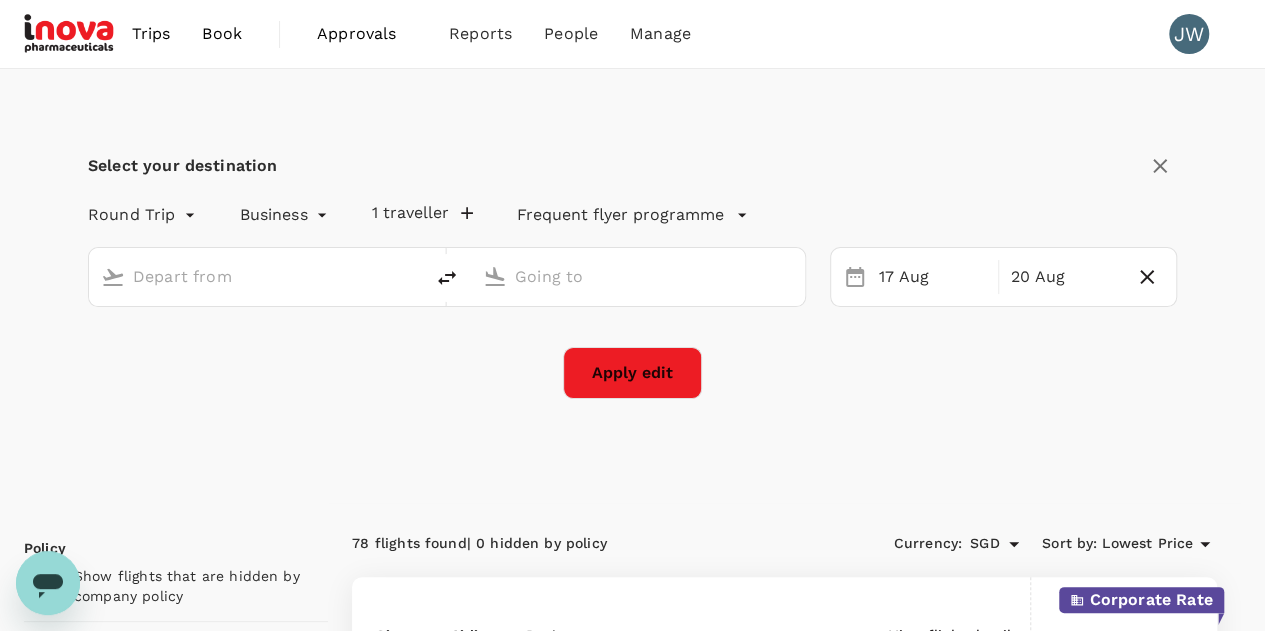 type on "Singapore, Singapore (any)" 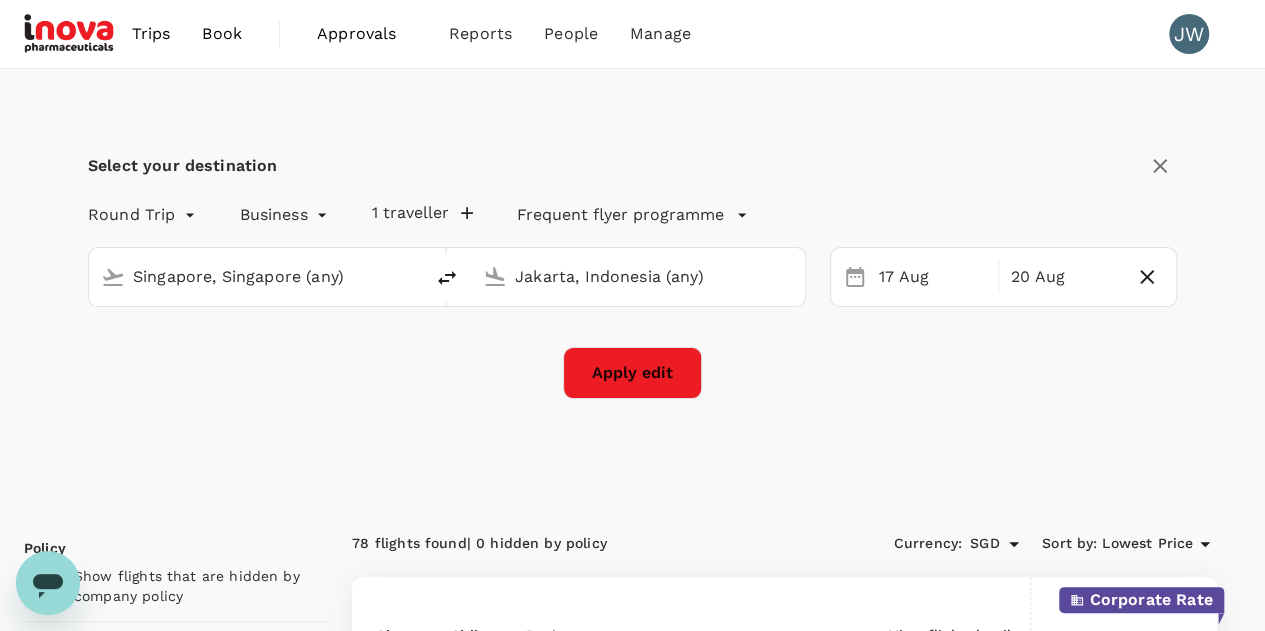 click on "Jakarta, Indonesia (any)" at bounding box center [639, 276] 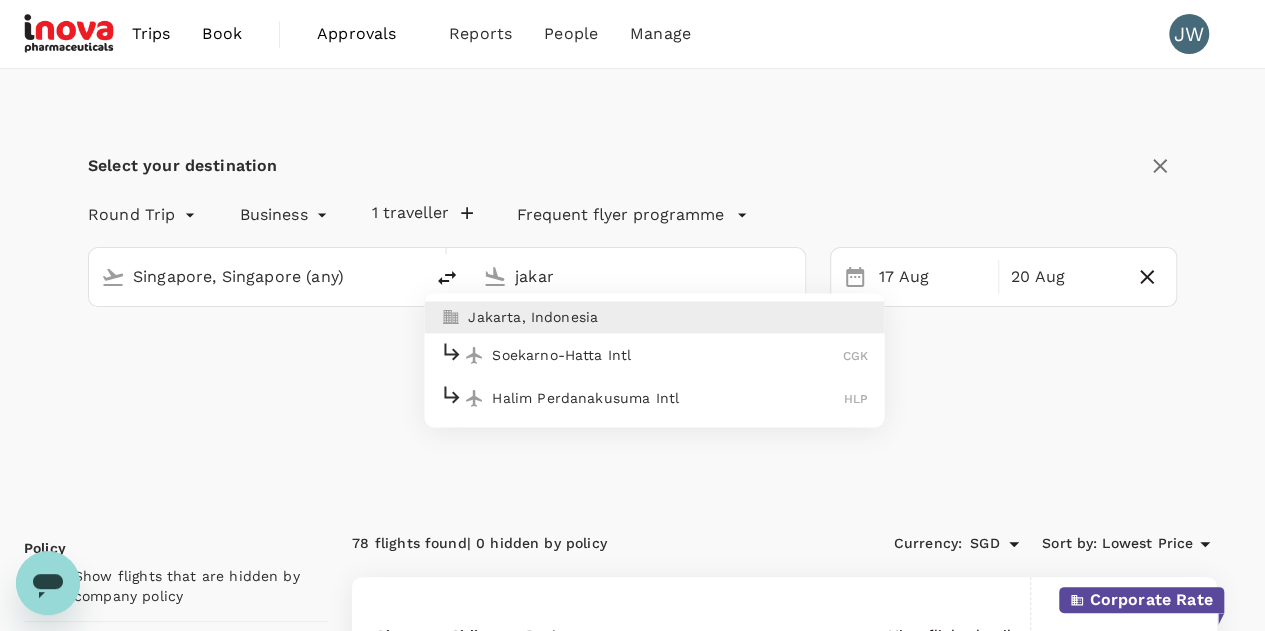 click on "Soekarno-Hatta Intl" at bounding box center (667, 355) 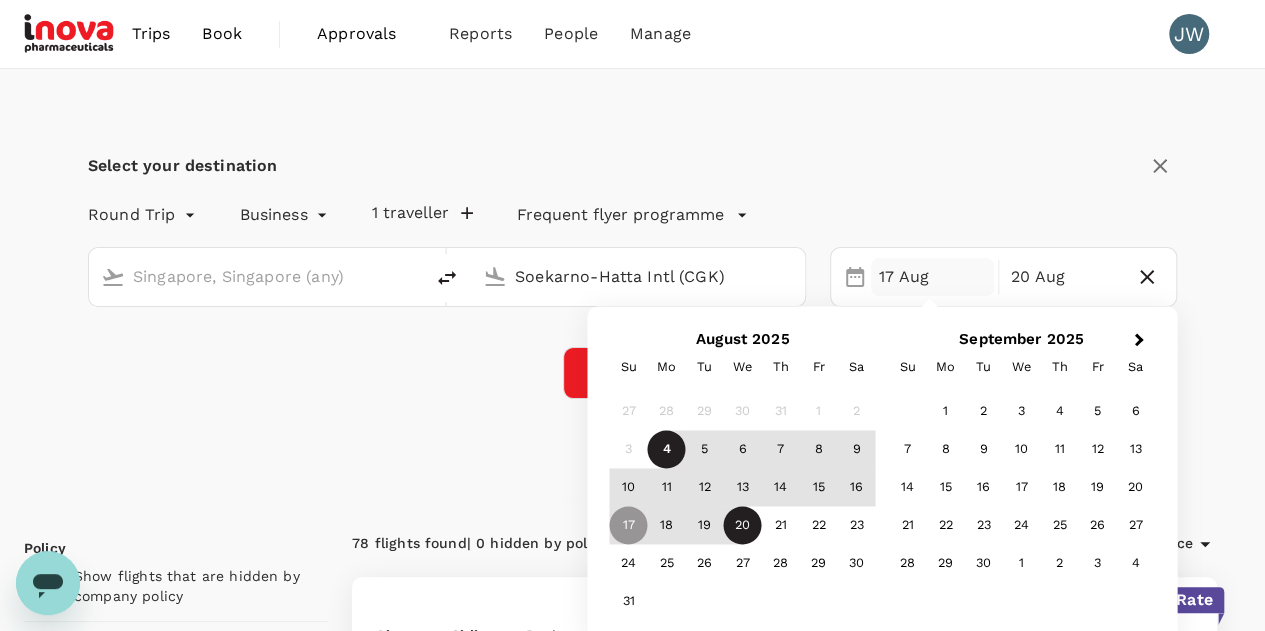 type on "Soekarno-Hatta Intl (CGK)" 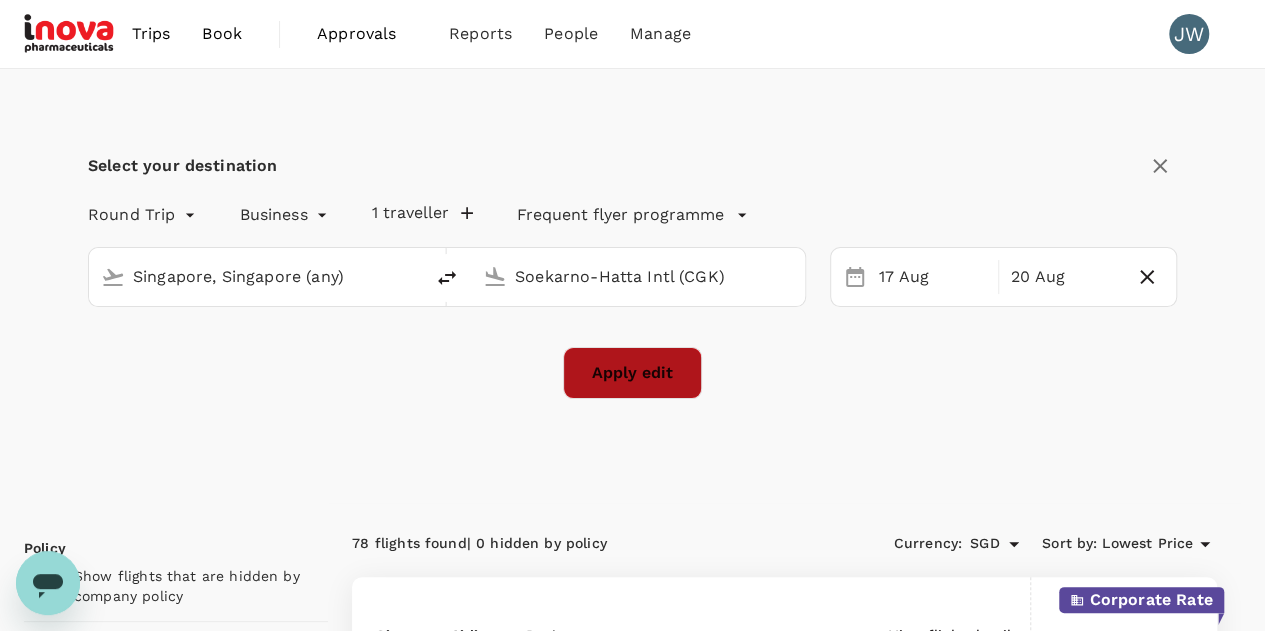 click on "Apply edit" at bounding box center [632, 373] 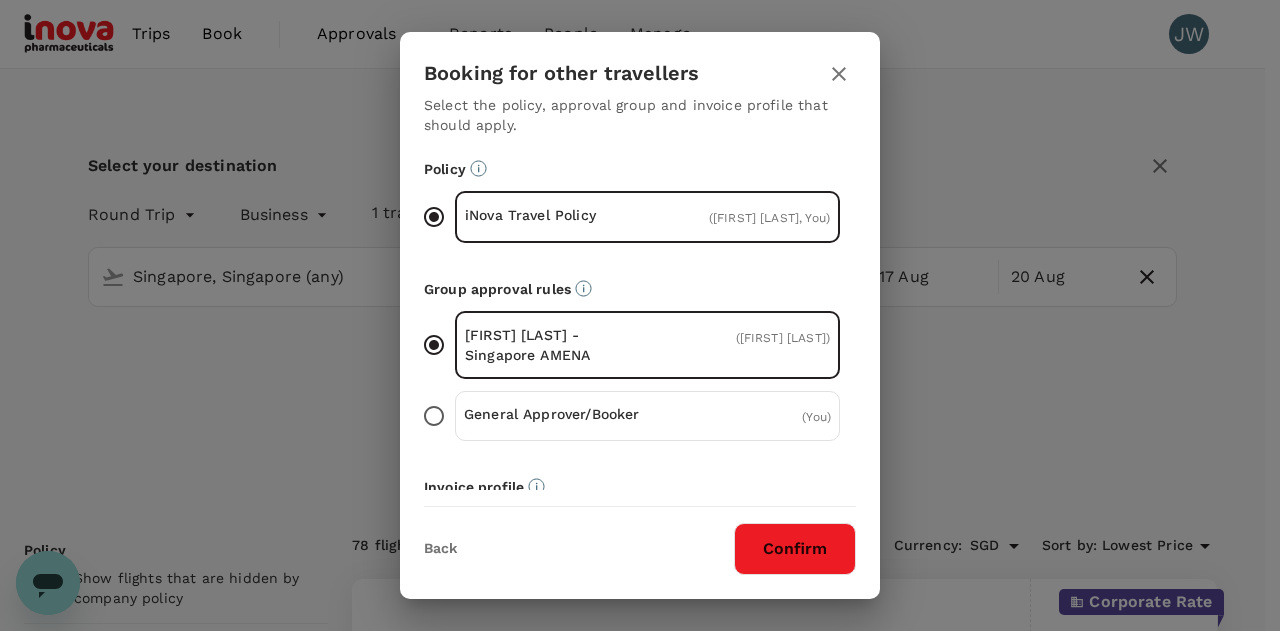 click on "Confirm" at bounding box center [795, 549] 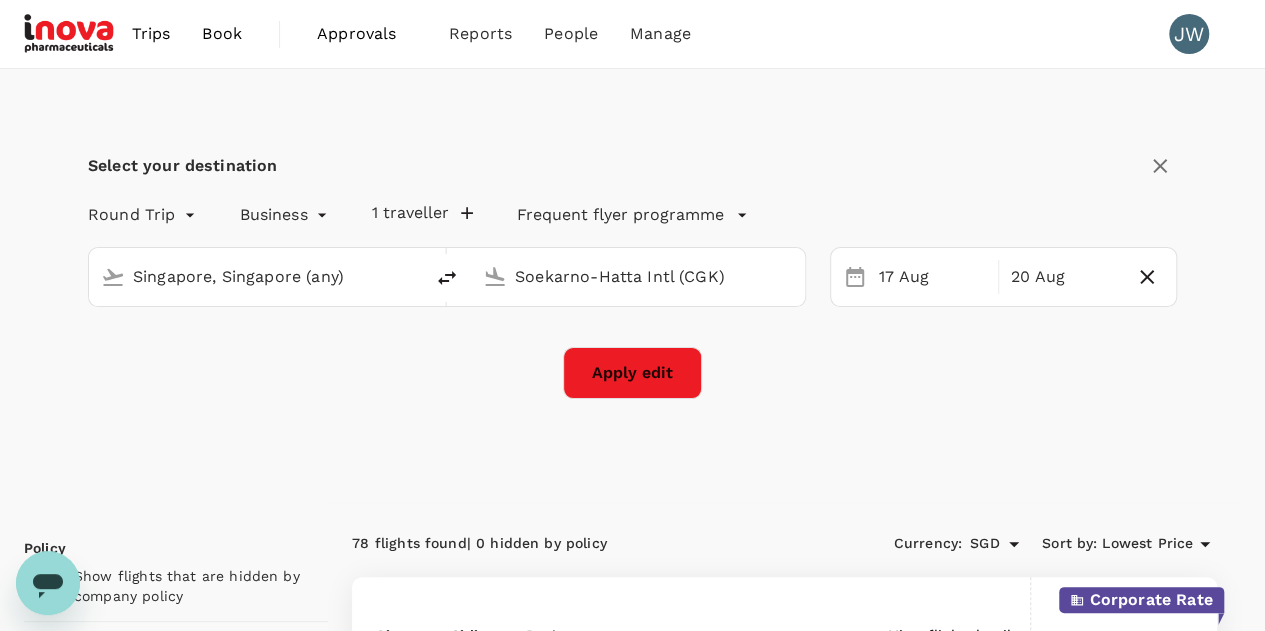 checkbox on "false" 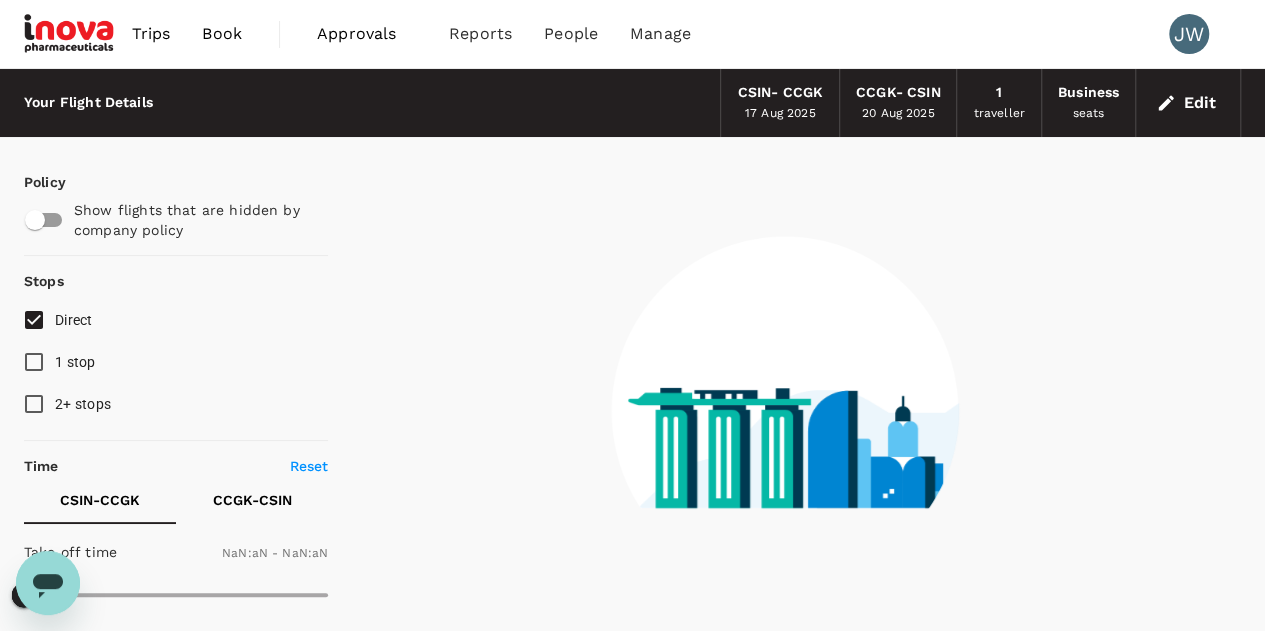 checkbox on "false" 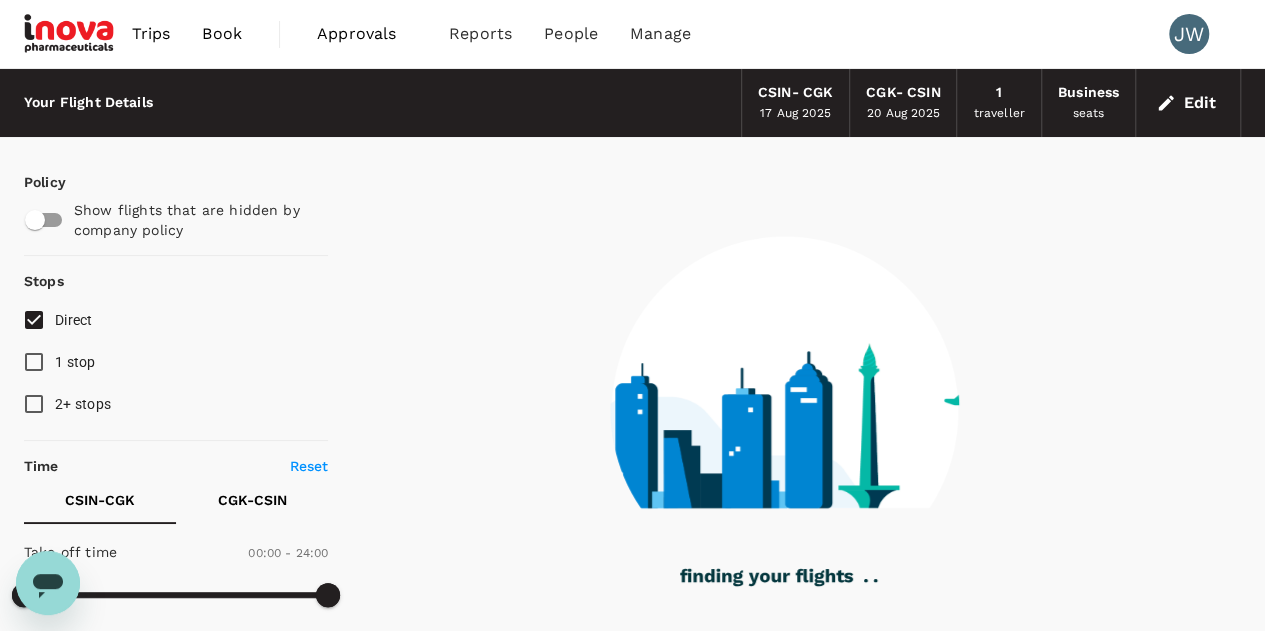 type on "420" 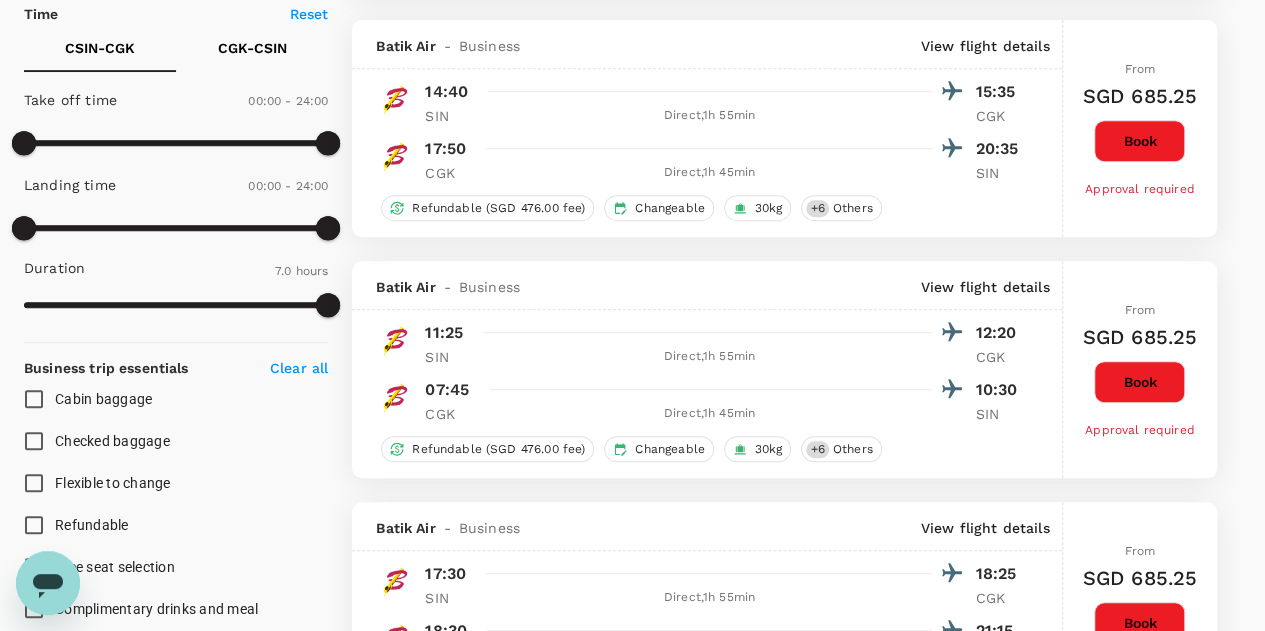 scroll, scrollTop: 1200, scrollLeft: 0, axis: vertical 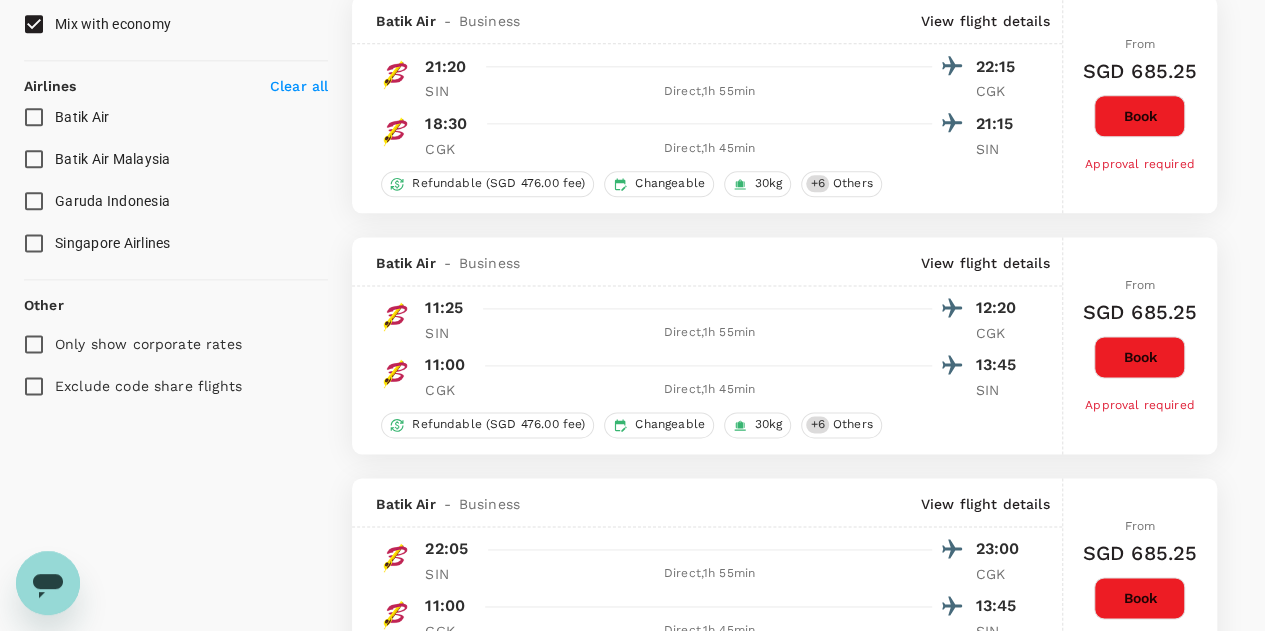 click on "Singapore Airlines" at bounding box center (34, 243) 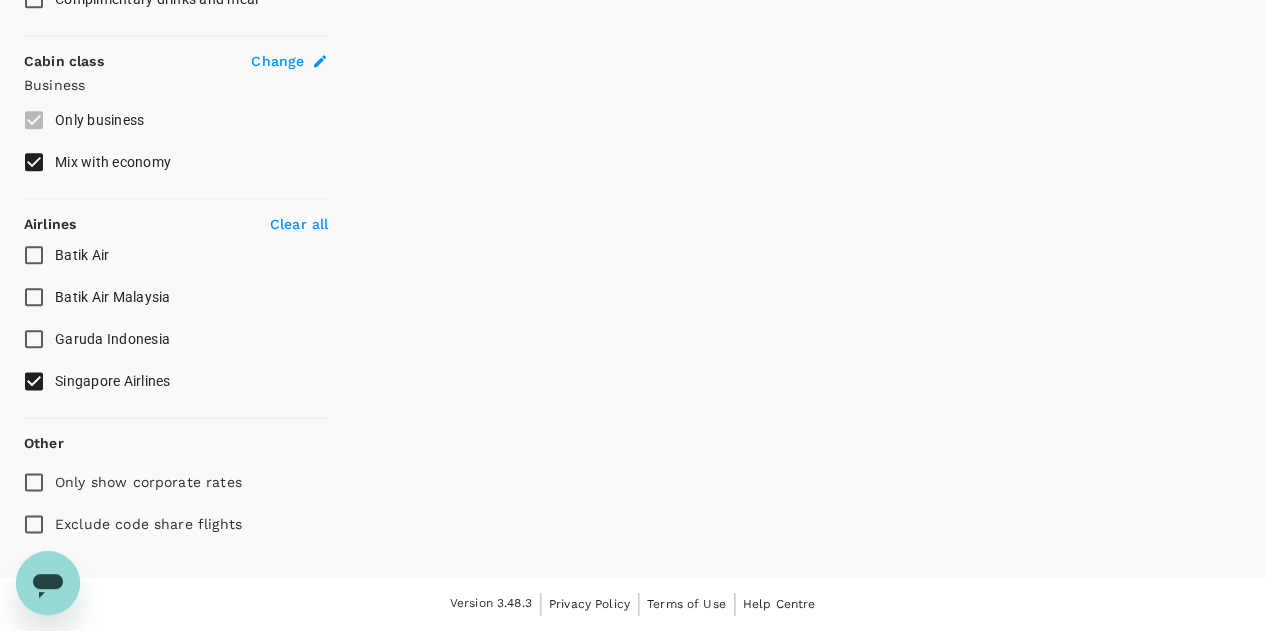 scroll, scrollTop: 1057, scrollLeft: 0, axis: vertical 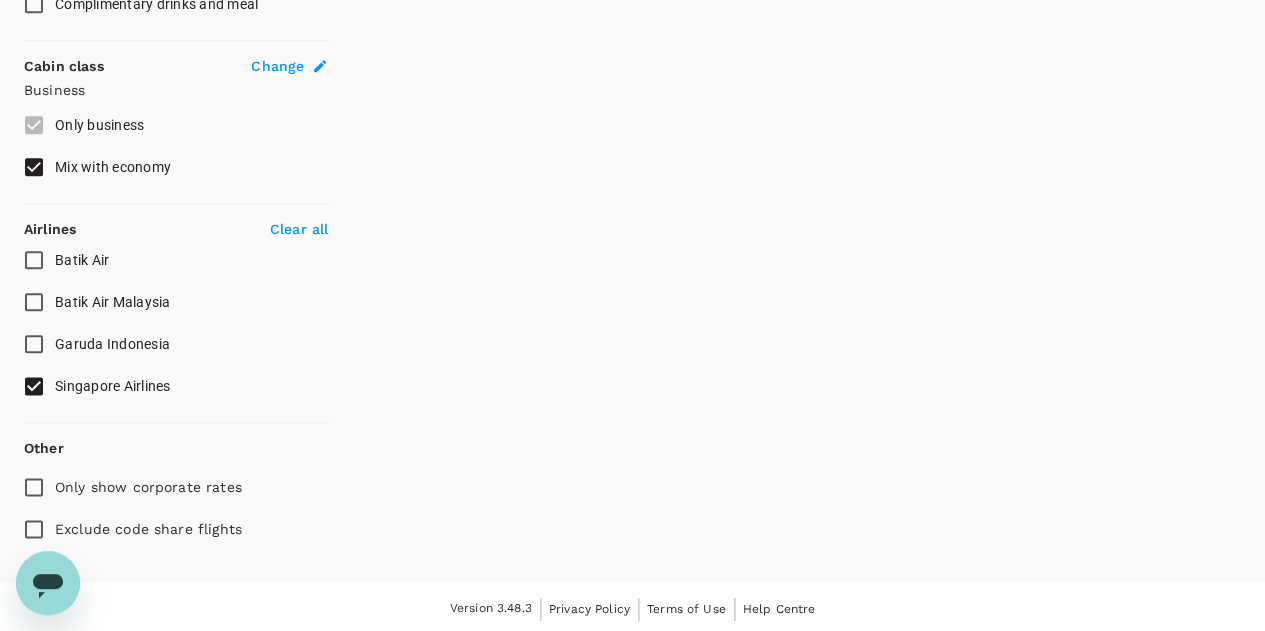 type on "740" 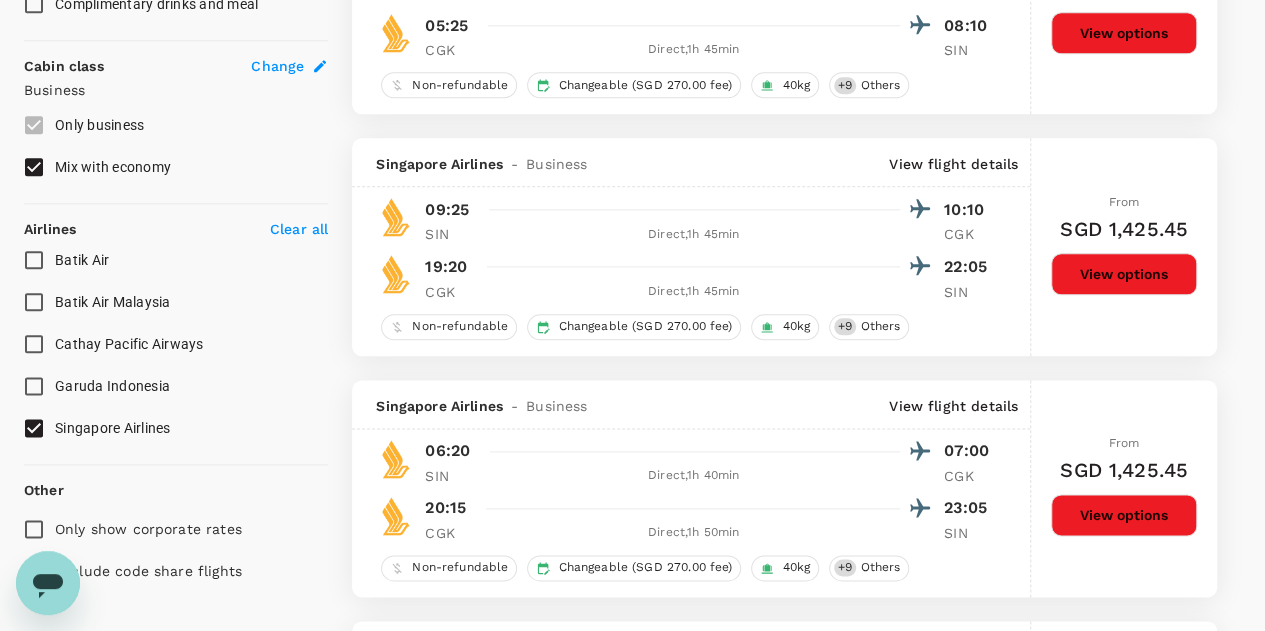 scroll, scrollTop: 1200, scrollLeft: 0, axis: vertical 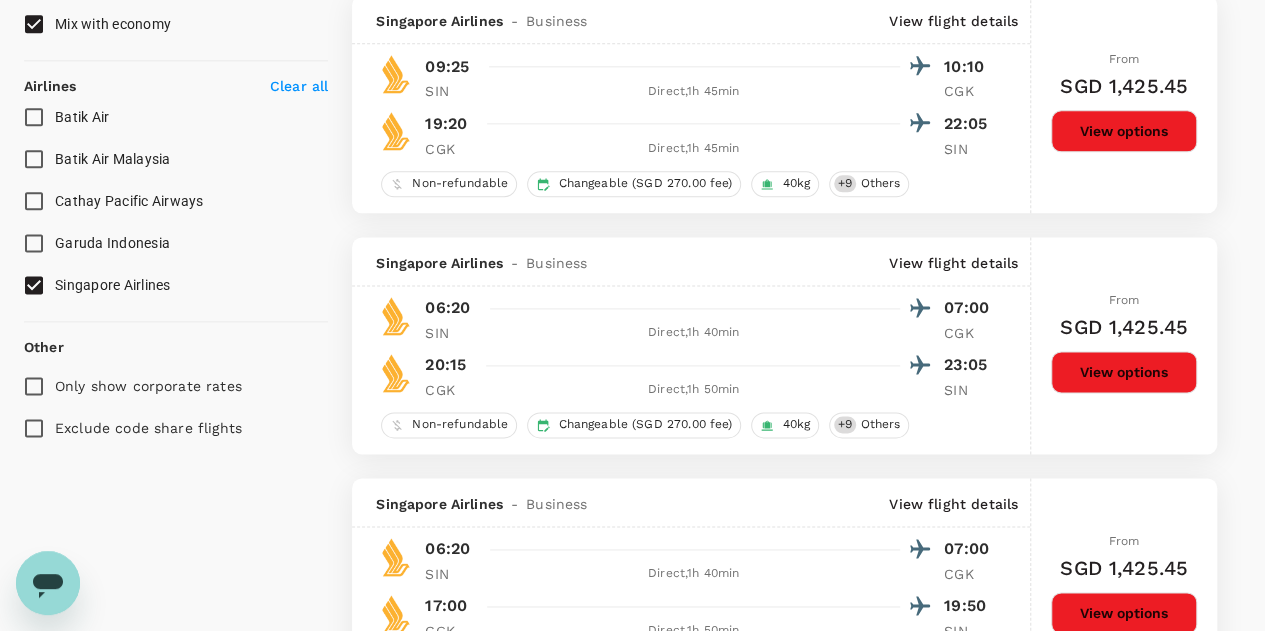 click on "Exclude code share flights" at bounding box center [34, 428] 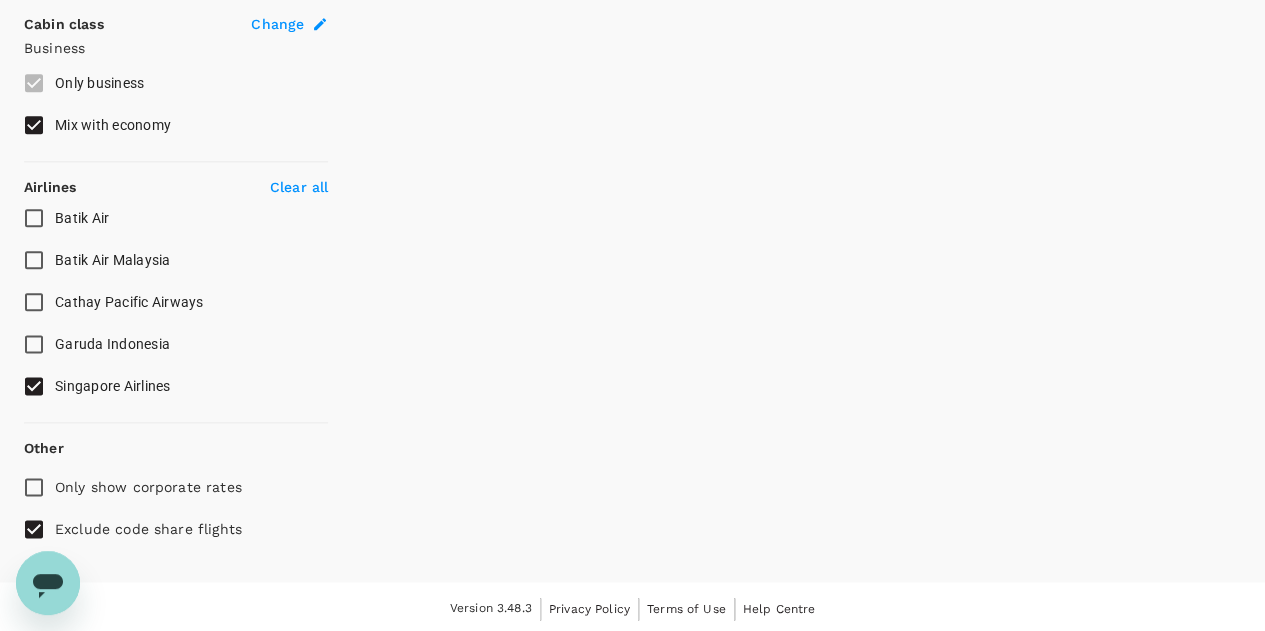 scroll, scrollTop: 0, scrollLeft: 0, axis: both 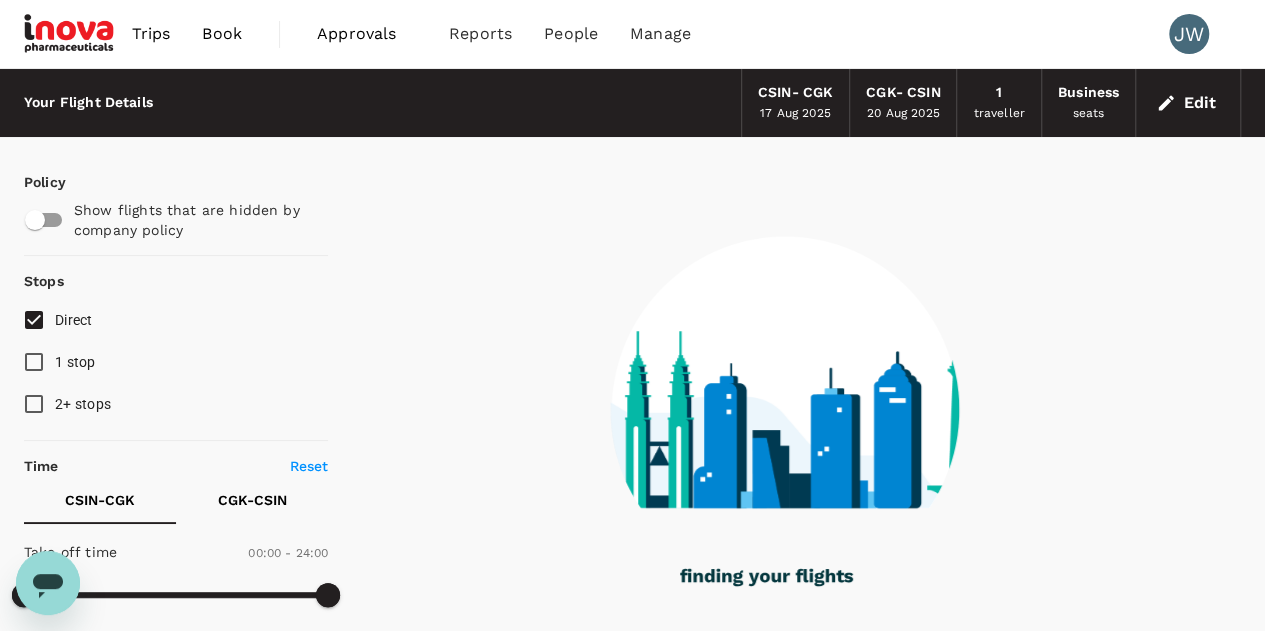 type on "830" 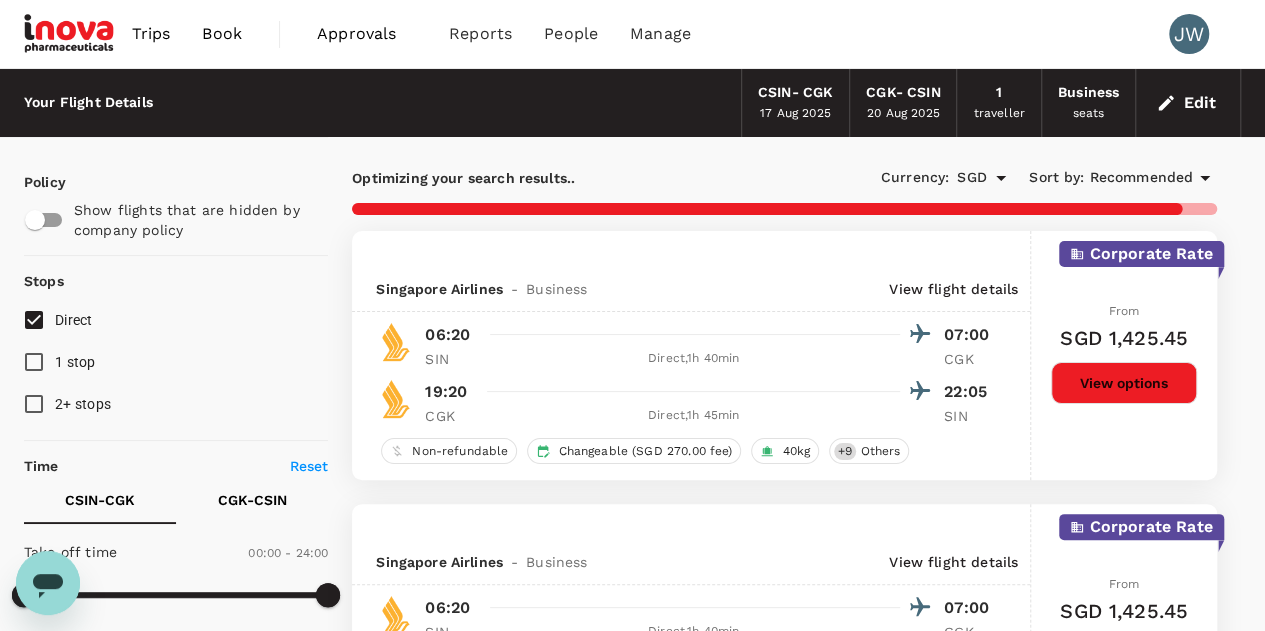 click on "Recommended" at bounding box center (1141, 178) 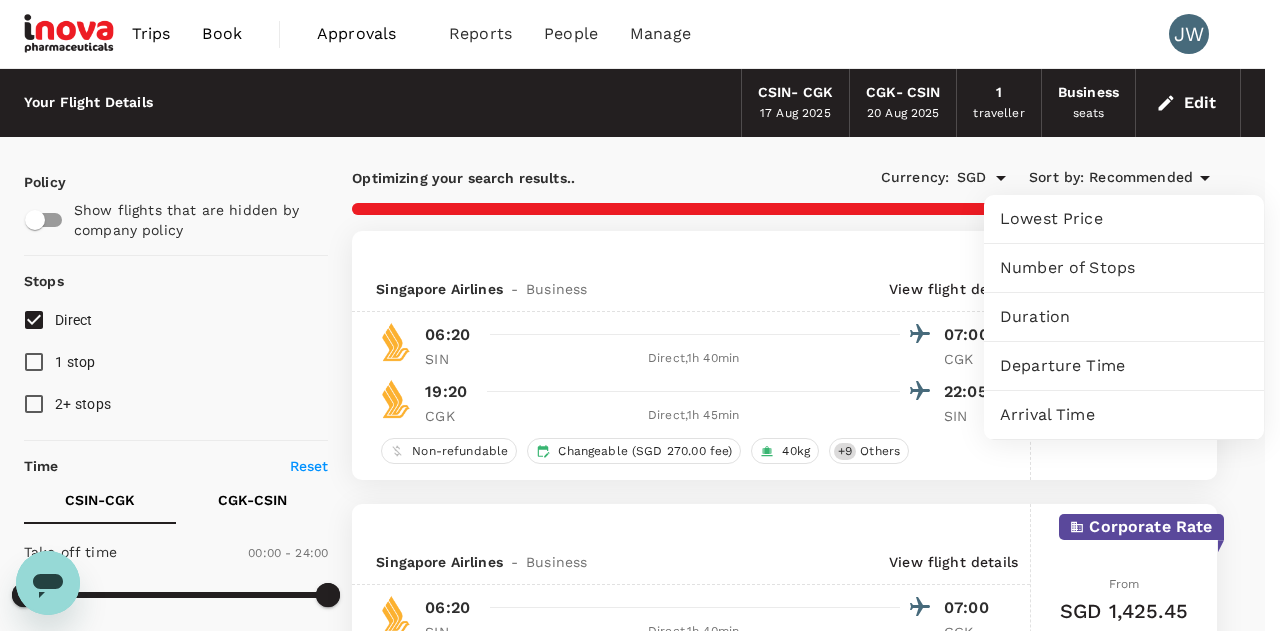 click on "Lowest Price" at bounding box center (1124, 219) 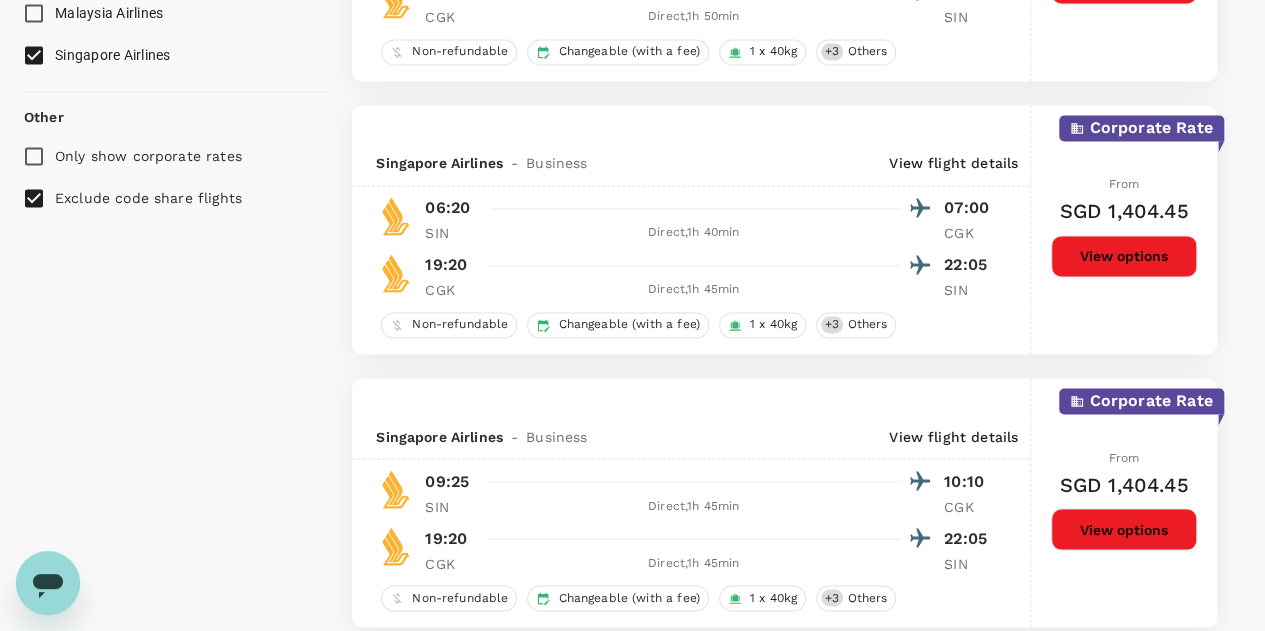 scroll, scrollTop: 1172, scrollLeft: 0, axis: vertical 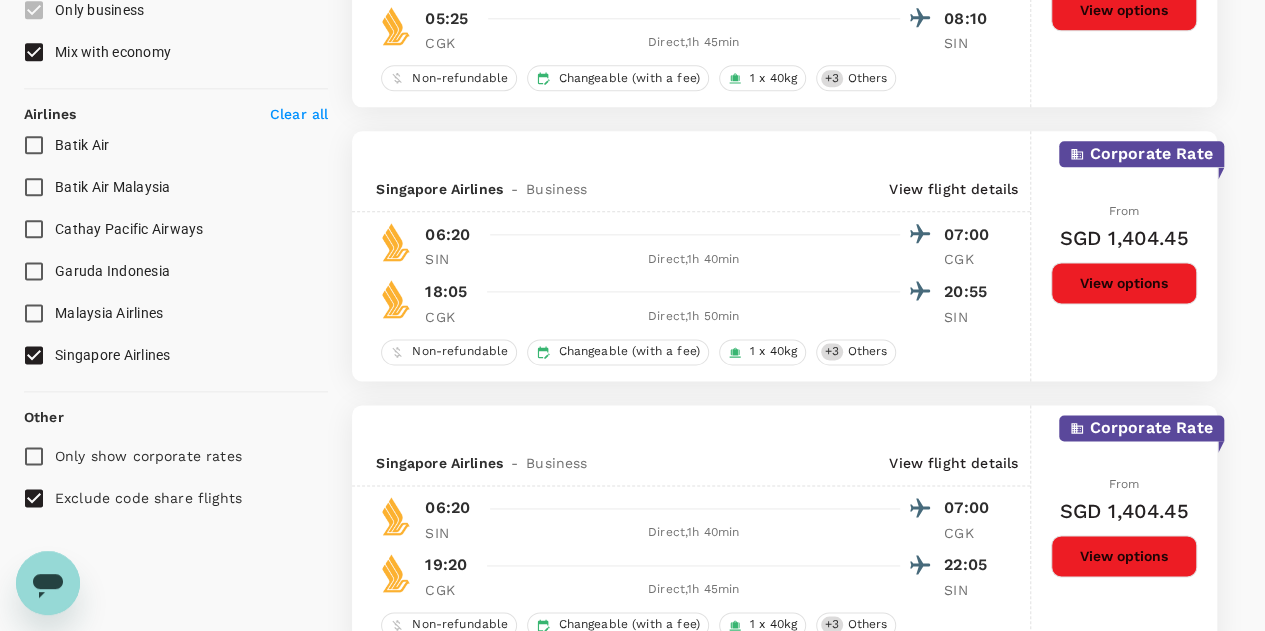 click on "Cathay Pacific Airways" at bounding box center (34, 229) 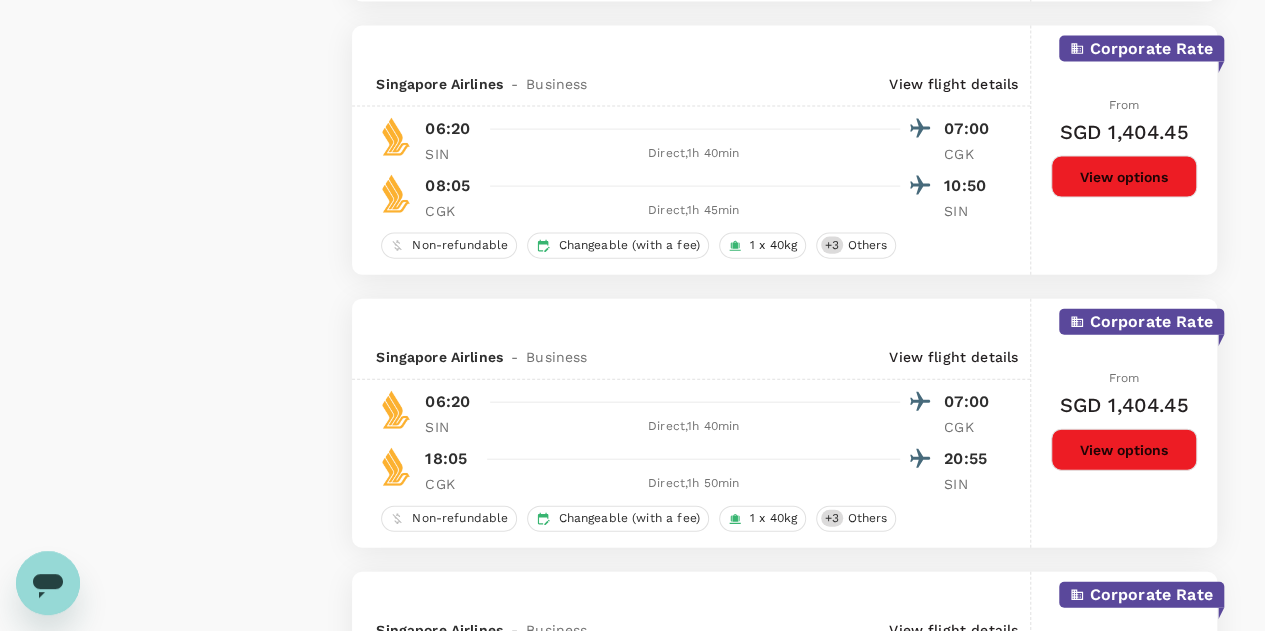 scroll, scrollTop: 2400, scrollLeft: 0, axis: vertical 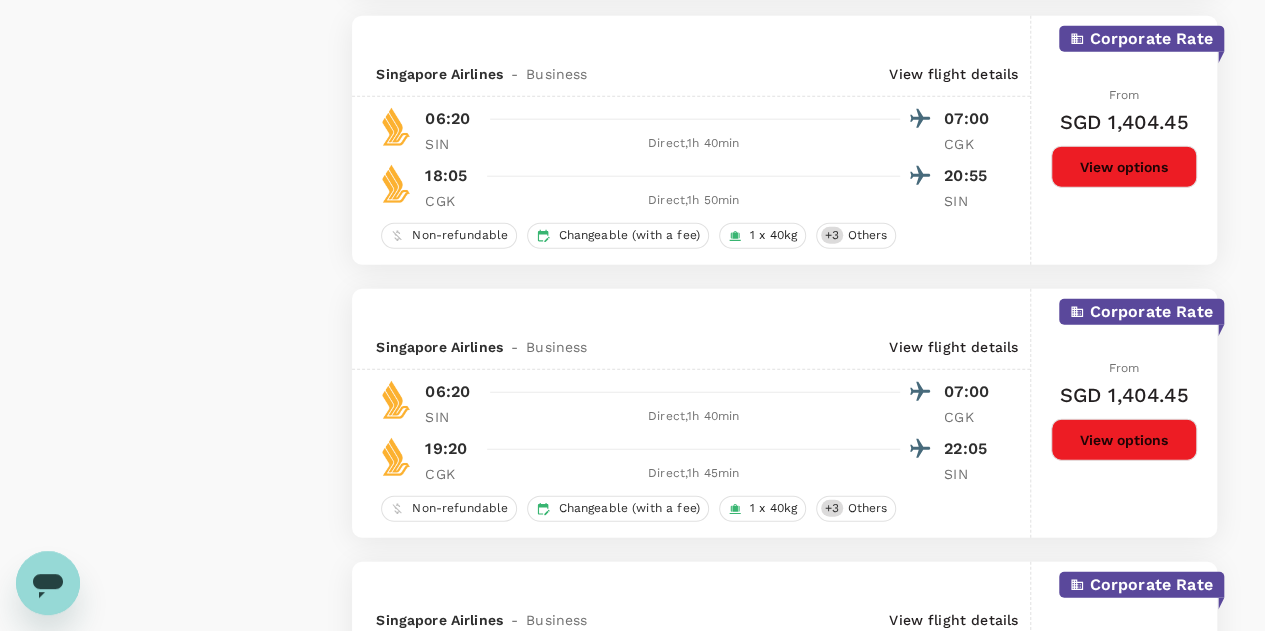 type on "1130" 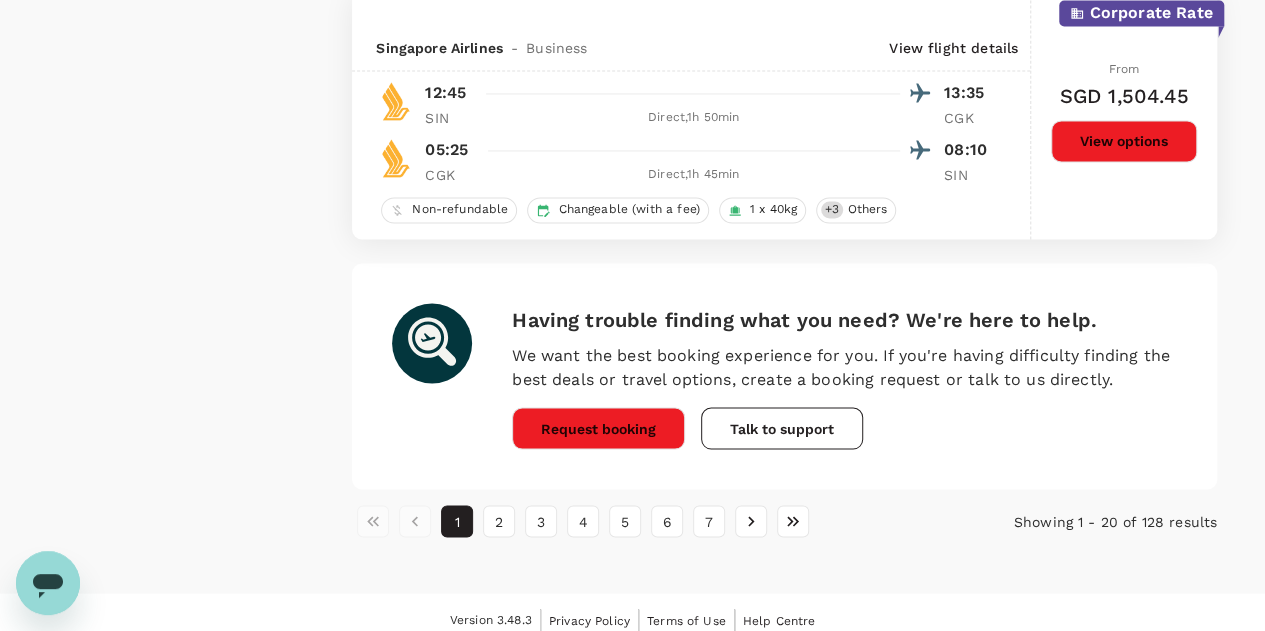 scroll, scrollTop: 5384, scrollLeft: 0, axis: vertical 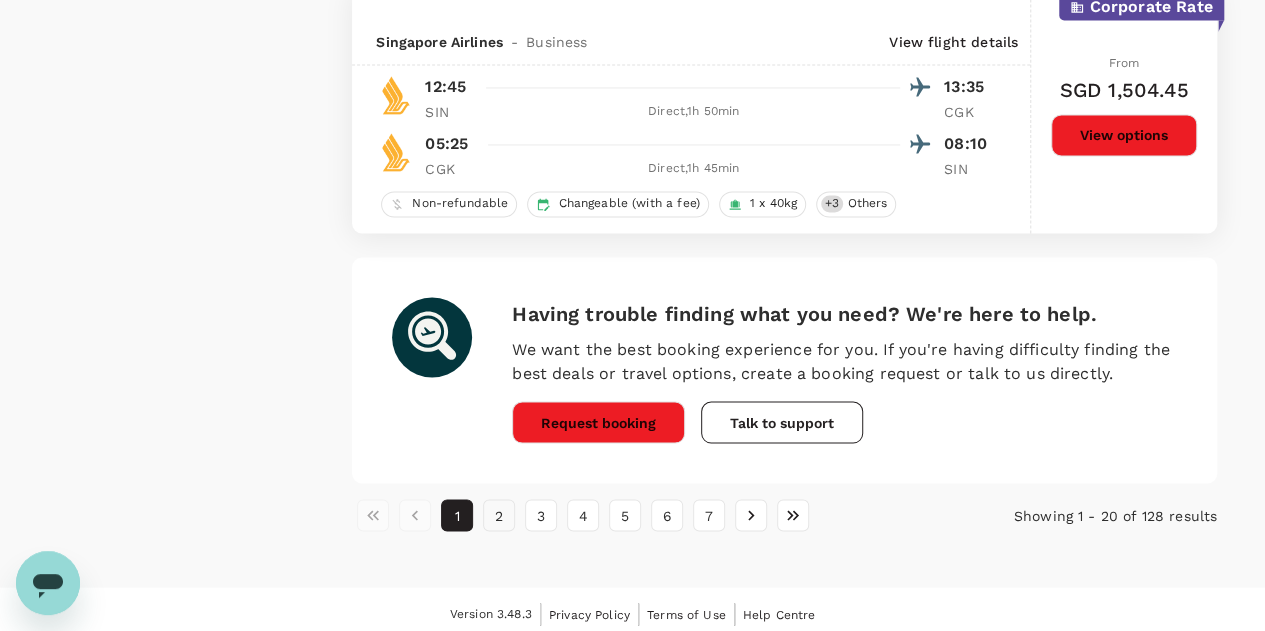 click on "2" at bounding box center [499, 515] 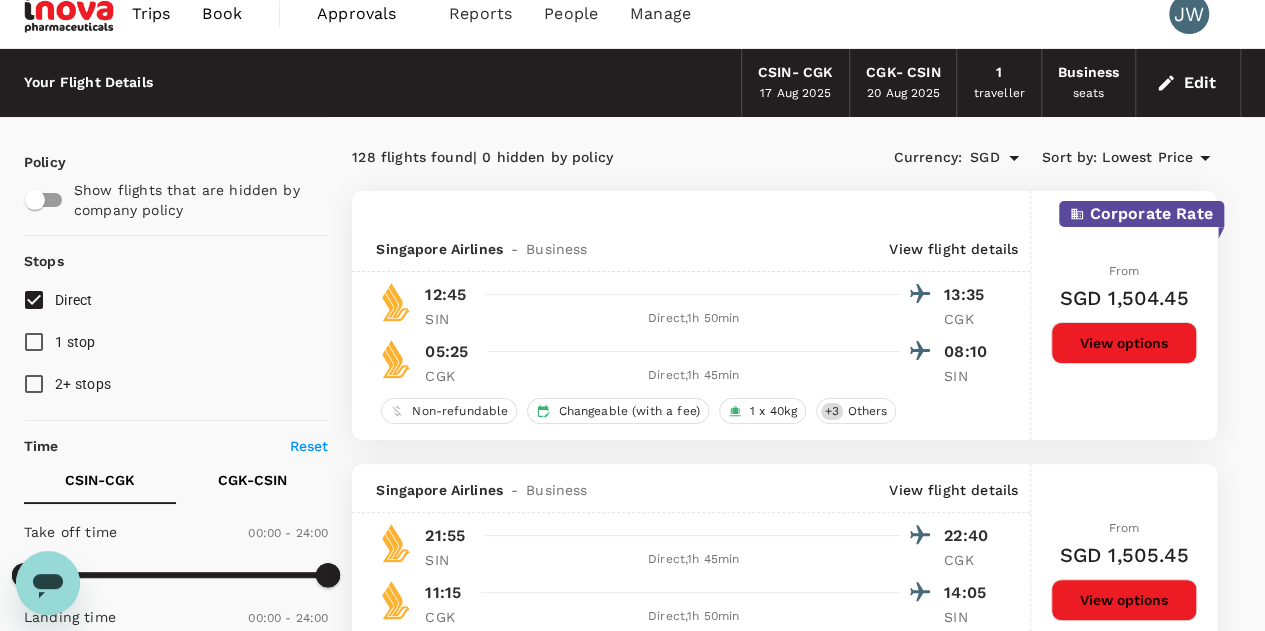 scroll, scrollTop: 0, scrollLeft: 0, axis: both 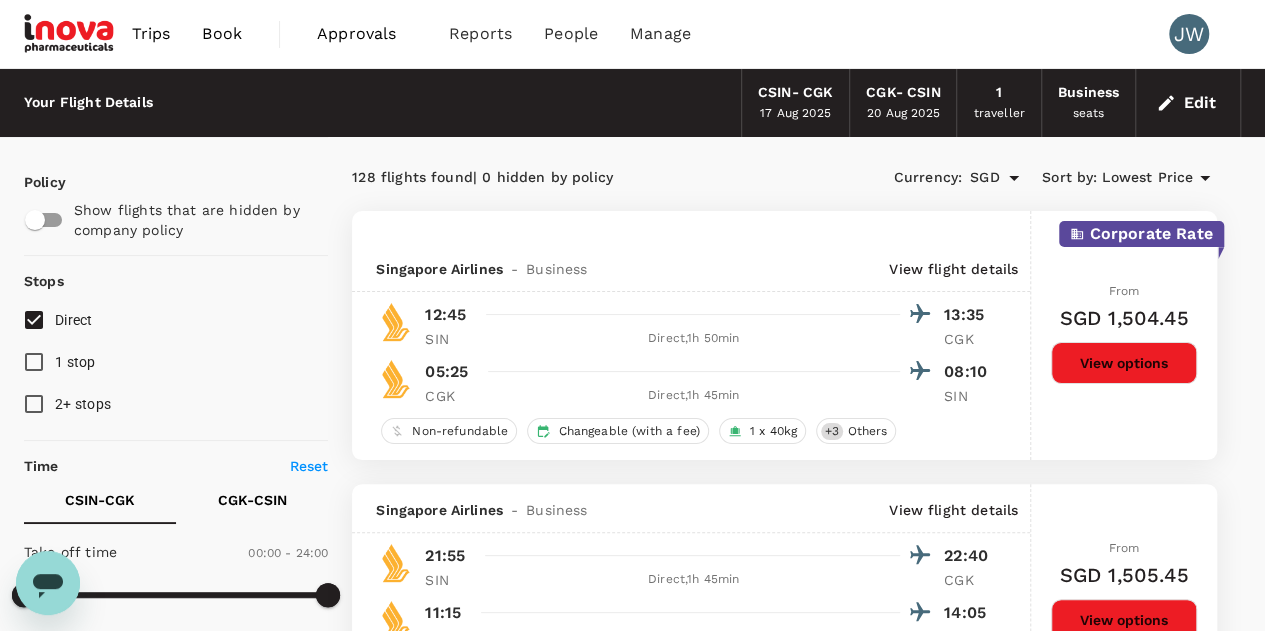 click on "Lowest Price" at bounding box center [1147, 178] 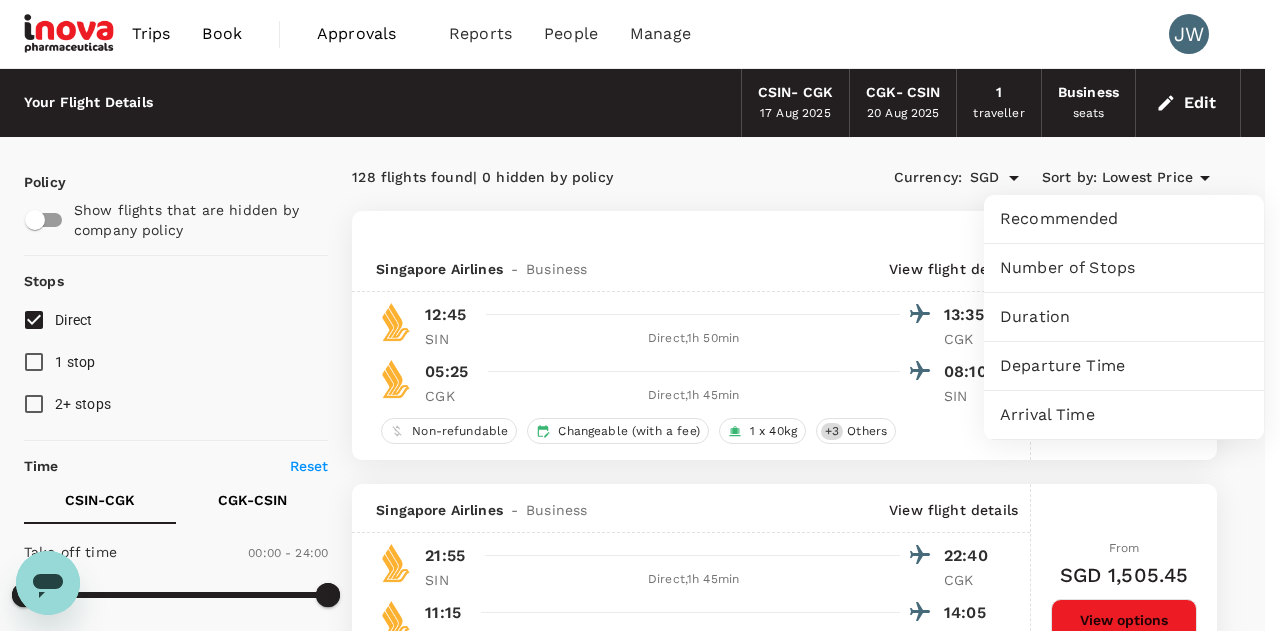 click at bounding box center [640, 315] 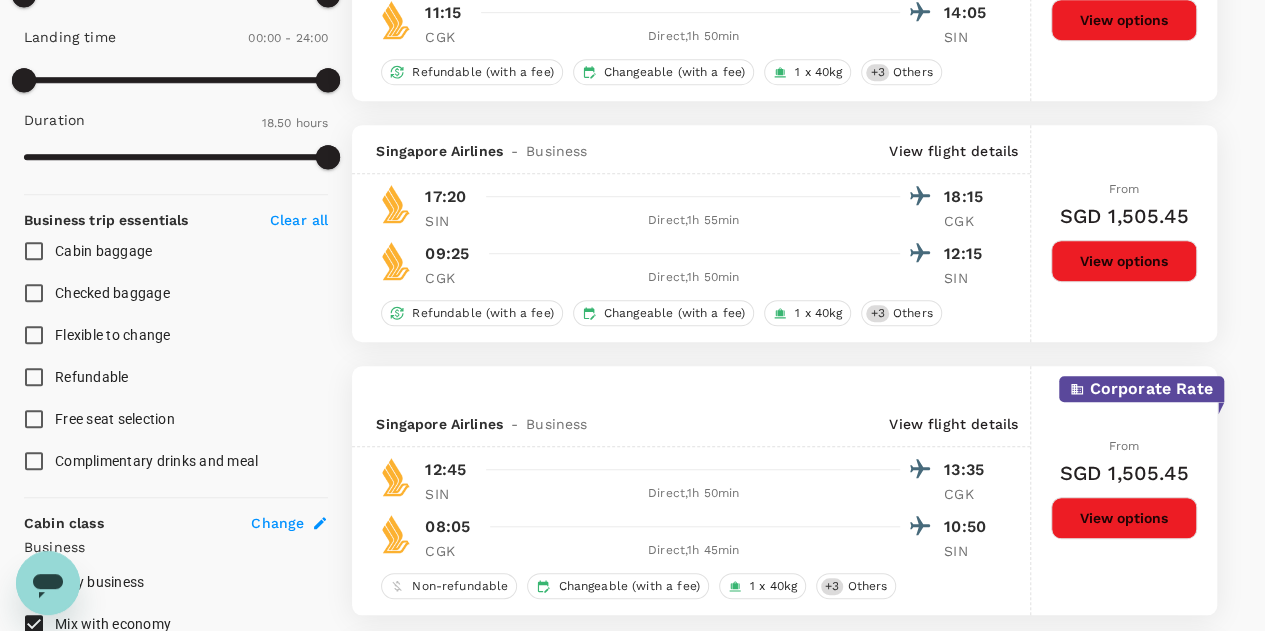 scroll, scrollTop: 300, scrollLeft: 0, axis: vertical 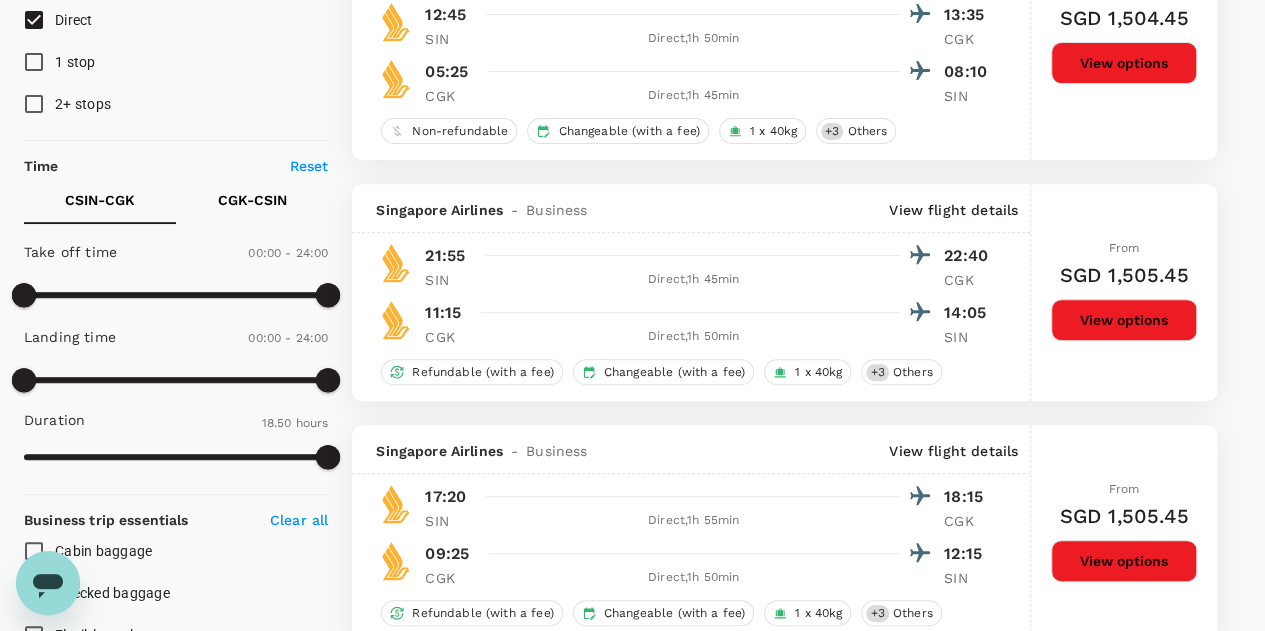 click on "CGK - CSIN" at bounding box center (252, 200) 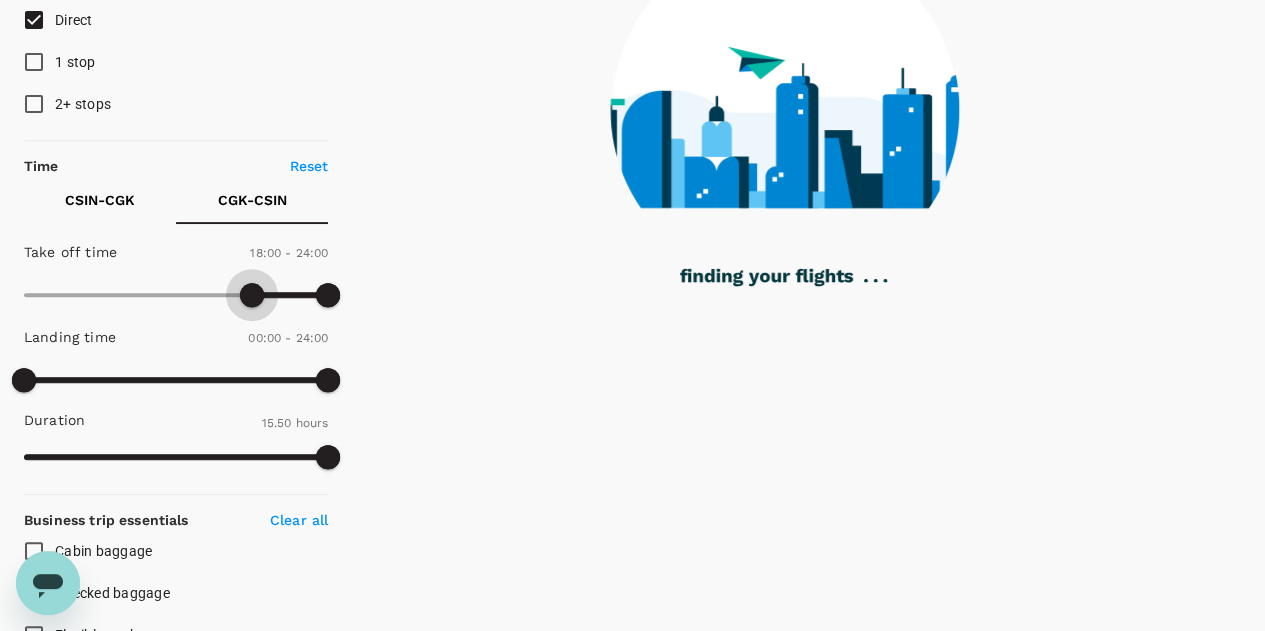drag, startPoint x: 30, startPoint y: 289, endPoint x: 254, endPoint y: 313, distance: 225.28204 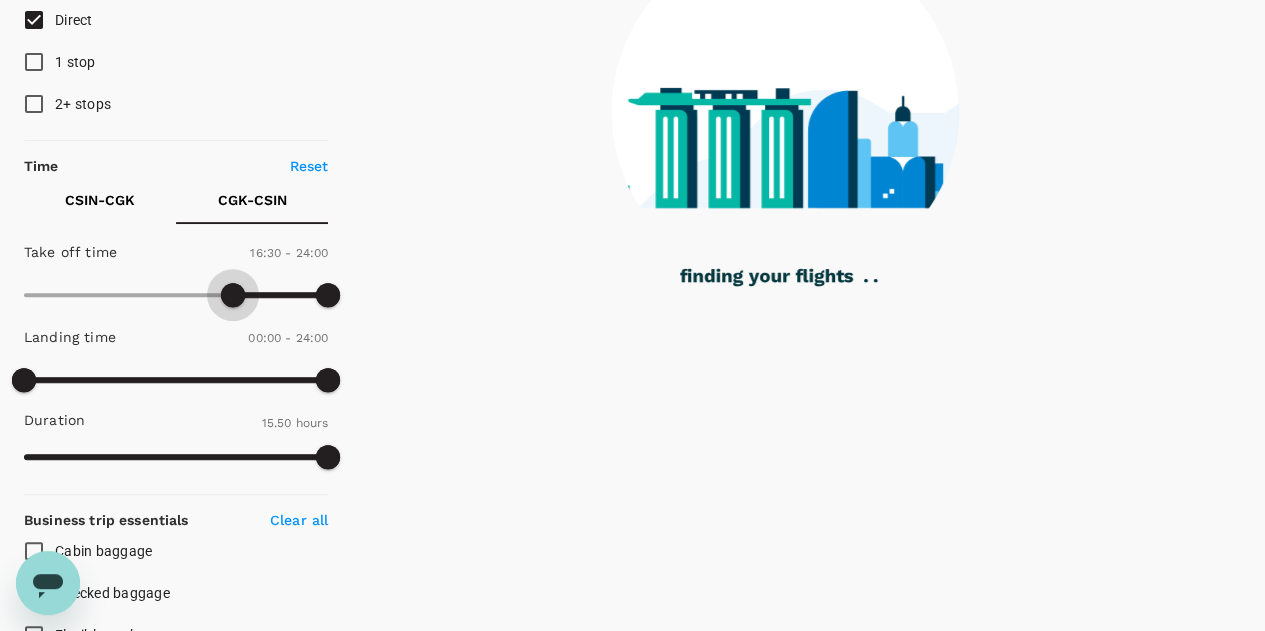 drag, startPoint x: 258, startPoint y: 297, endPoint x: 234, endPoint y: 299, distance: 24.083189 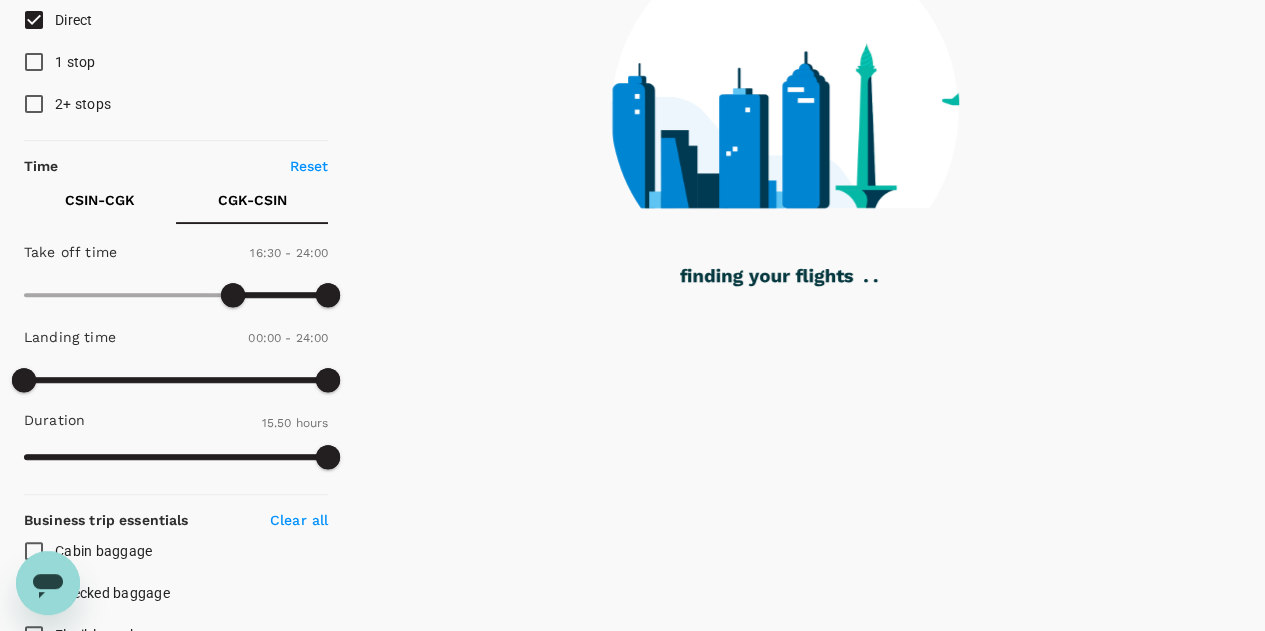 click on "CSIN - CGK" at bounding box center [100, 200] 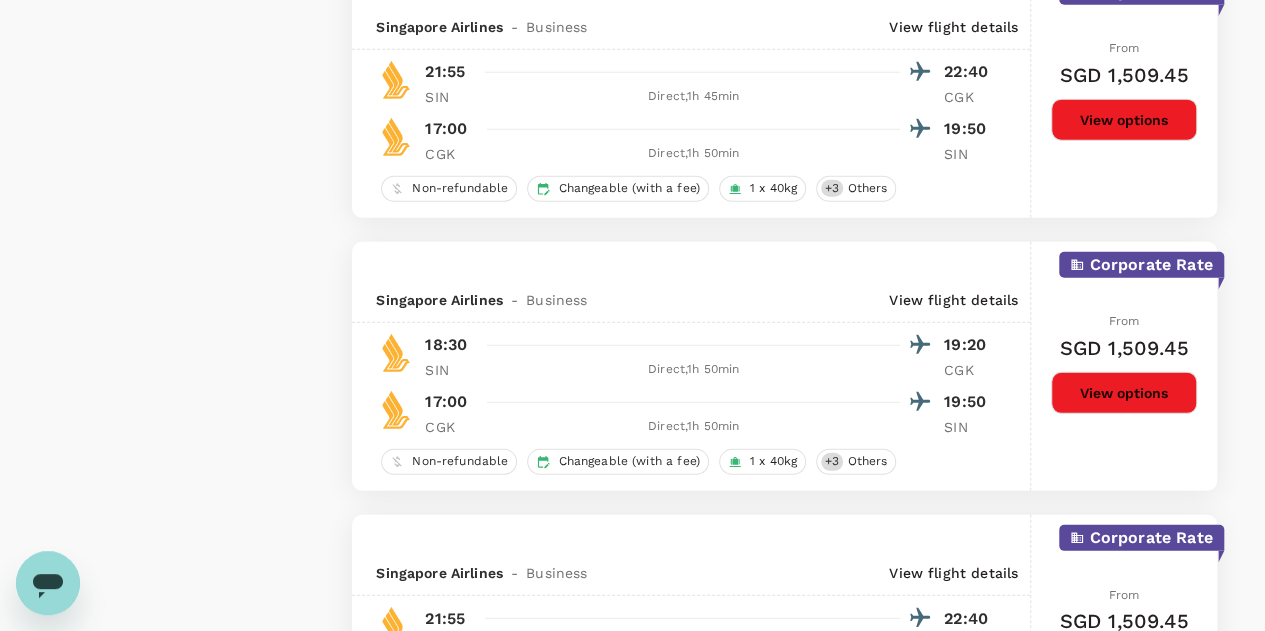 scroll, scrollTop: 3000, scrollLeft: 0, axis: vertical 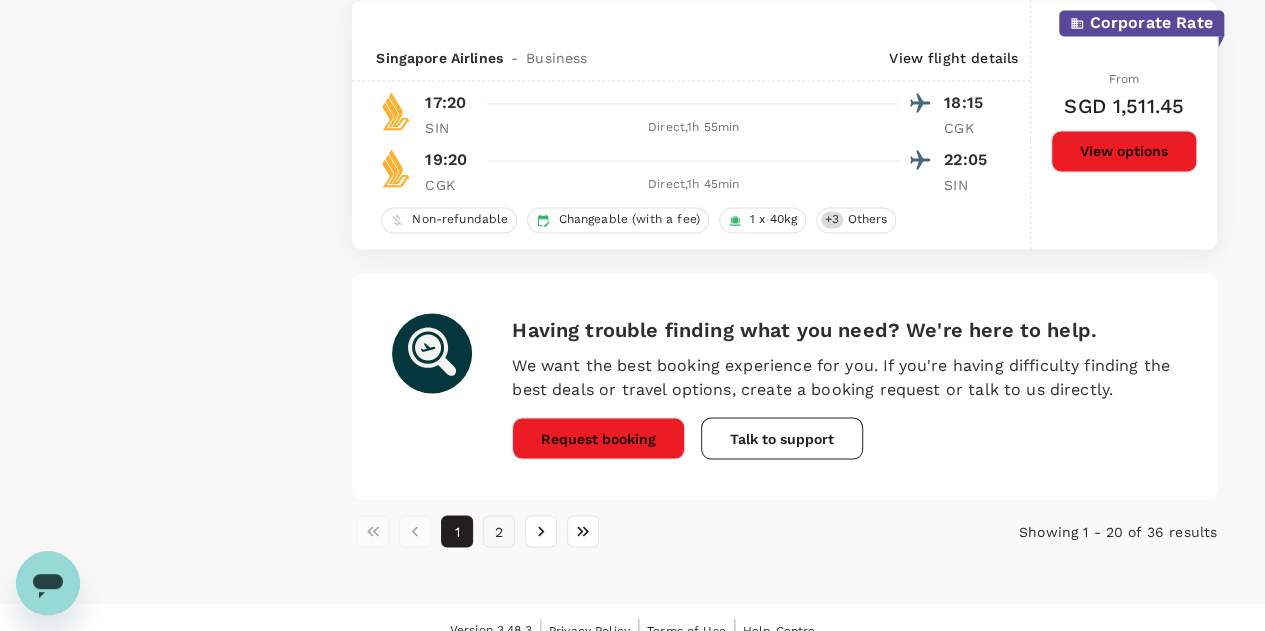 click on "2" at bounding box center [499, 531] 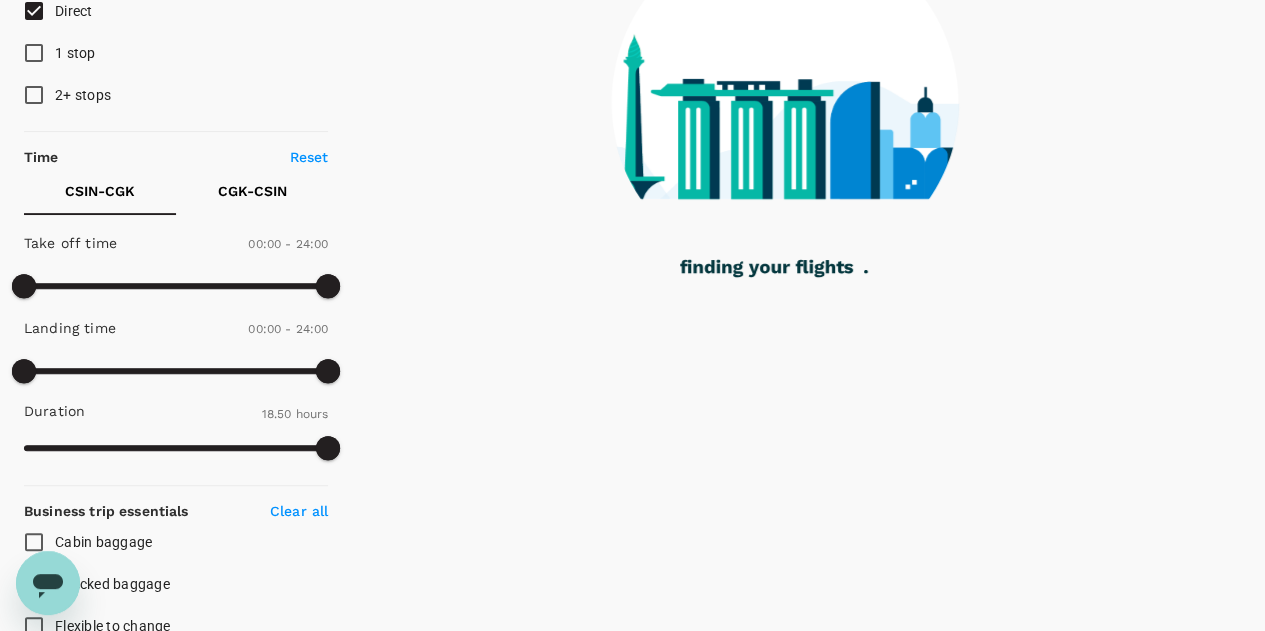 scroll, scrollTop: 300, scrollLeft: 0, axis: vertical 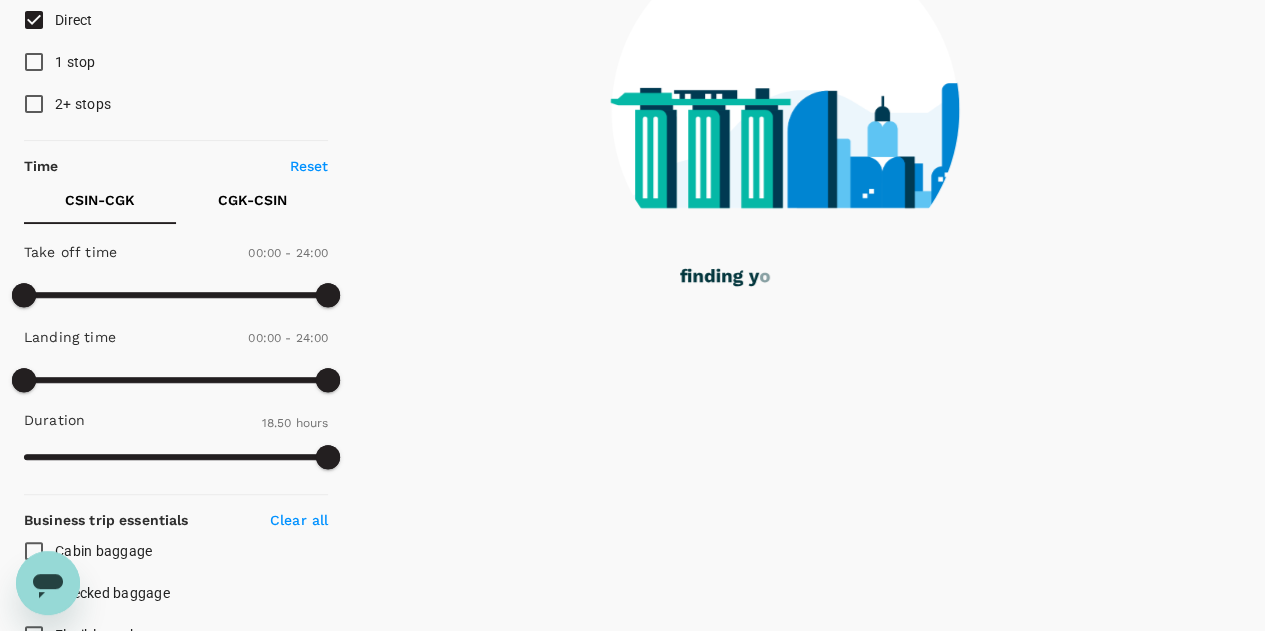 click on "CGK - CSIN" at bounding box center (252, 200) 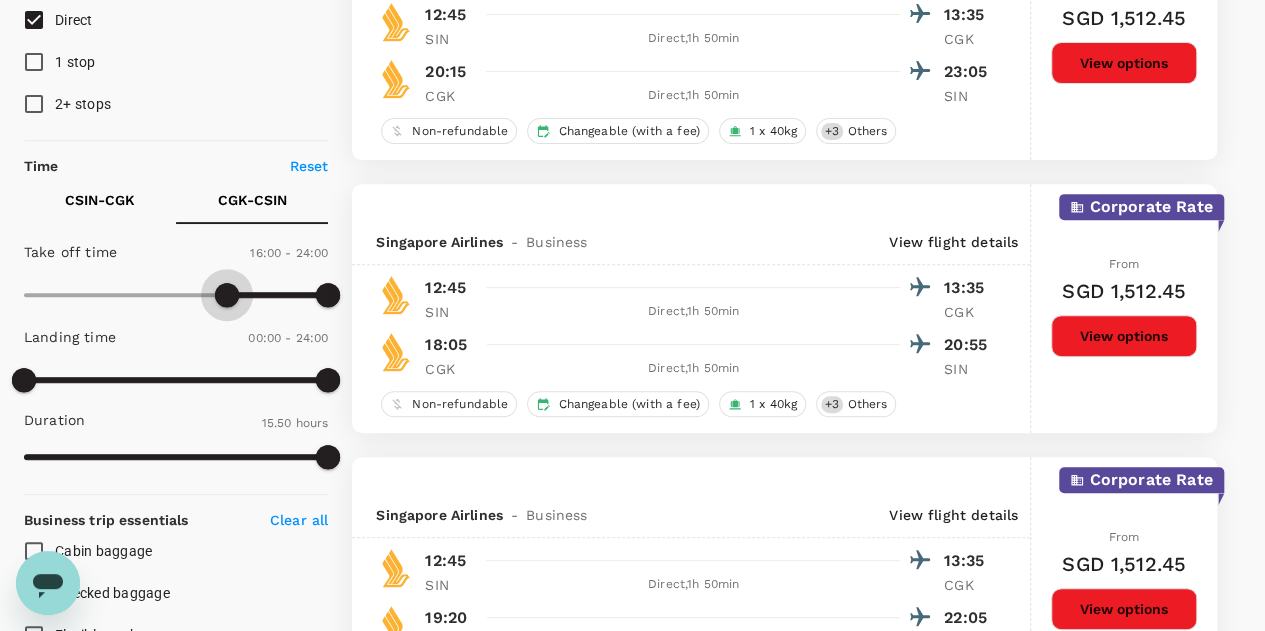 type on "900" 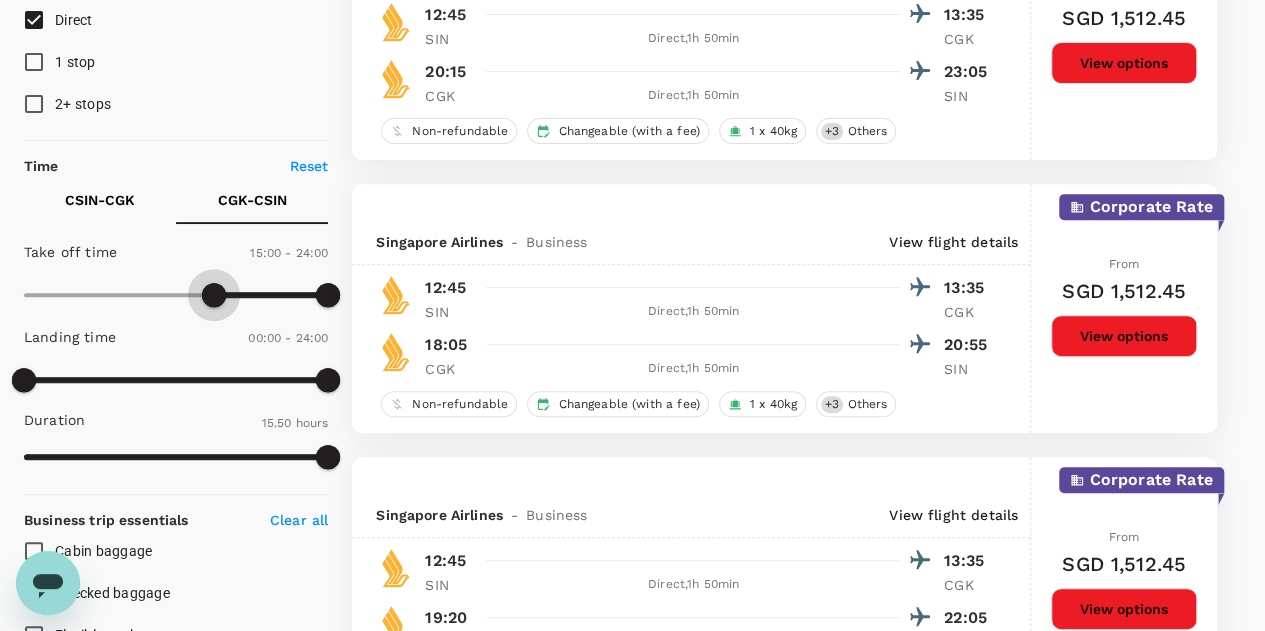 drag, startPoint x: 242, startPoint y: 299, endPoint x: 211, endPoint y: 295, distance: 31.257 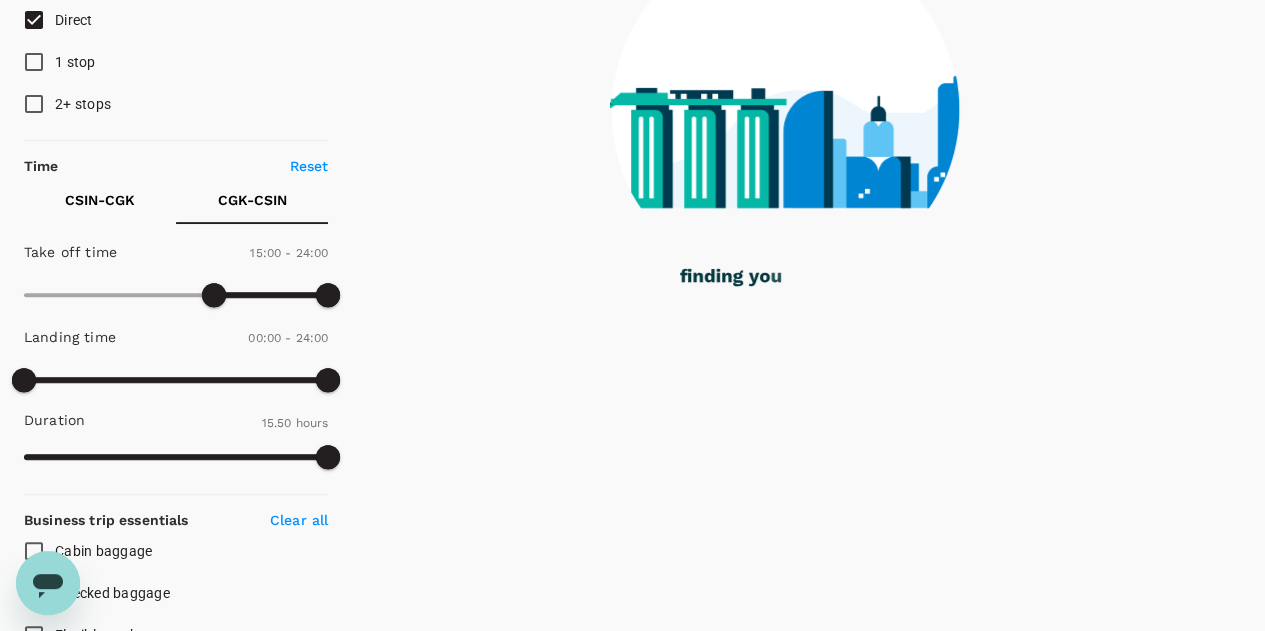 click on "CSIN - CGK" at bounding box center (100, 200) 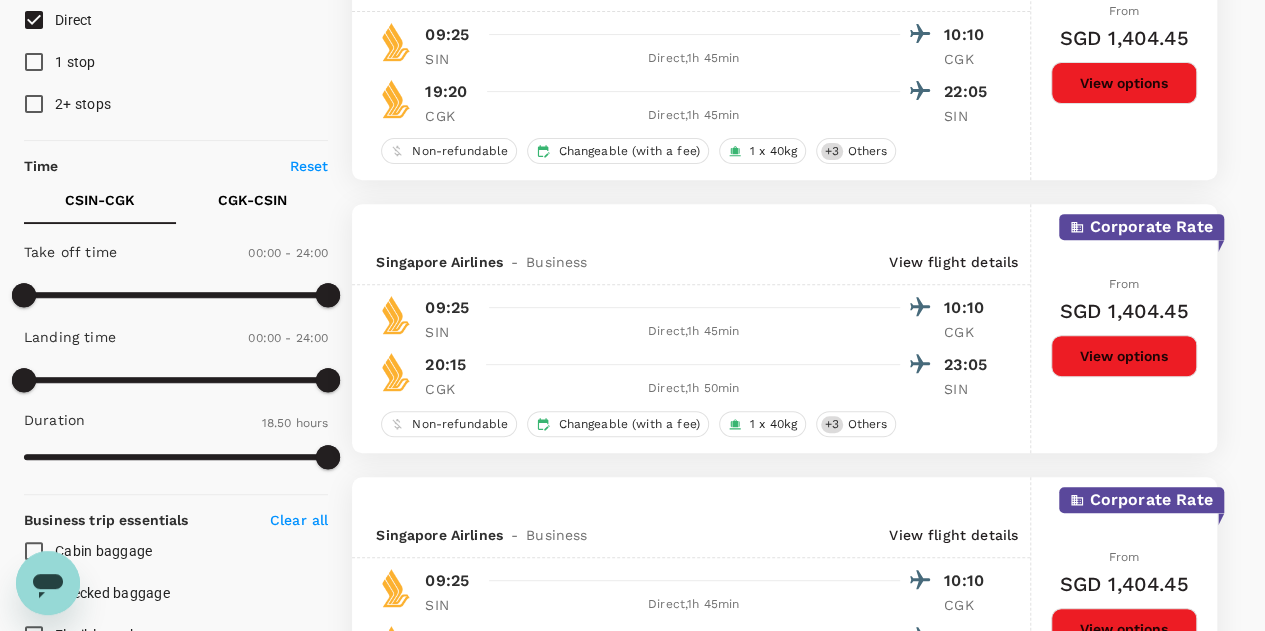 type on "SGD" 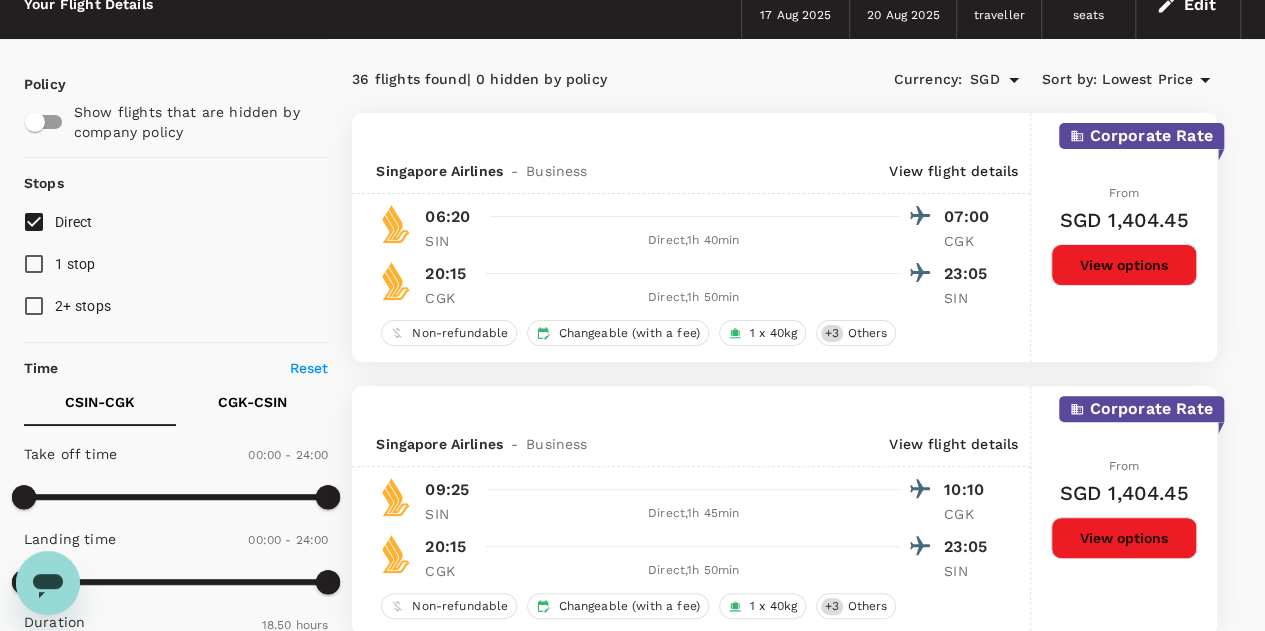 scroll, scrollTop: 0, scrollLeft: 0, axis: both 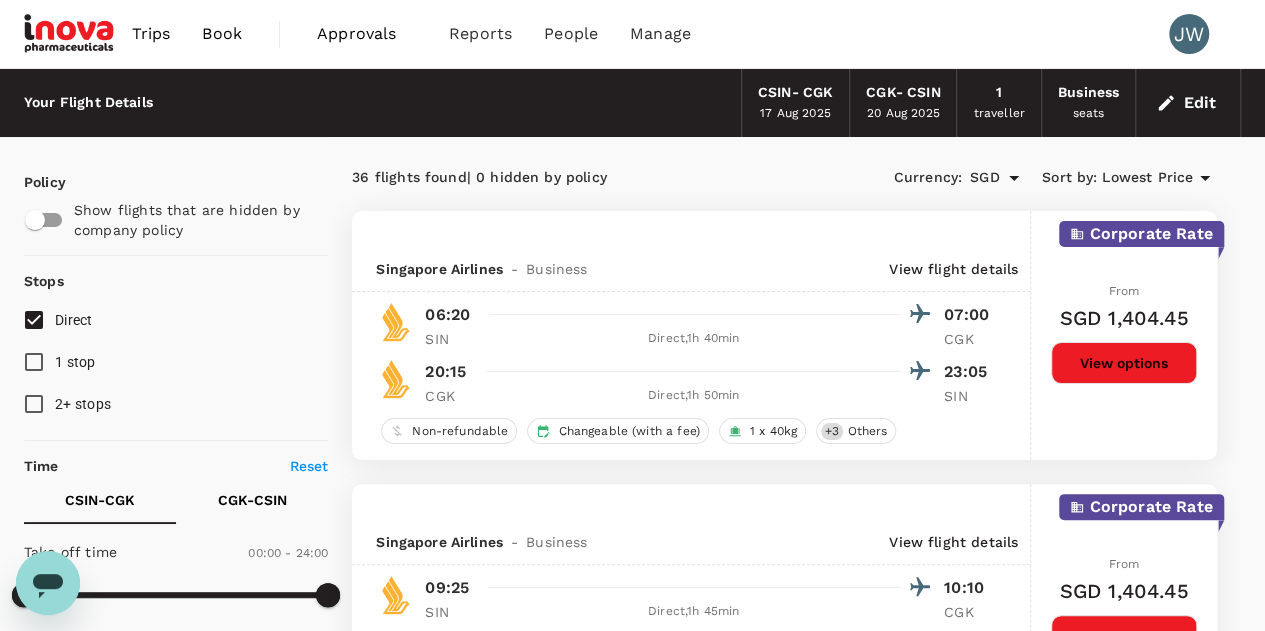 click on "Business" at bounding box center (1088, 93) 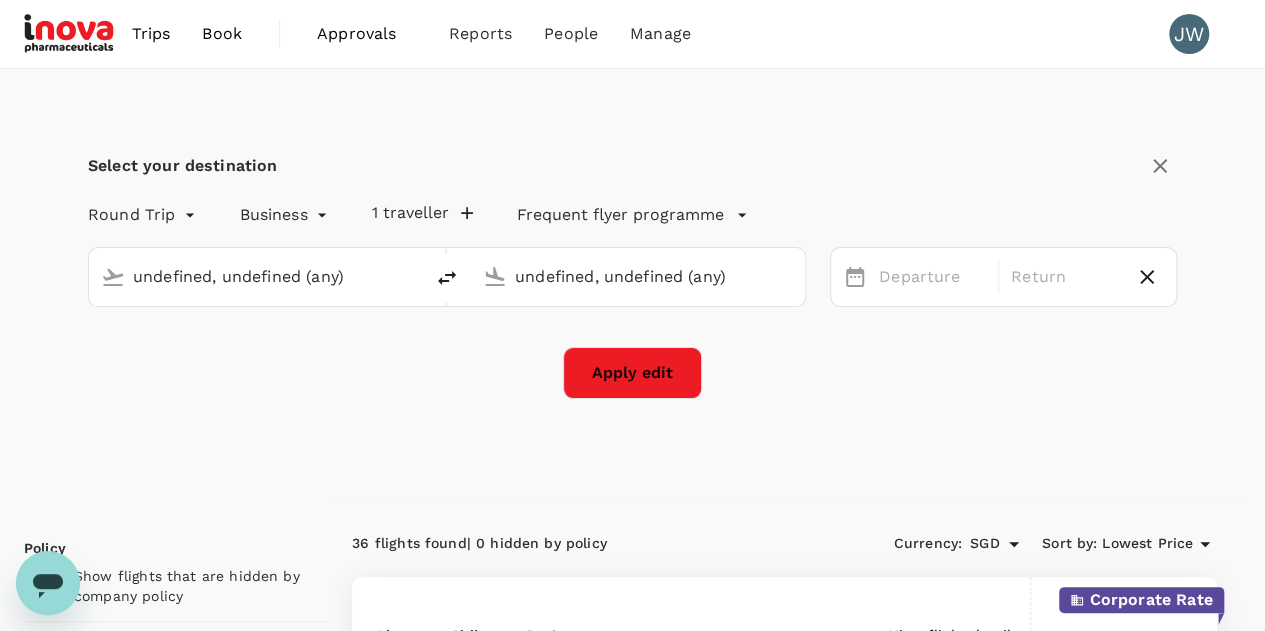 type 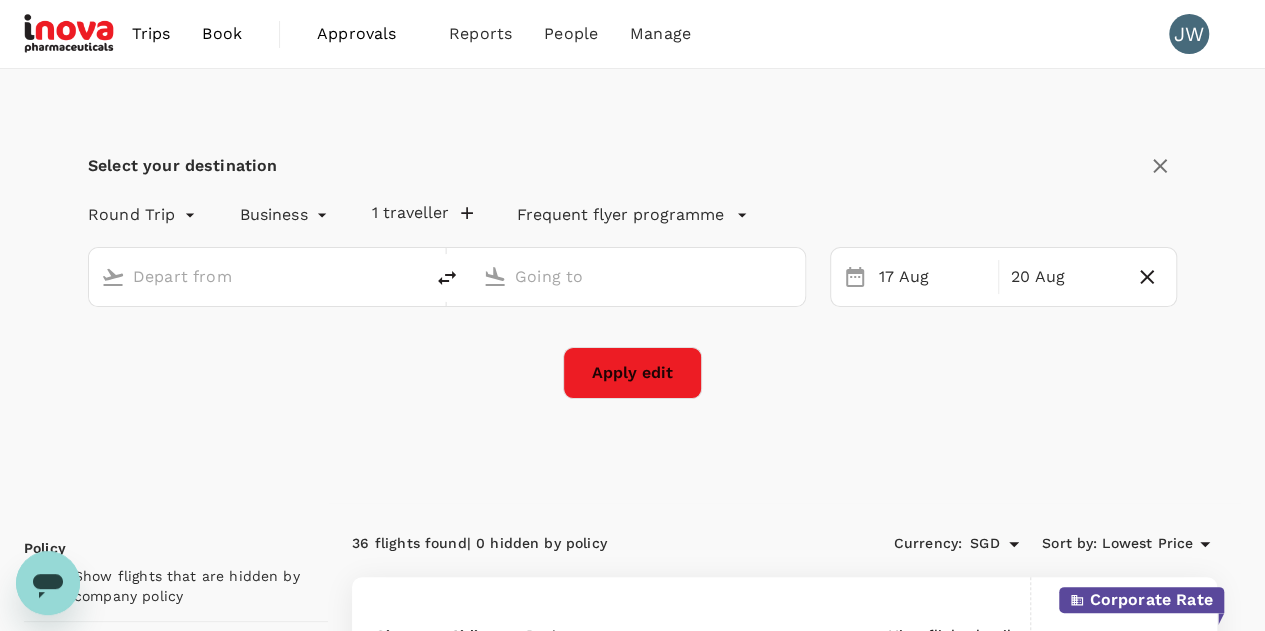 type on "Singapore, Singapore (any)" 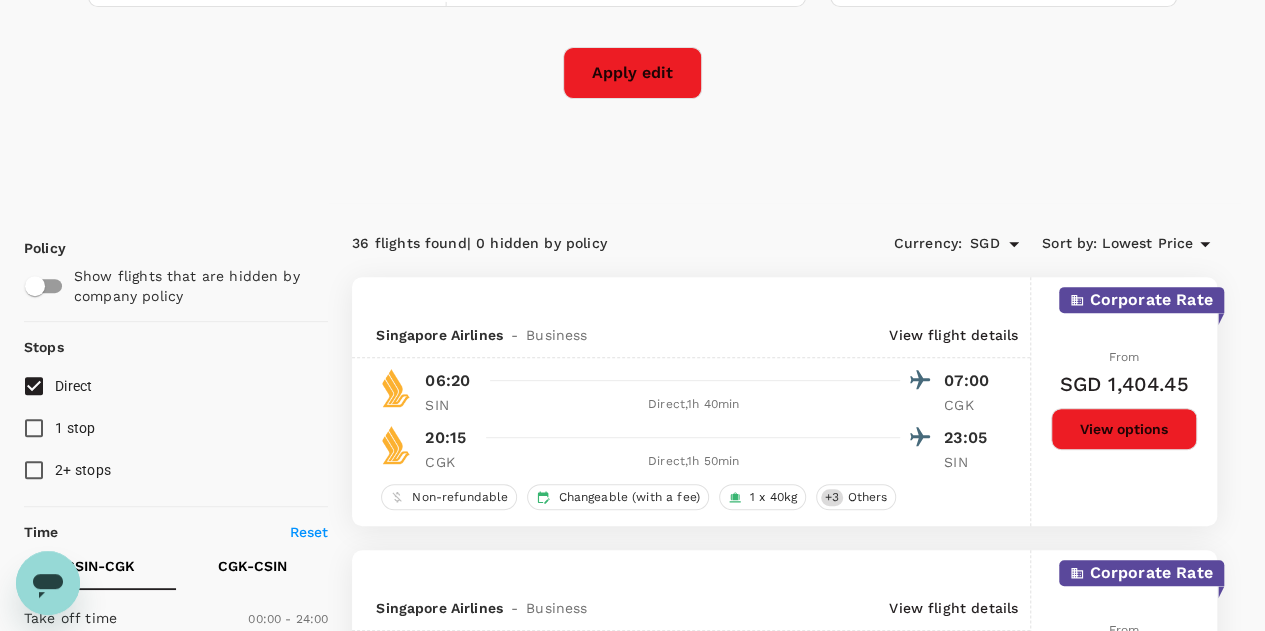 scroll, scrollTop: 0, scrollLeft: 0, axis: both 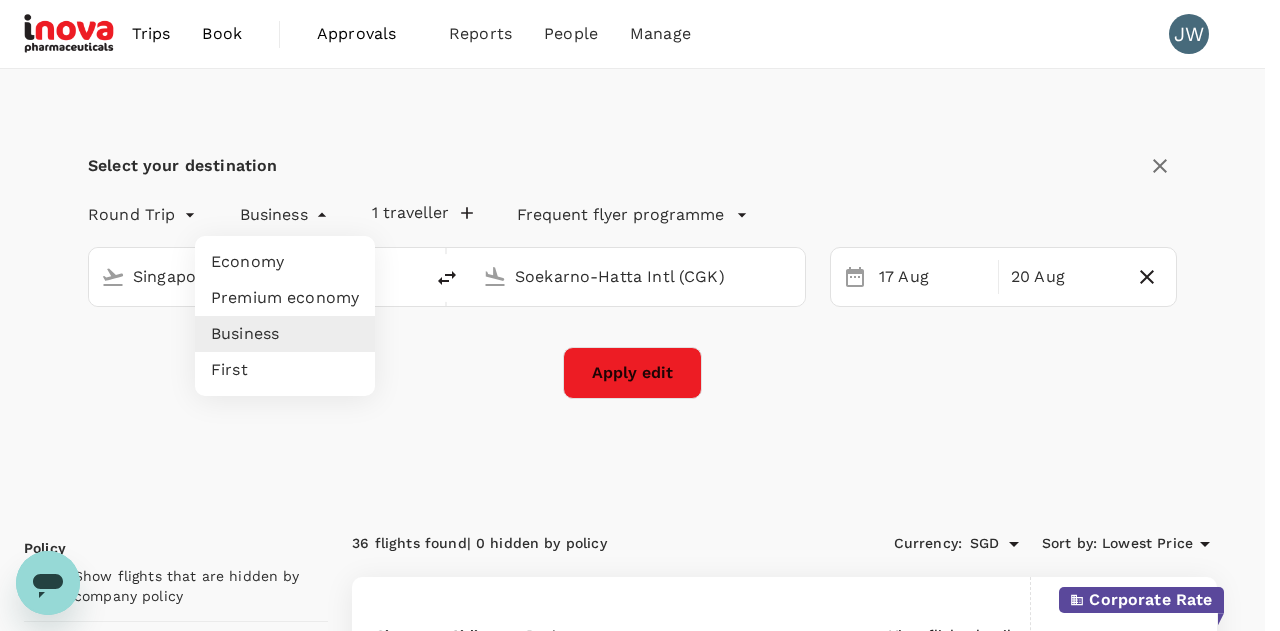 click on "Trips Book Approvals 0 Reports People Manage JW Select your destination Round Trip roundtrip Business business 1 traveller Frequent flyer programme [CITY], [STATE] (any) Soekarno-Hatta Intl (CGK) 17 Aug 20 Aug Apply edit Policy Show flights that are hidden by company policy Stops Direct 1 stop 2+ stops Time Reset CSIN - CGK CGK - CSIN Take off time 00:00 - 24:00 Landing time 00:00 - 24:00 Duration 18.50 hours Take off time 15:00 - 24:00 Landing time 00:00 - 24:00 Duration 15.50 hours Business trip essentials Clear all Cabin baggage Checked baggage Flexible to change Refundable Free seat selection Complimentary drinks and meal Cabin class Change Business Only business Mix with economy Airlines Clear all Batik Air Batik Air Malaysia Cathay Pacific Airways Garuda Indonesia Malaysia Airlines Singapore Airlines Other Only show corporate rates Exclude code share flights 36 flights found | 0 hidden by policy Currency : SGD Sort by : Lowest Price Corporate Rate Singapore Airlines - Business SIN" at bounding box center (640, 3211) 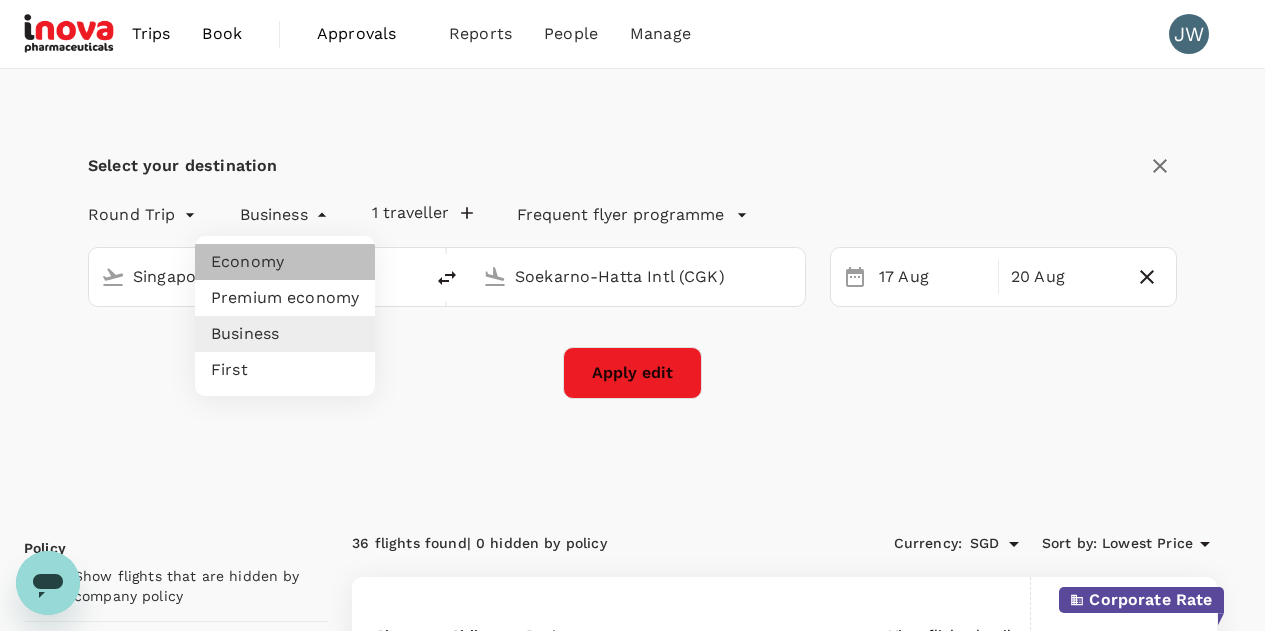 click on "Economy" at bounding box center (285, 262) 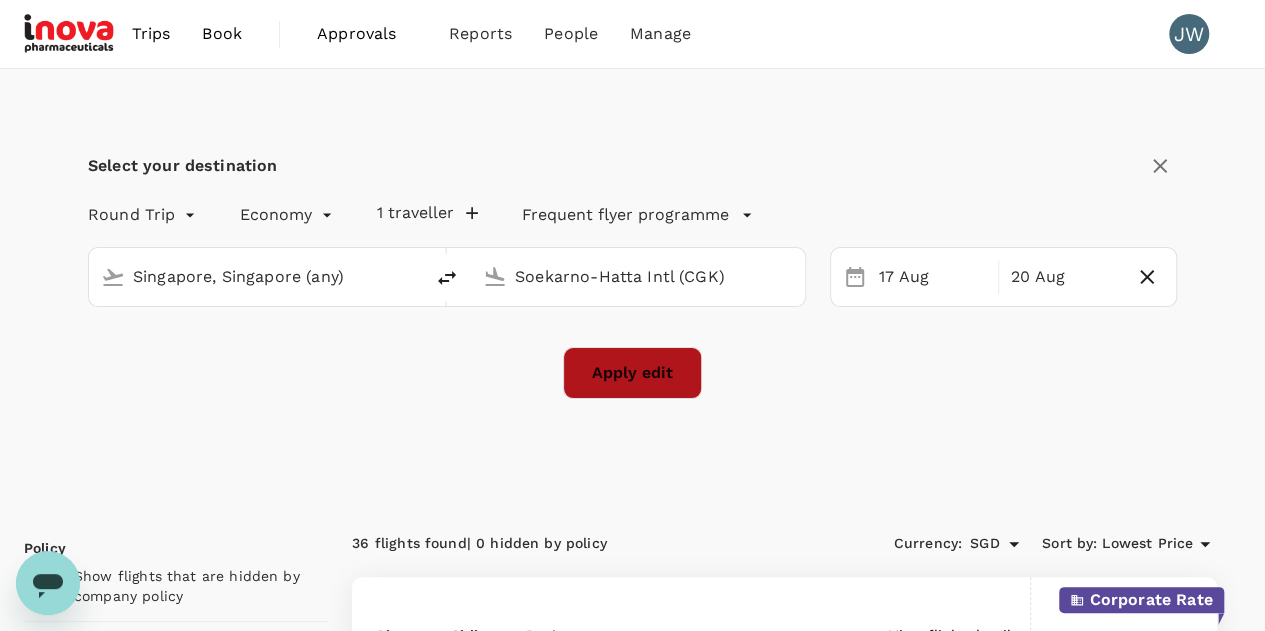 click on "Apply edit" at bounding box center (632, 373) 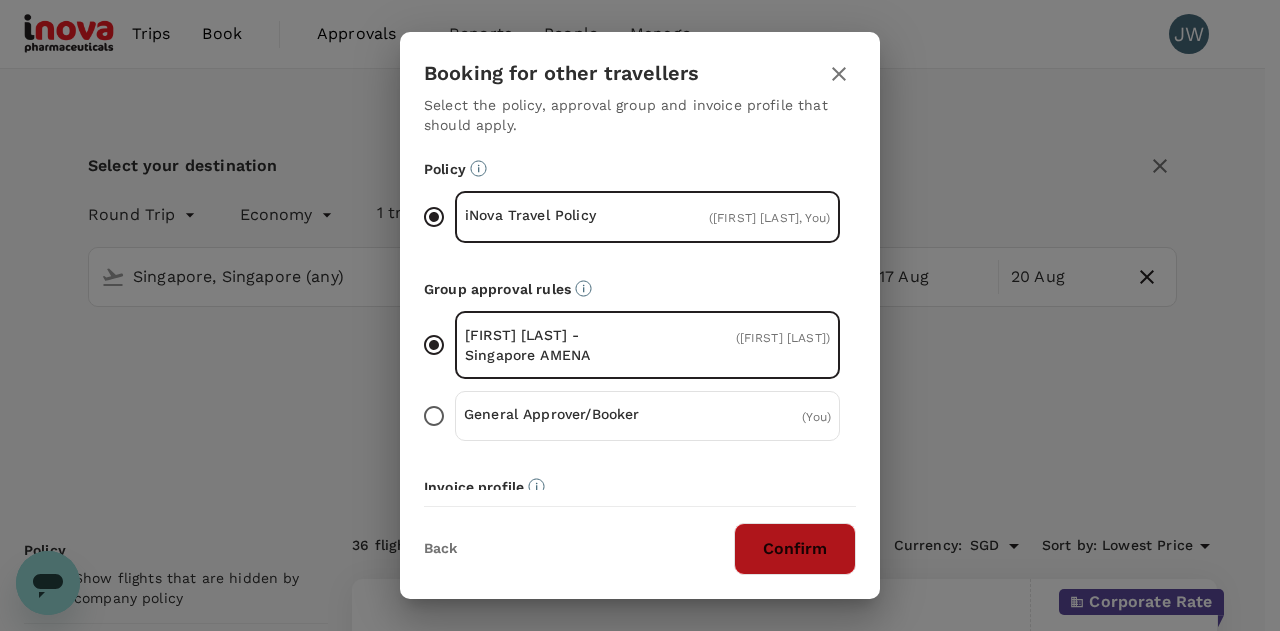 click on "Confirm" at bounding box center [795, 549] 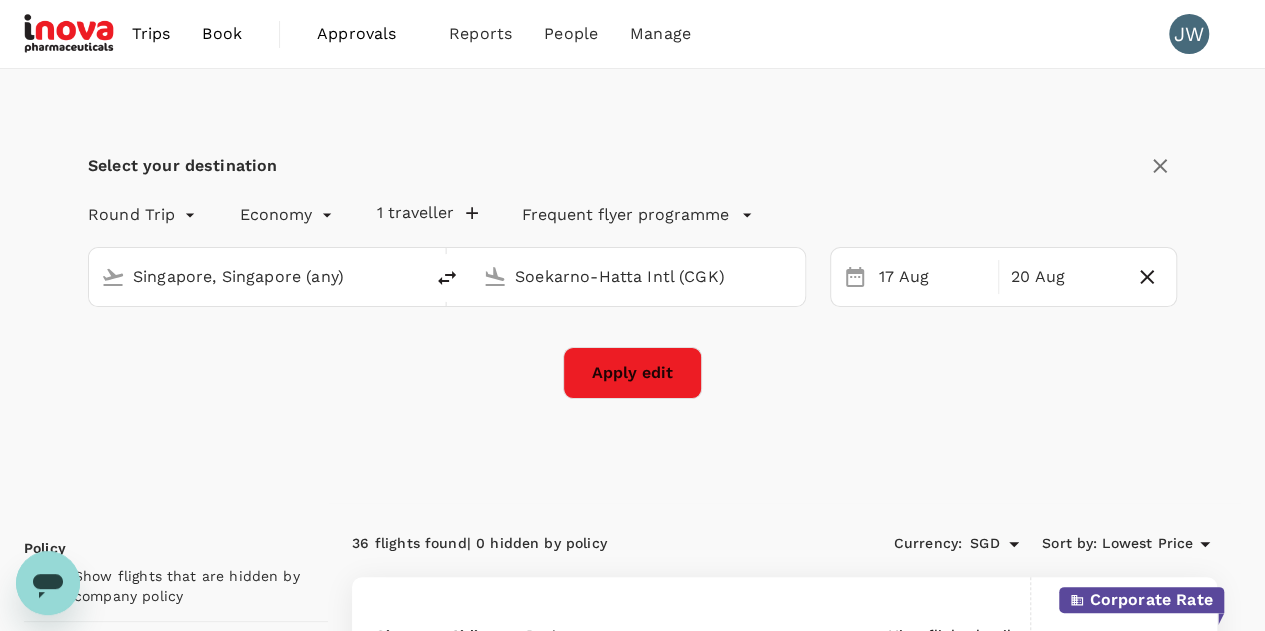 checkbox on "false" 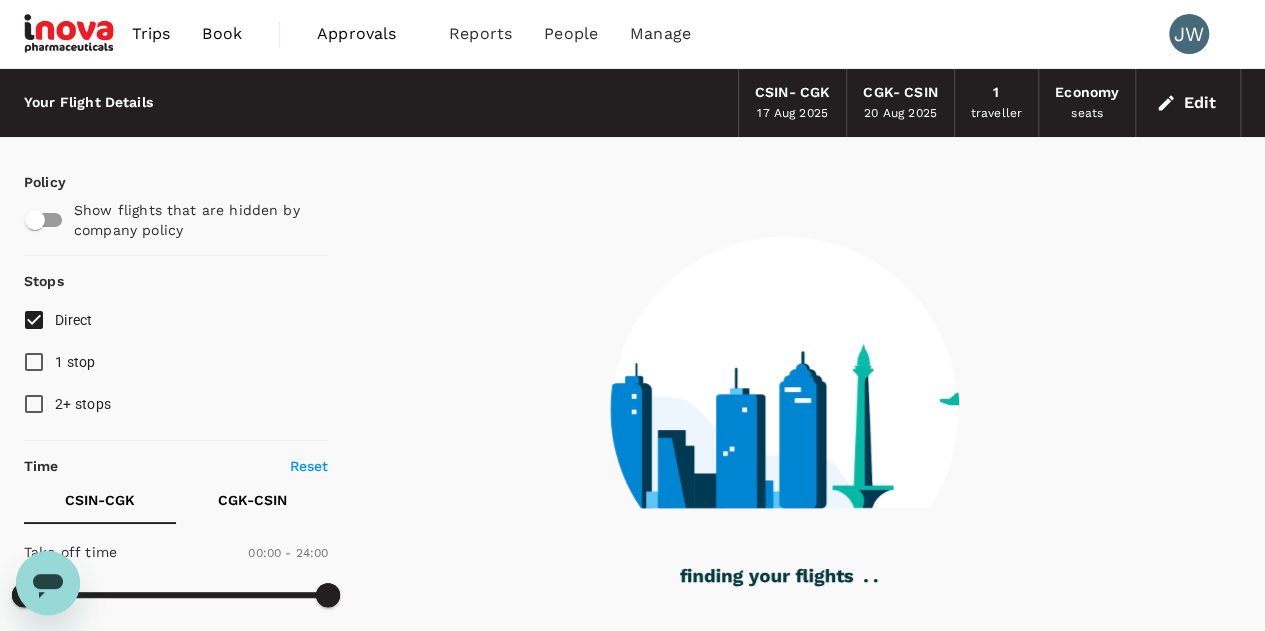 type on "120" 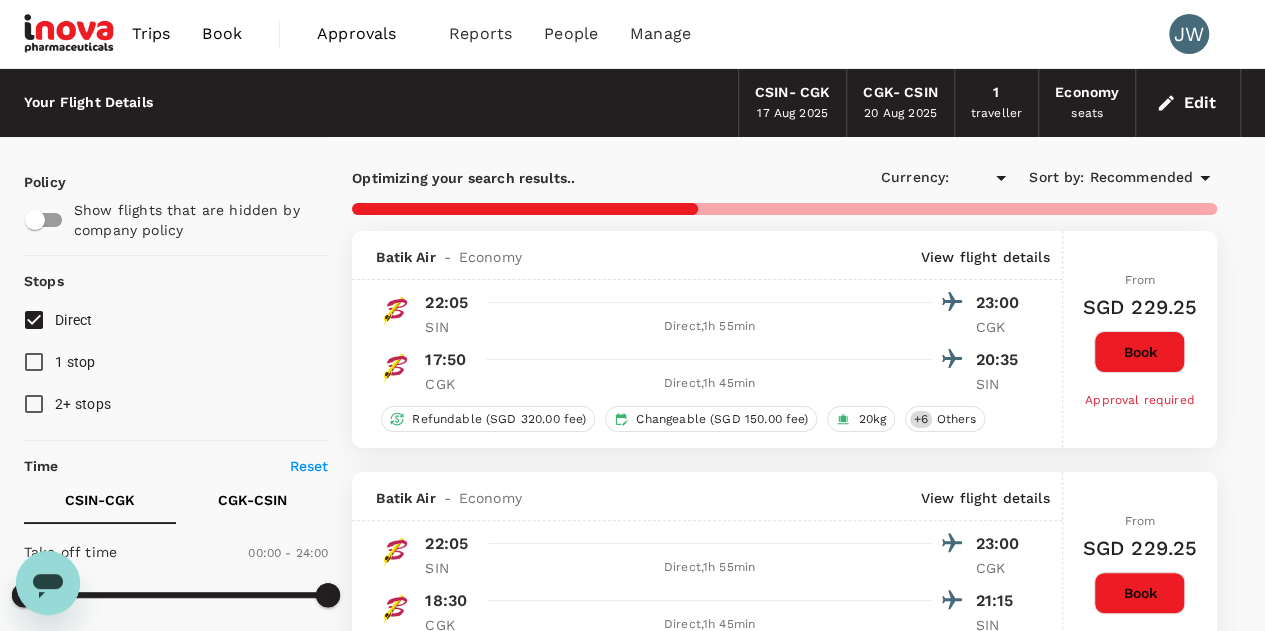 checkbox on "true" 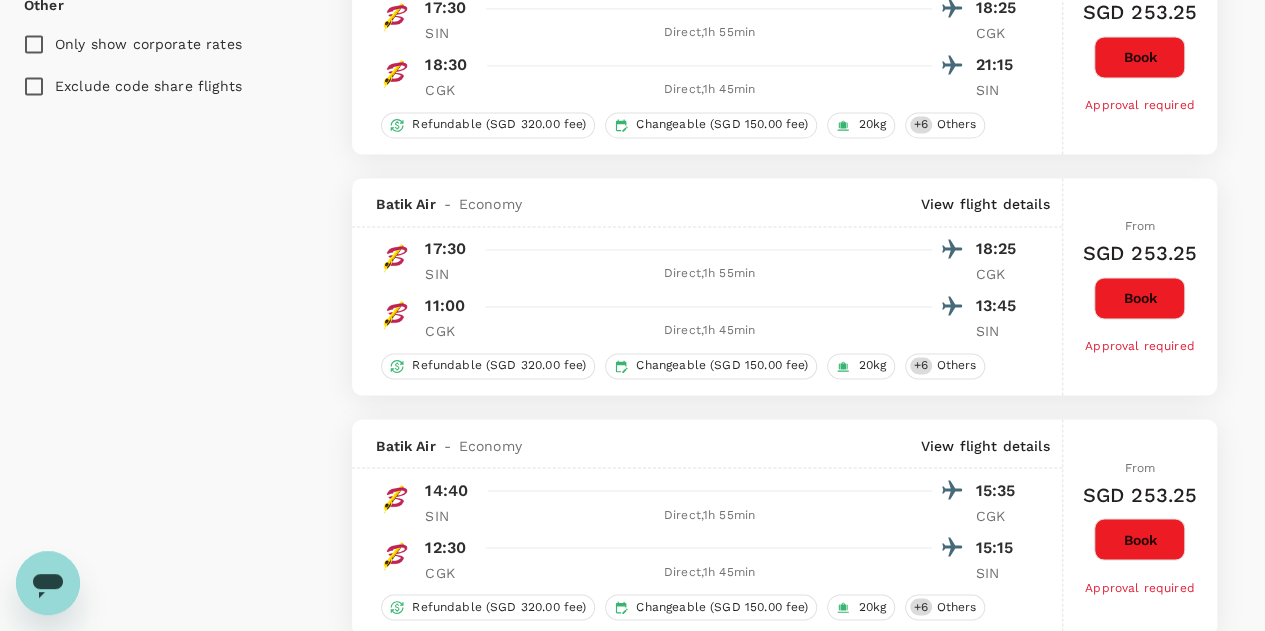 type on "360" 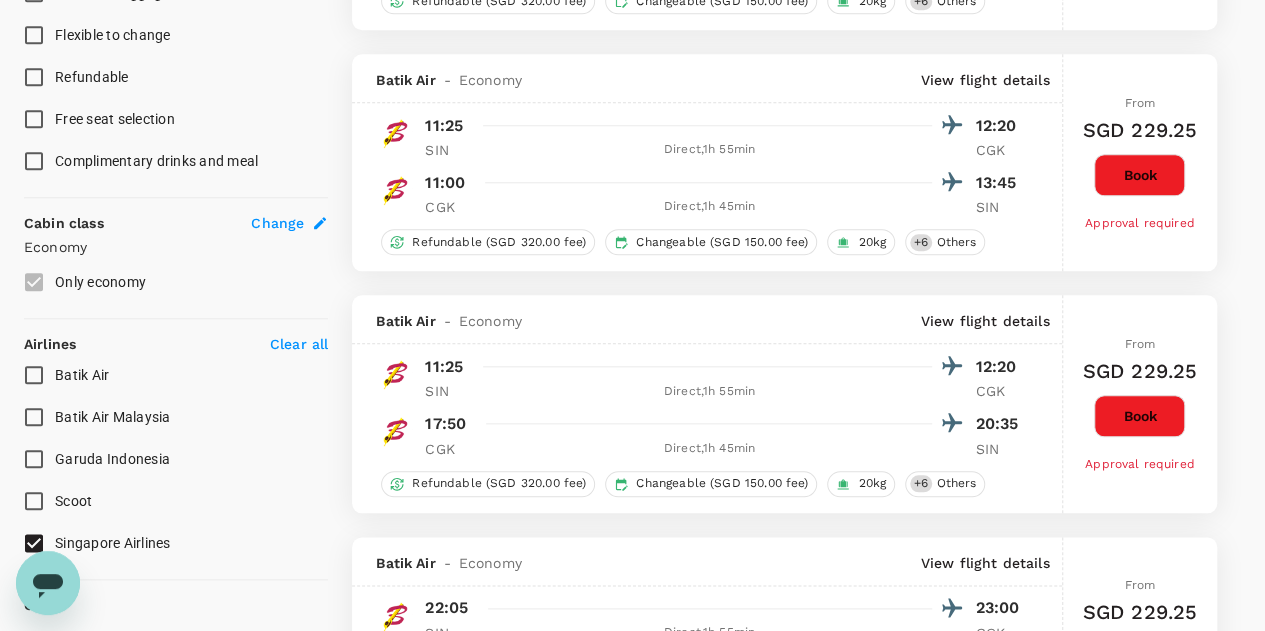 scroll, scrollTop: 1200, scrollLeft: 0, axis: vertical 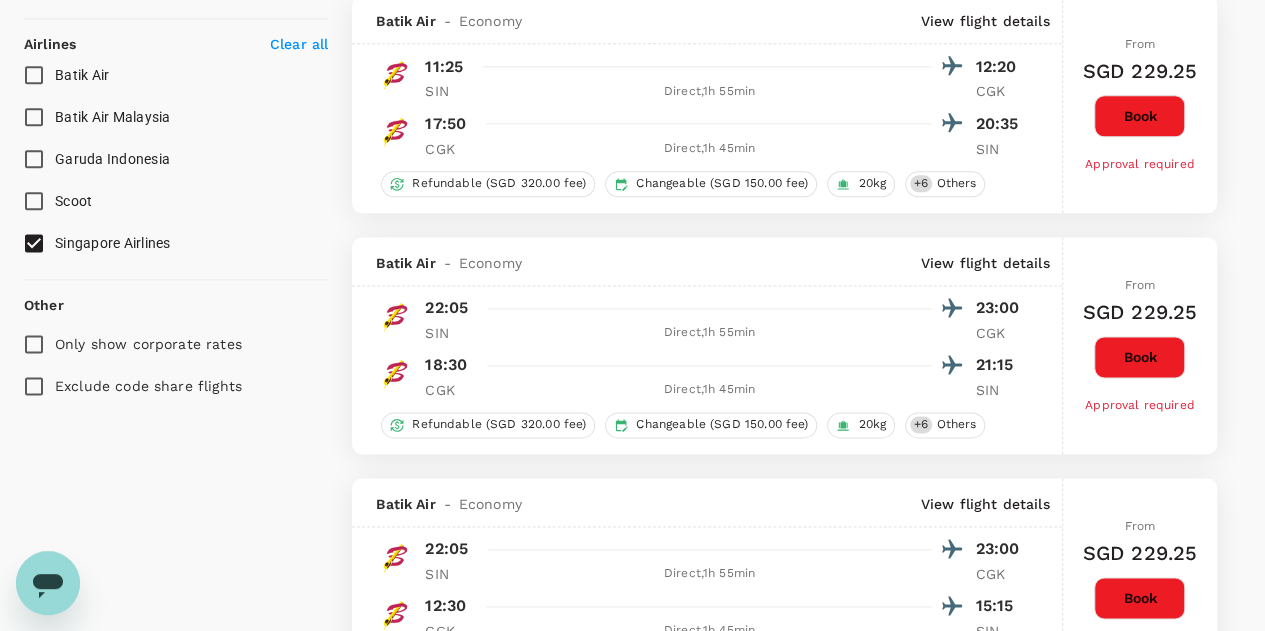 click on "Clear all" at bounding box center (299, 44) 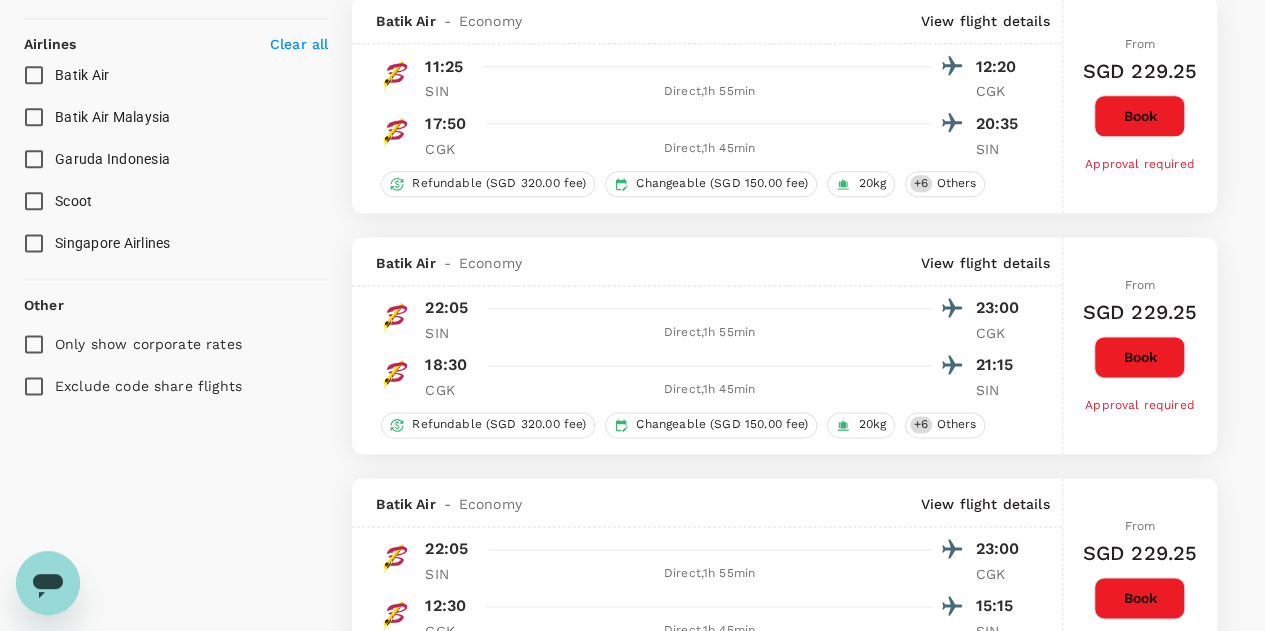 scroll, scrollTop: 1057, scrollLeft: 0, axis: vertical 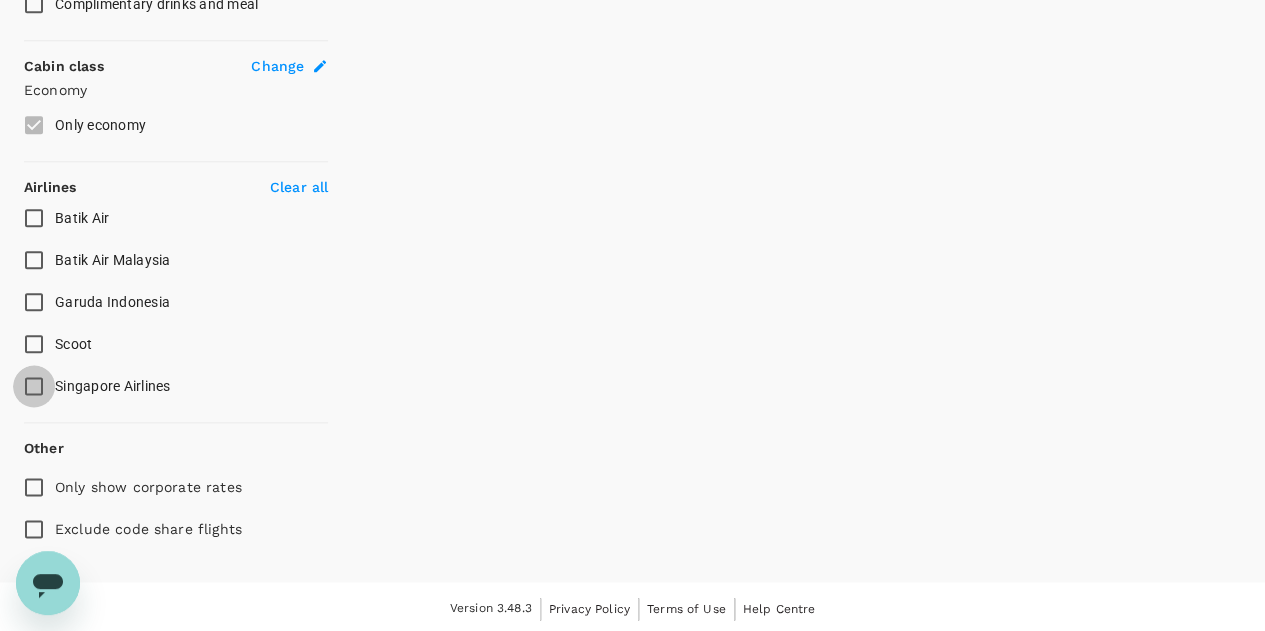 type on "830" 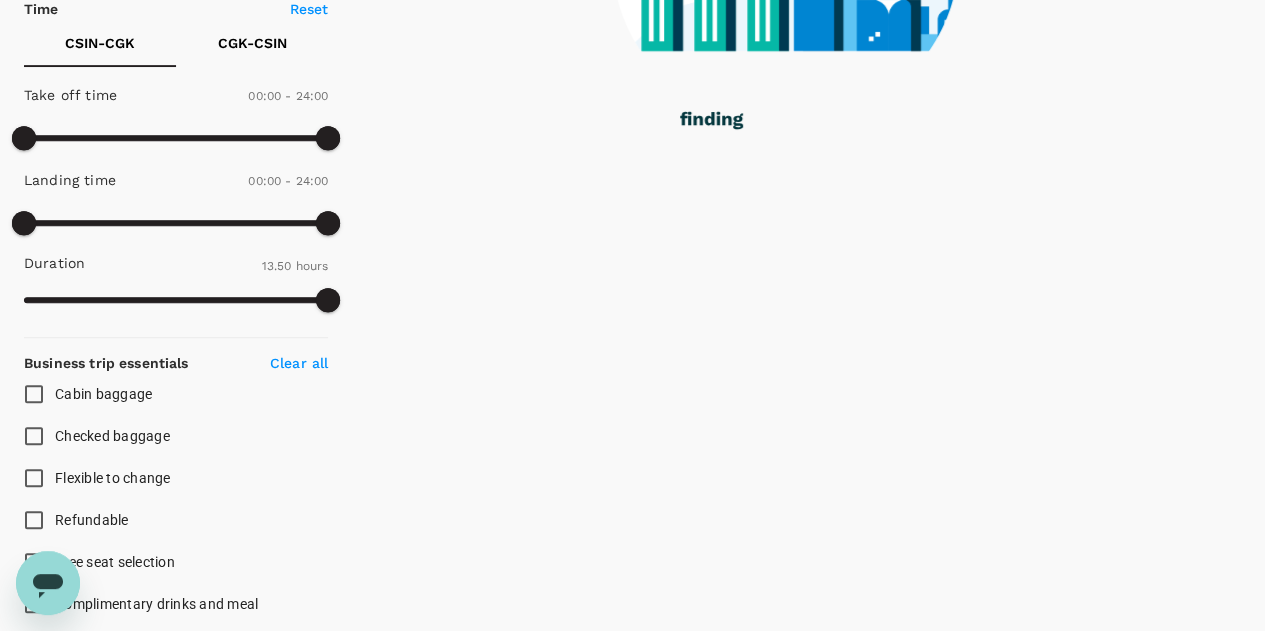 scroll, scrollTop: 157, scrollLeft: 0, axis: vertical 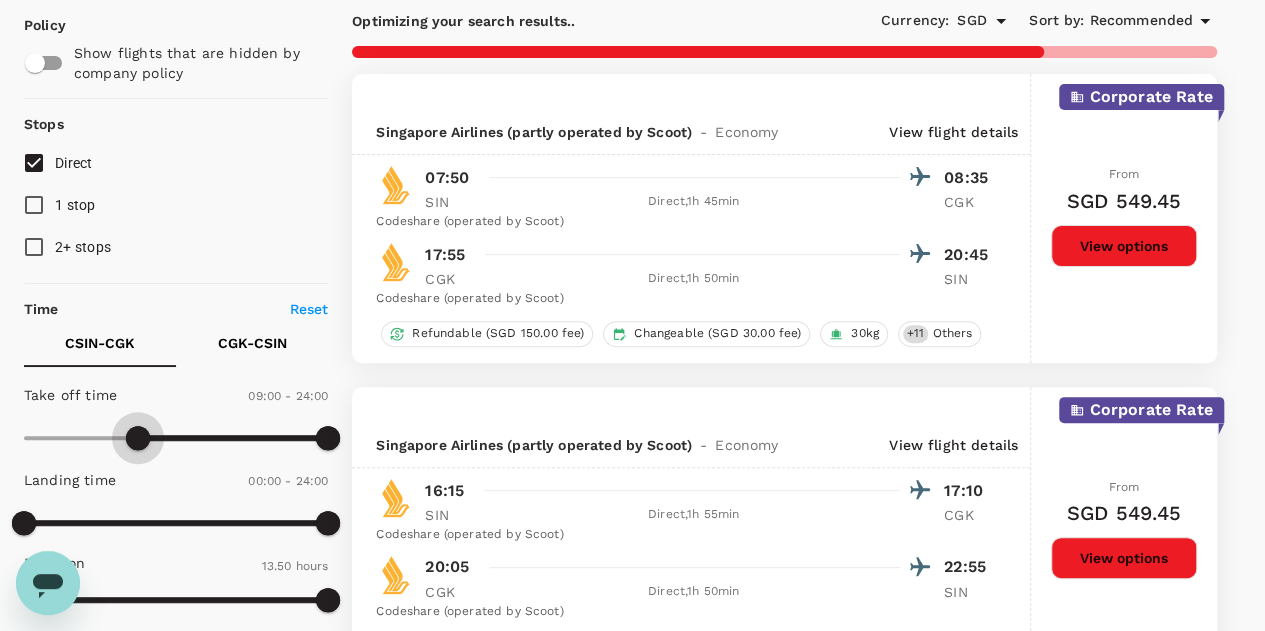 type on "660" 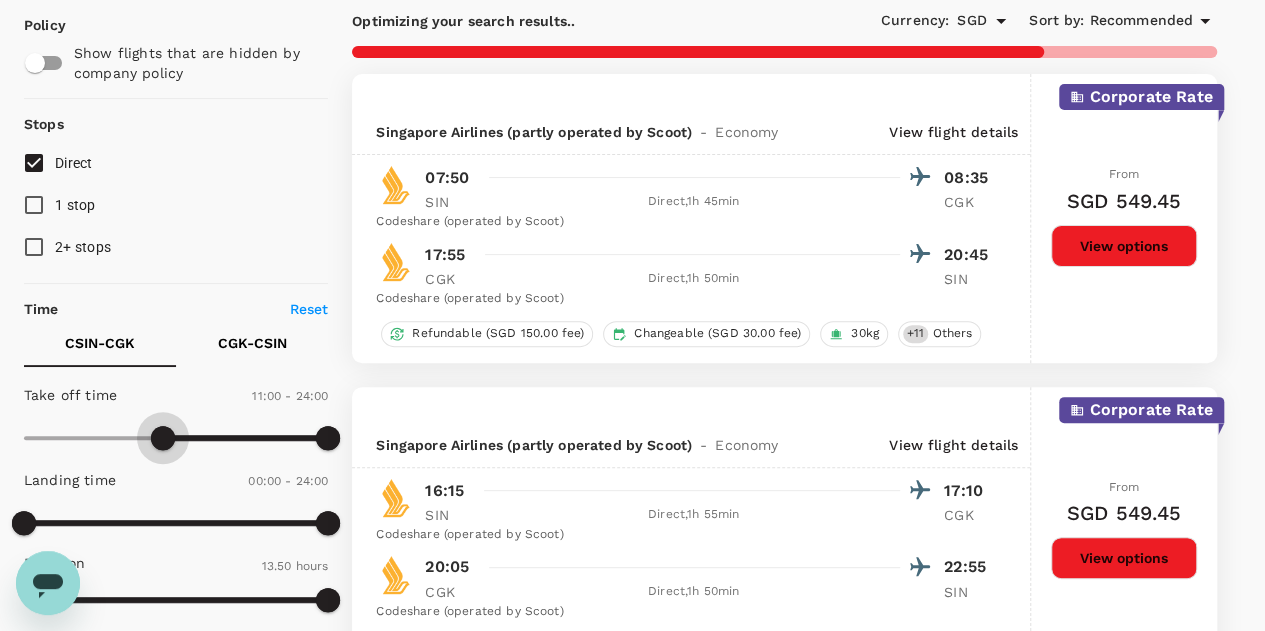 drag, startPoint x: 31, startPoint y: 435, endPoint x: 162, endPoint y: 437, distance: 131.01526 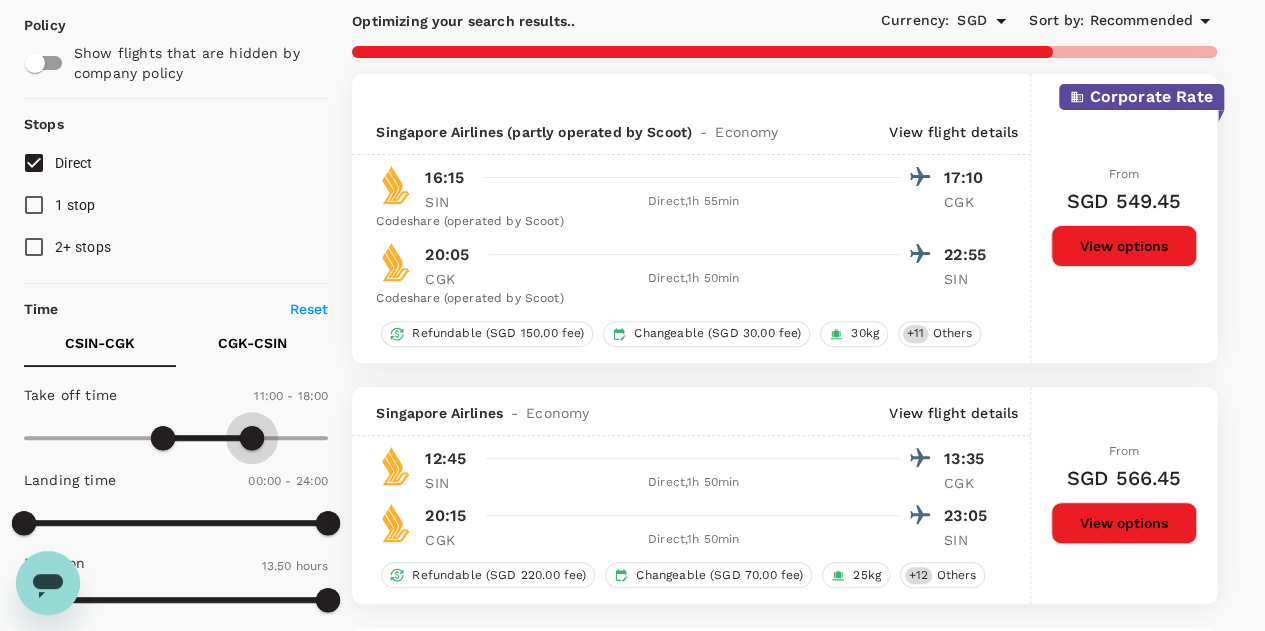 type on "1110" 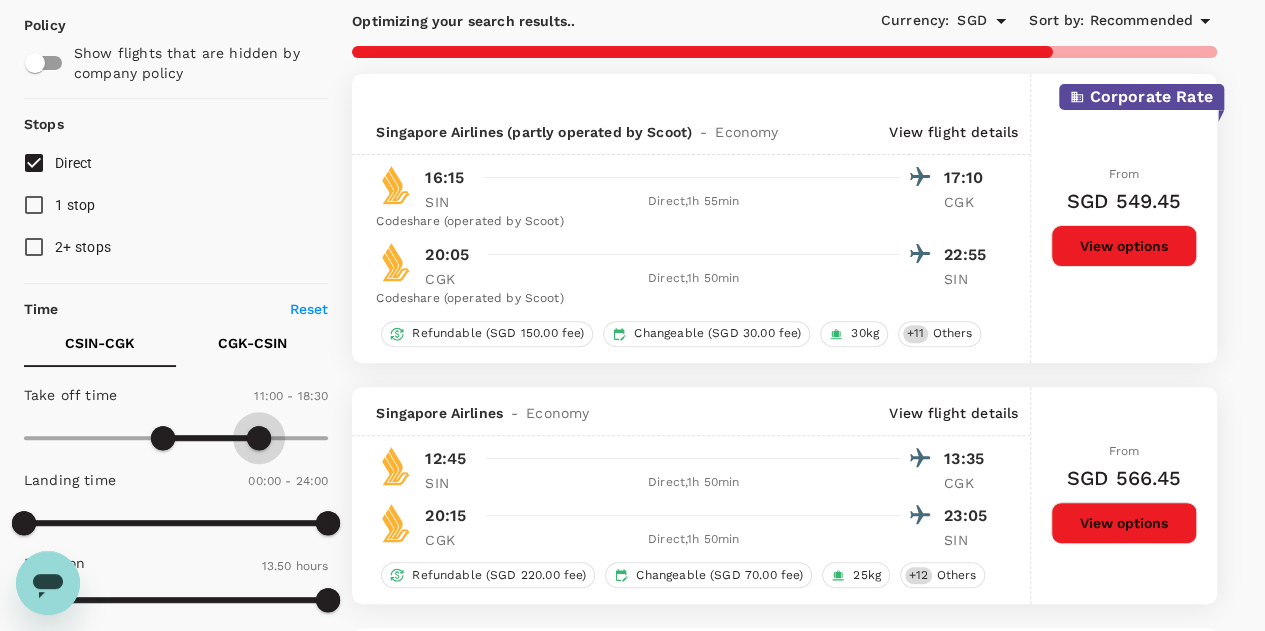 drag, startPoint x: 336, startPoint y: 440, endPoint x: 256, endPoint y: 443, distance: 80.05623 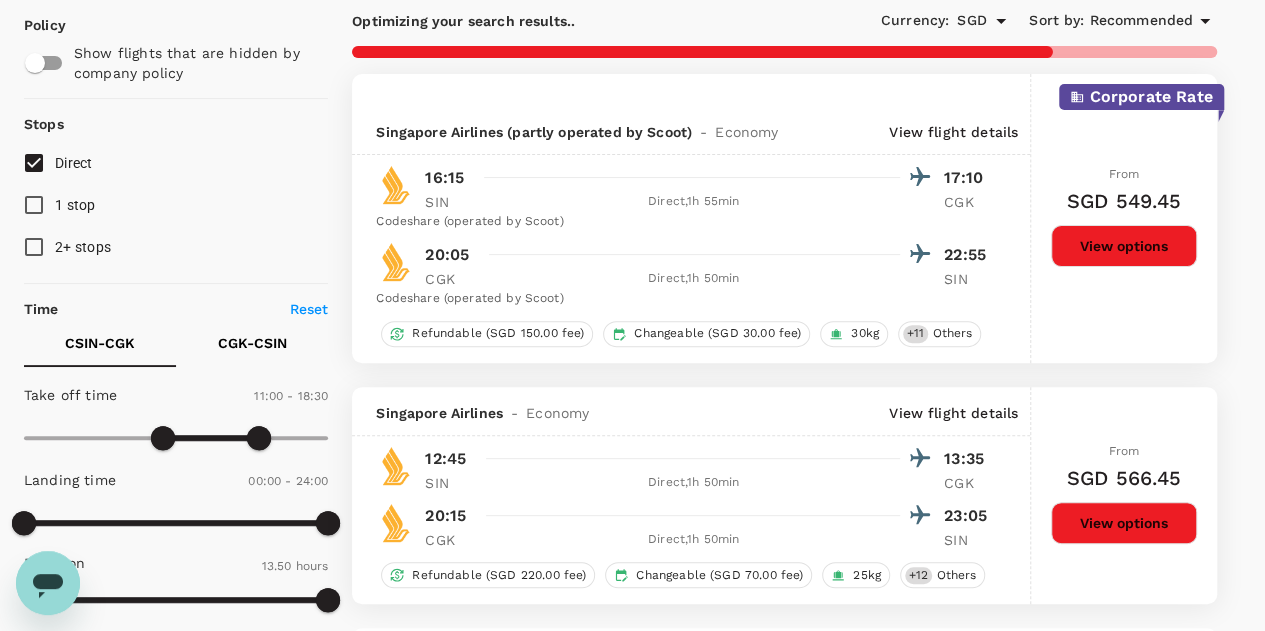 click on "CGK - CSIN" at bounding box center (252, 343) 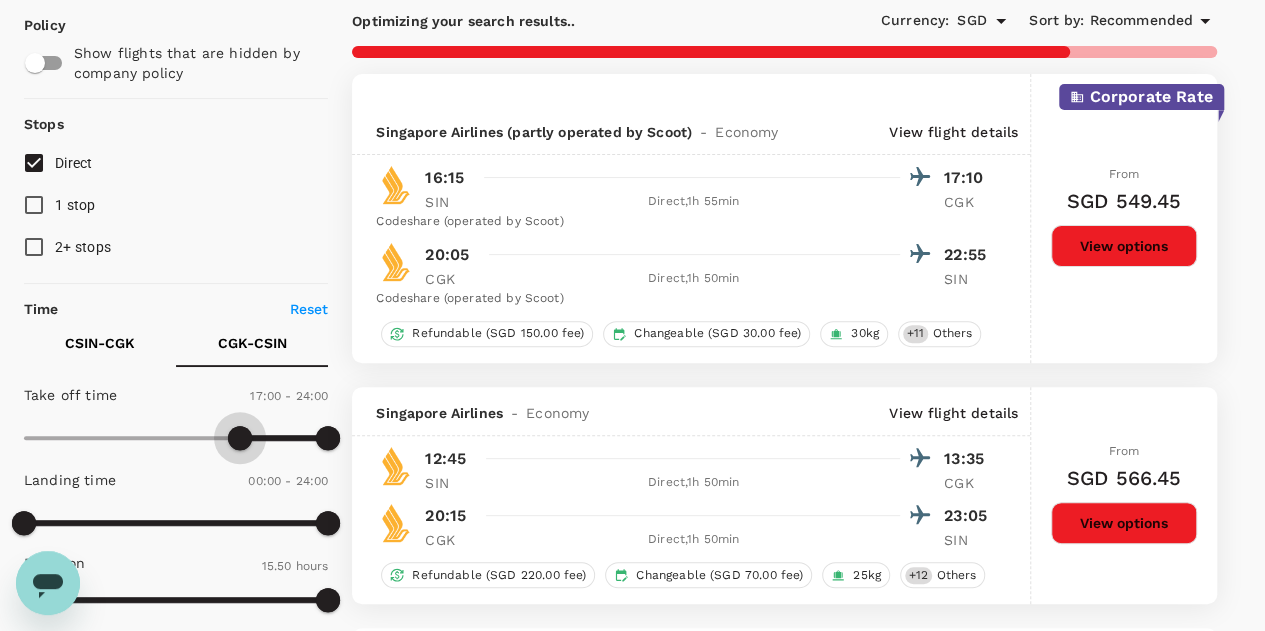 type on "840" 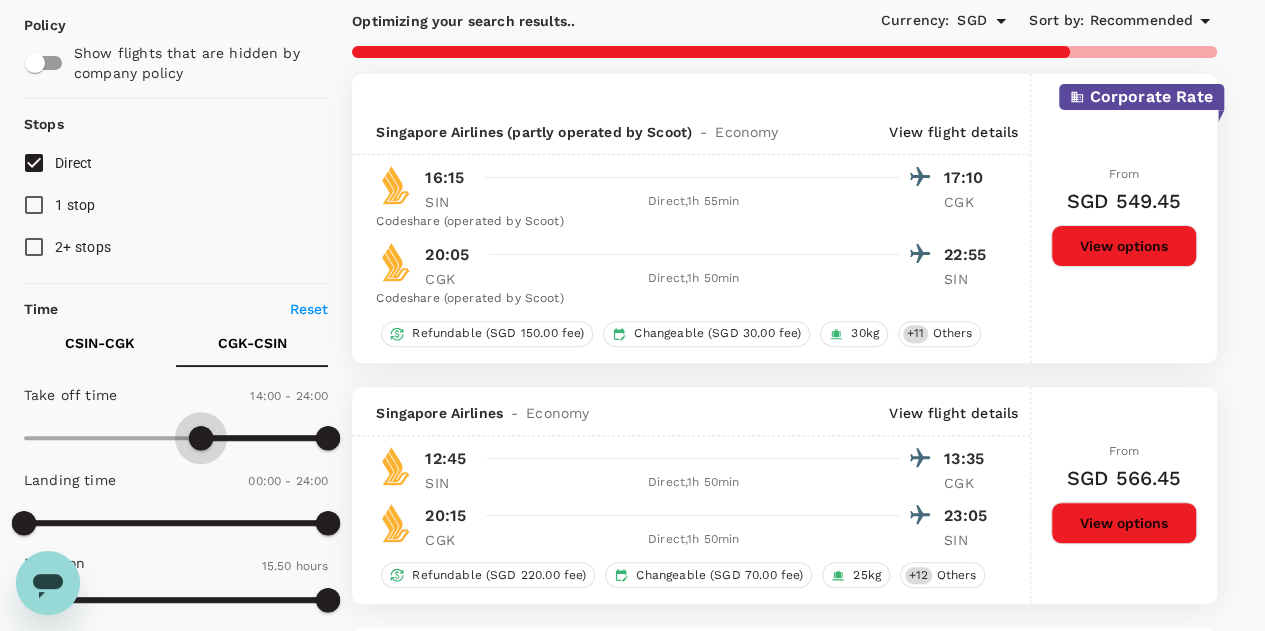 drag, startPoint x: 17, startPoint y: 436, endPoint x: 204, endPoint y: 437, distance: 187.00267 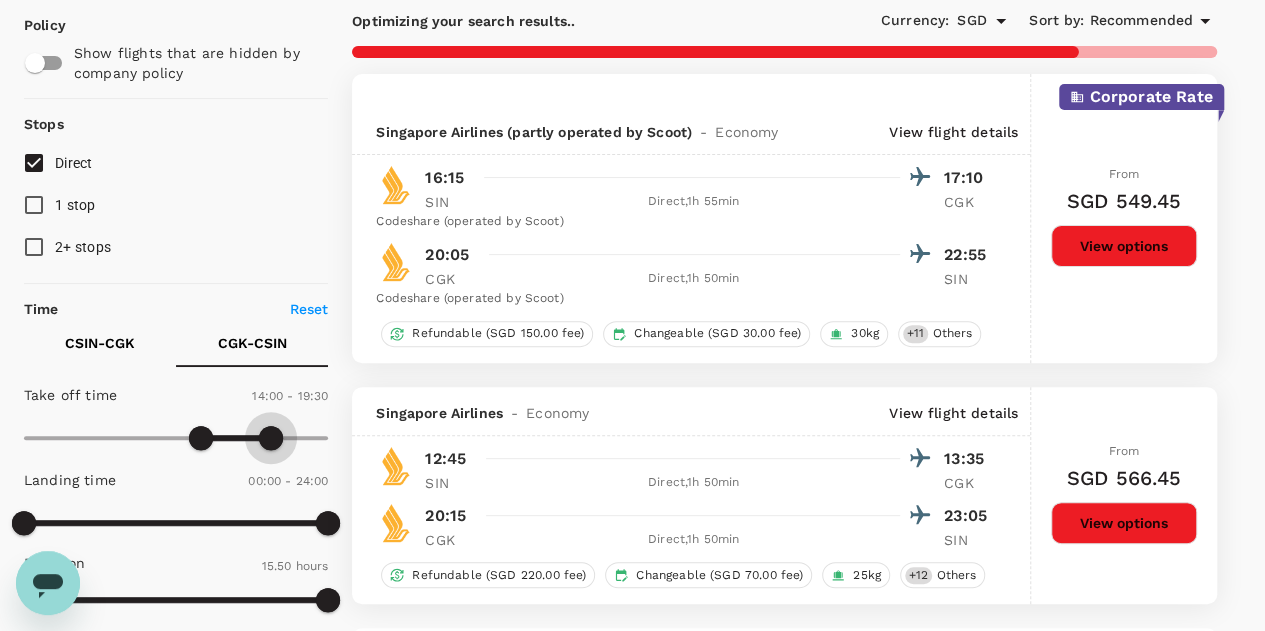 type on "1230" 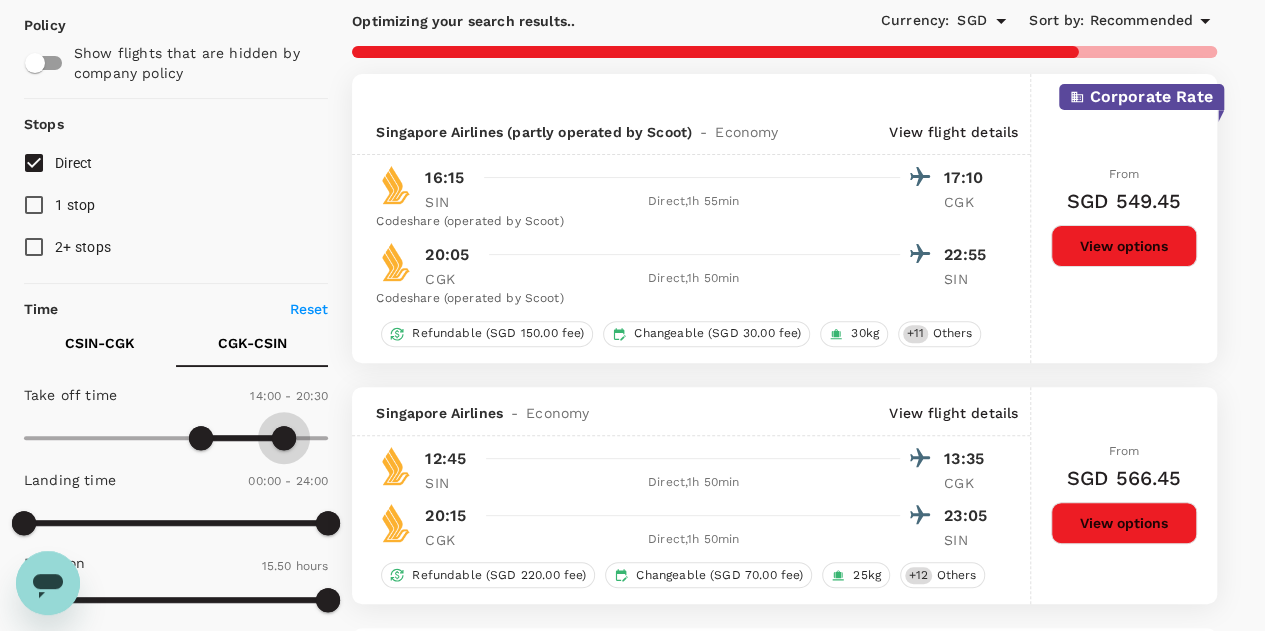 drag, startPoint x: 326, startPoint y: 439, endPoint x: 284, endPoint y: 439, distance: 42 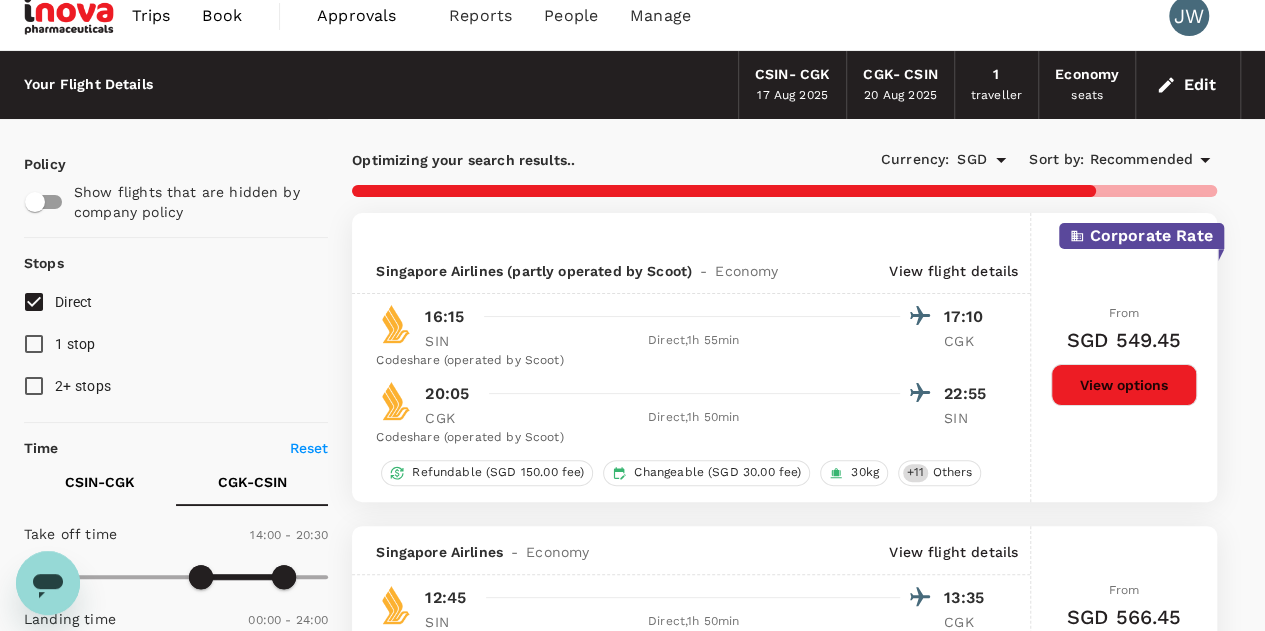 scroll, scrollTop: 0, scrollLeft: 0, axis: both 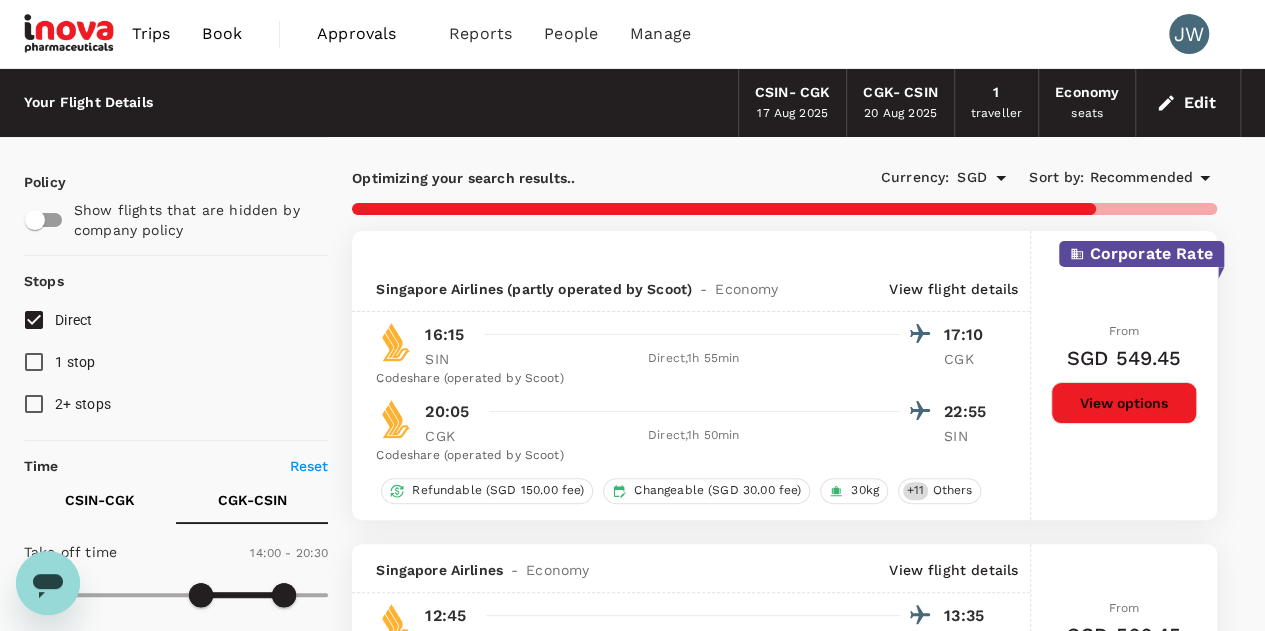 click on "CSIN - CGK" at bounding box center (100, 500) 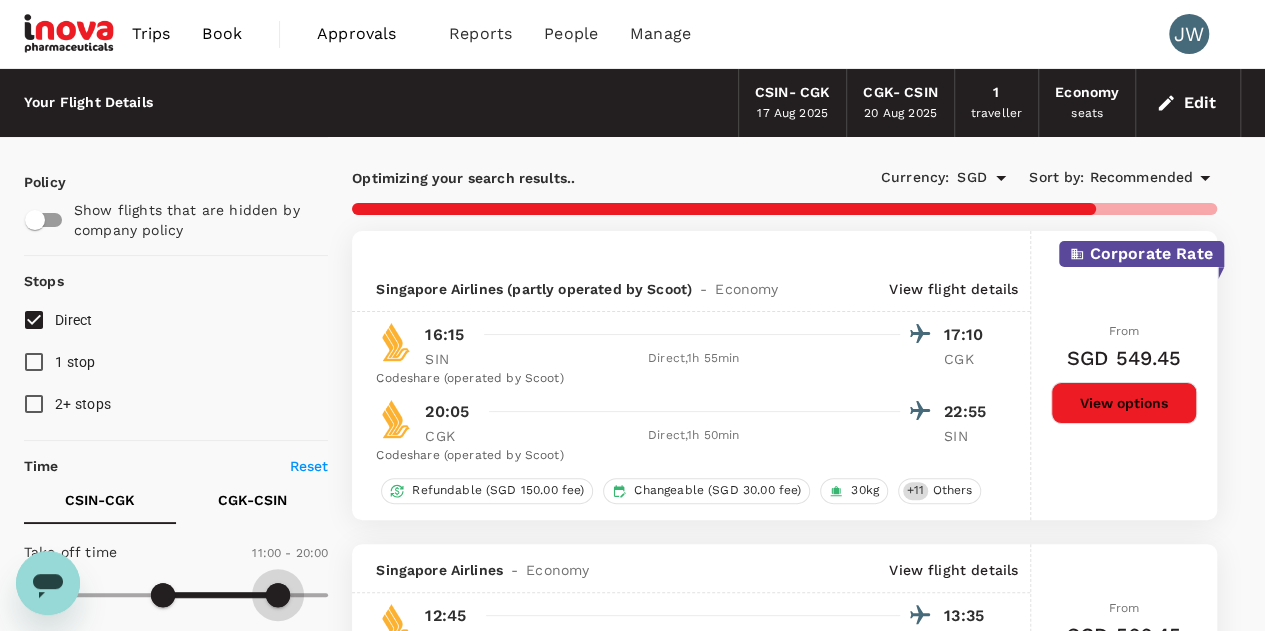 type on "1230" 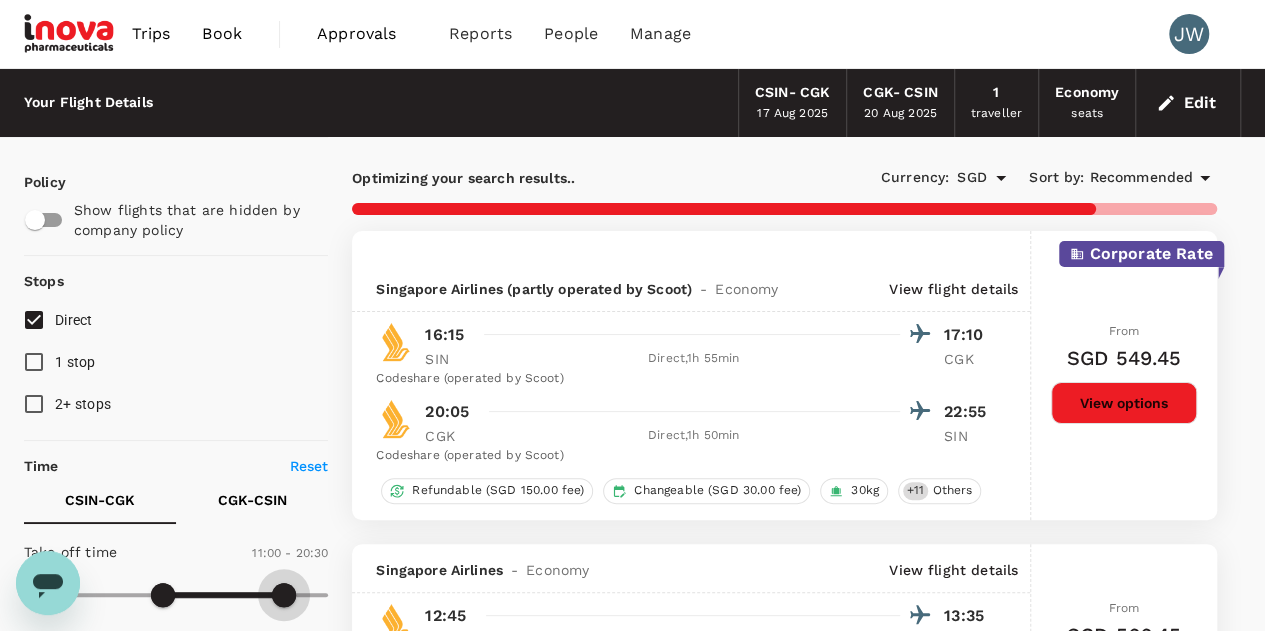 drag, startPoint x: 256, startPoint y: 596, endPoint x: 281, endPoint y: 592, distance: 25.317978 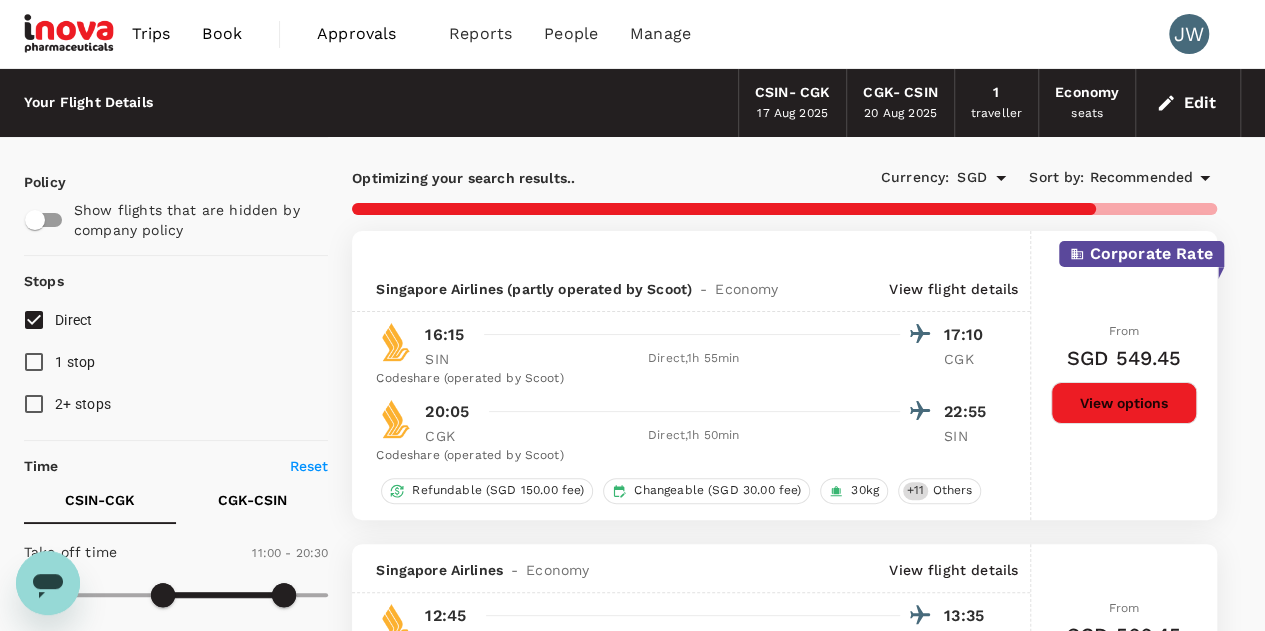 scroll, scrollTop: 300, scrollLeft: 0, axis: vertical 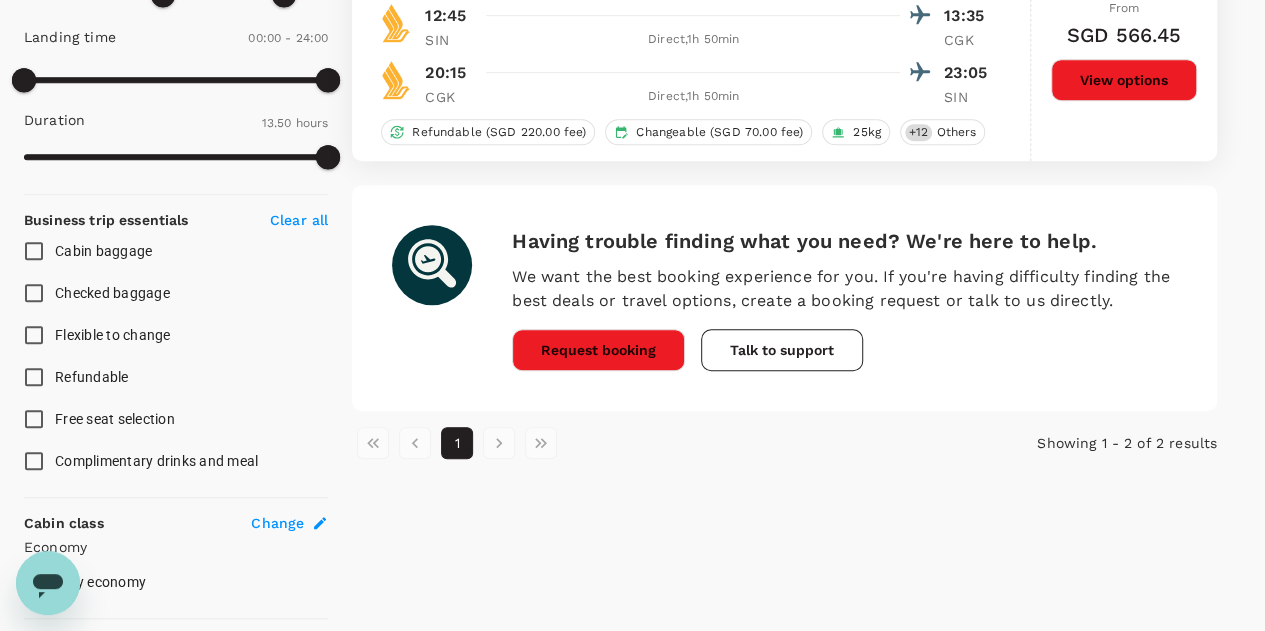 checkbox on "false" 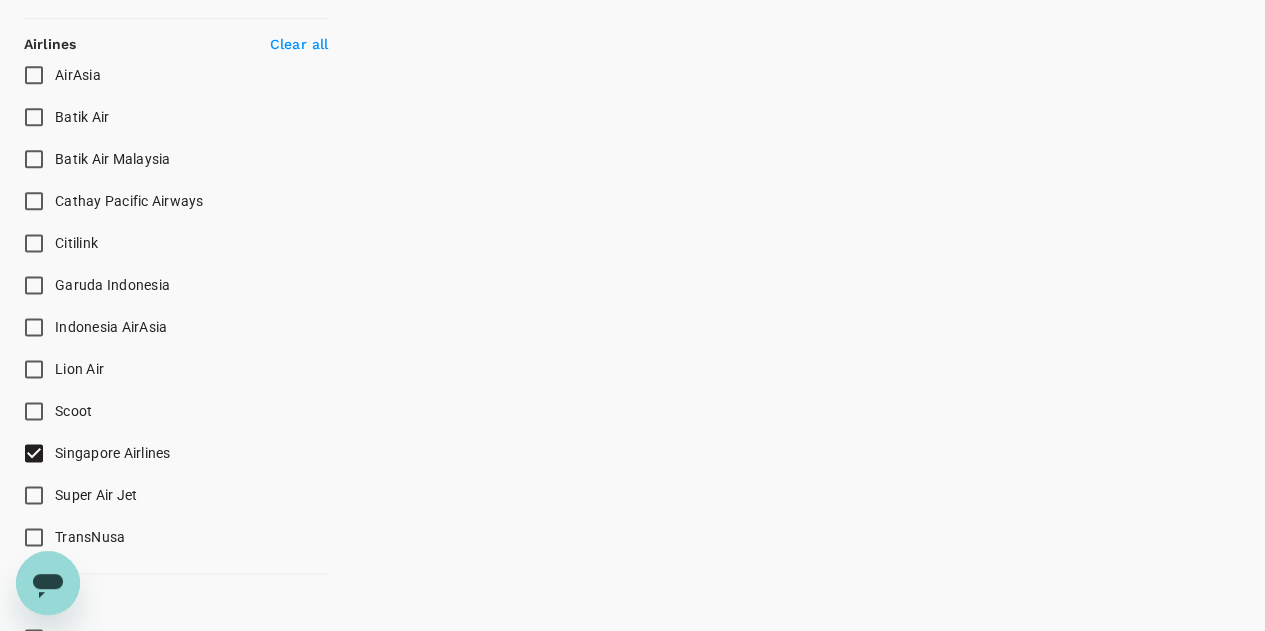 scroll, scrollTop: 0, scrollLeft: 0, axis: both 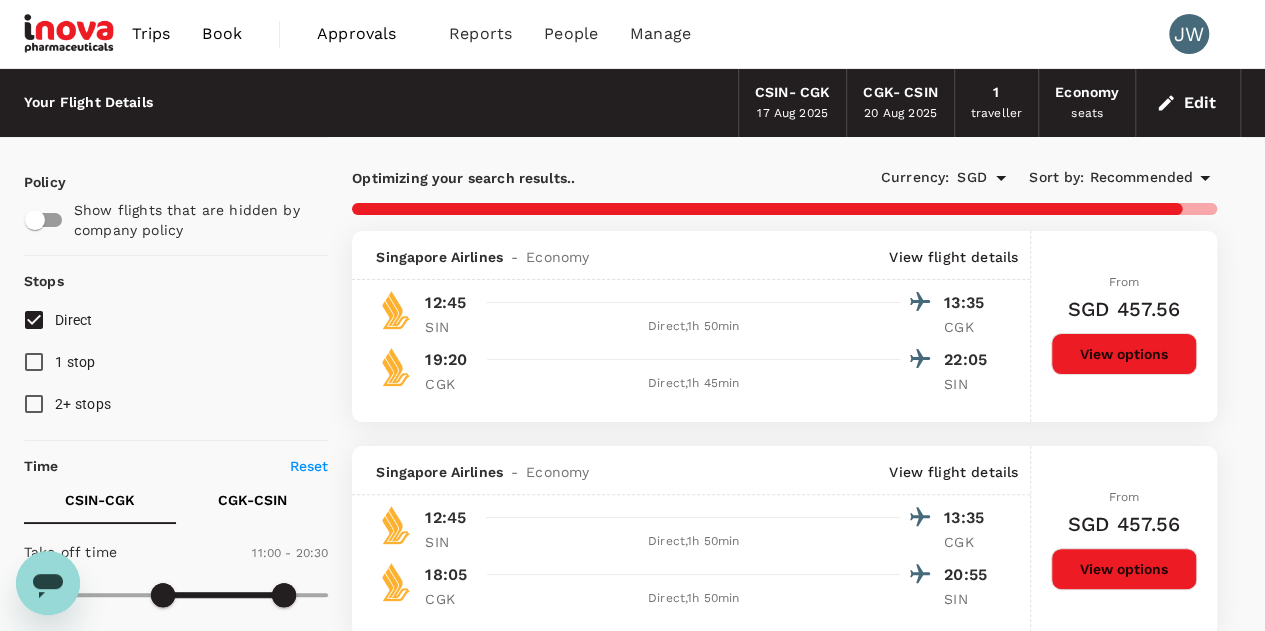 checkbox on "false" 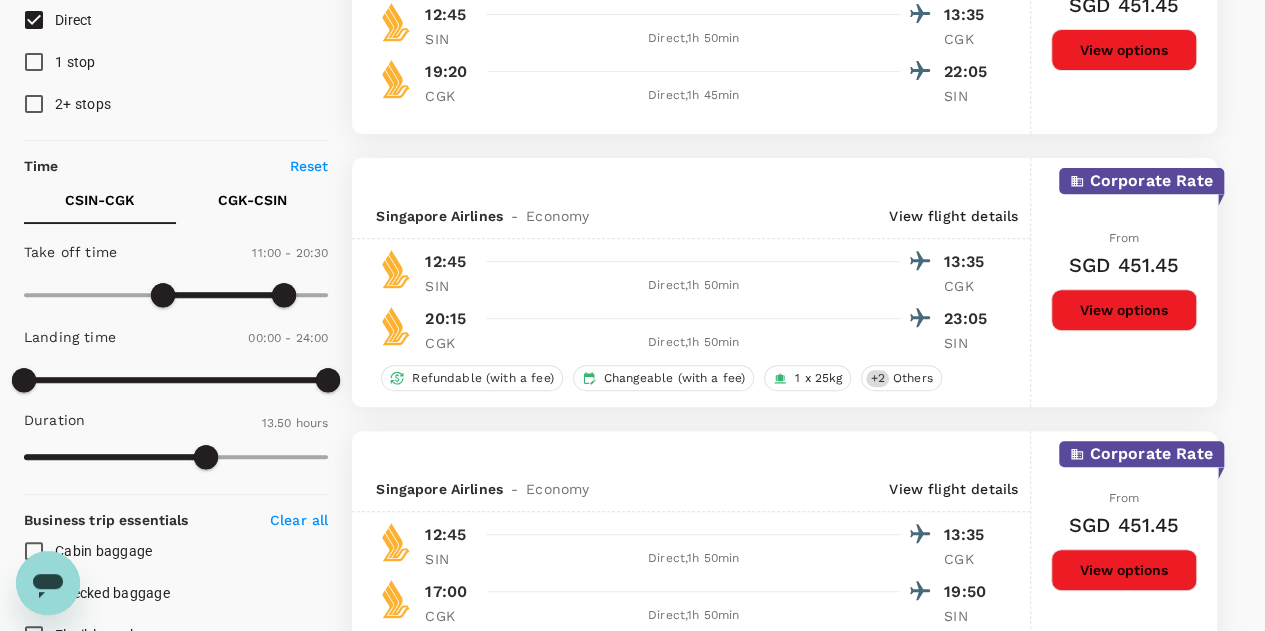 scroll, scrollTop: 600, scrollLeft: 0, axis: vertical 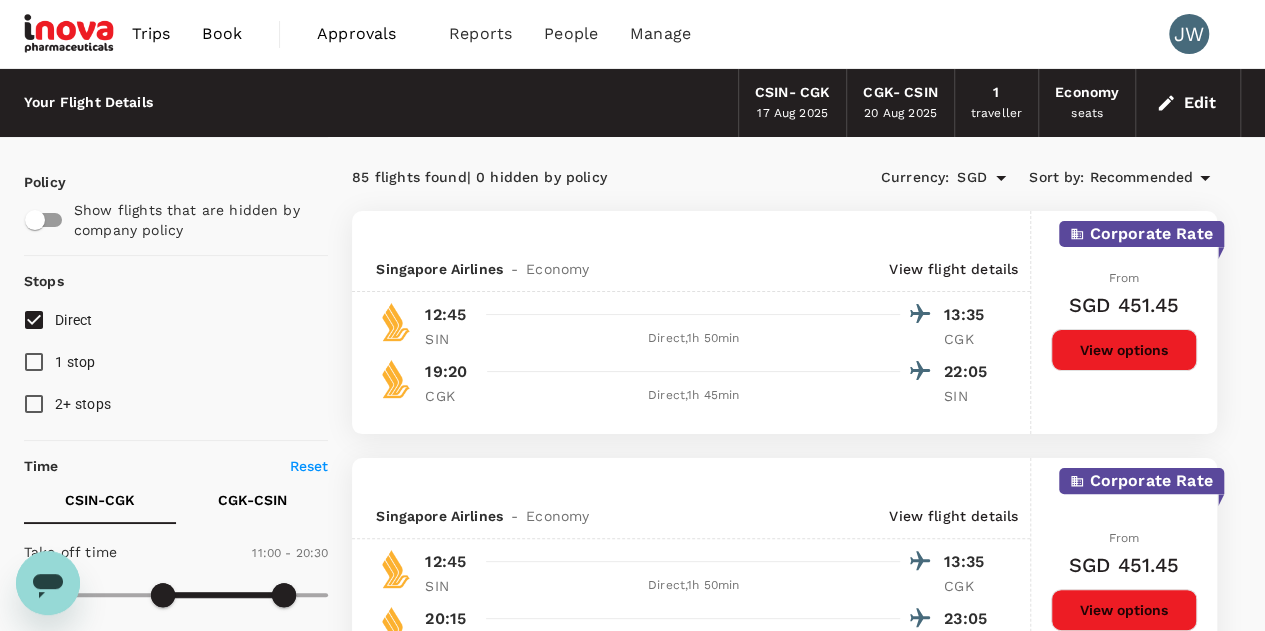 click on "Recommended" at bounding box center [1141, 178] 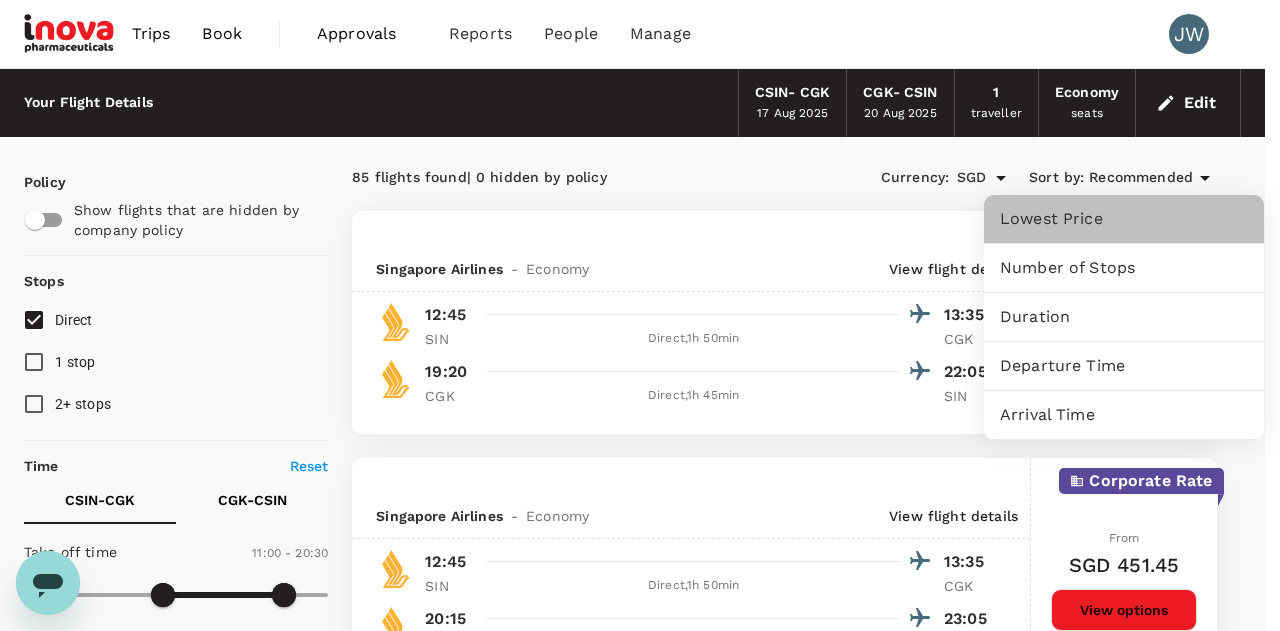 click on "Lowest Price" at bounding box center [1124, 219] 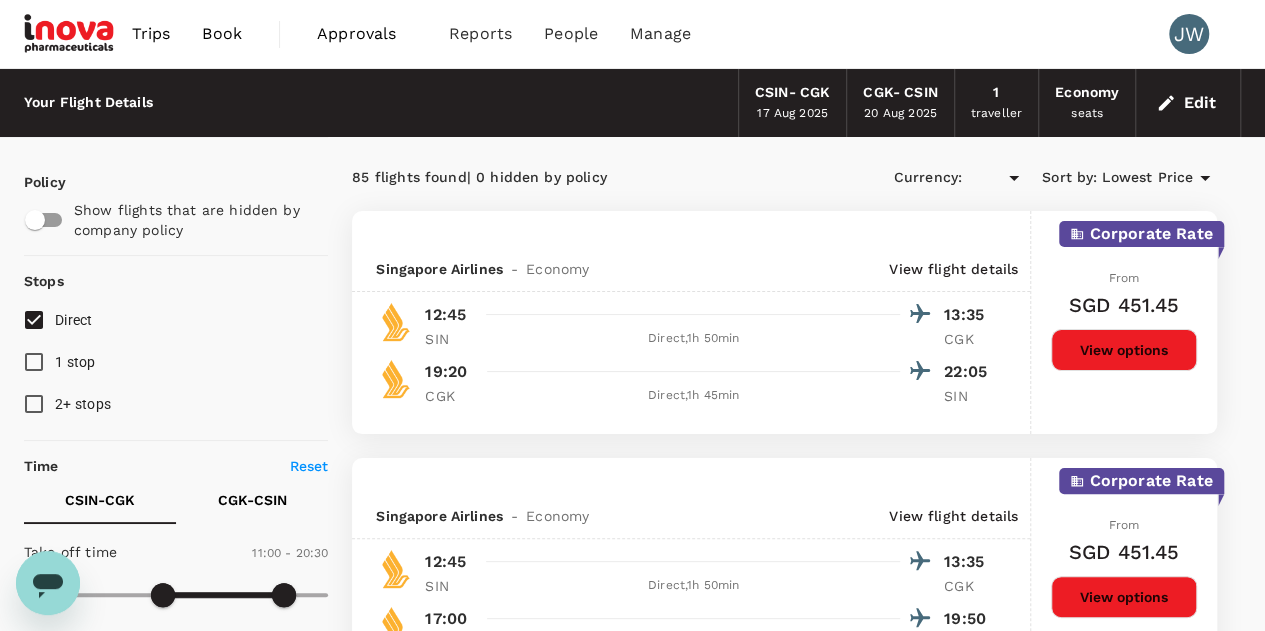 type on "SGD" 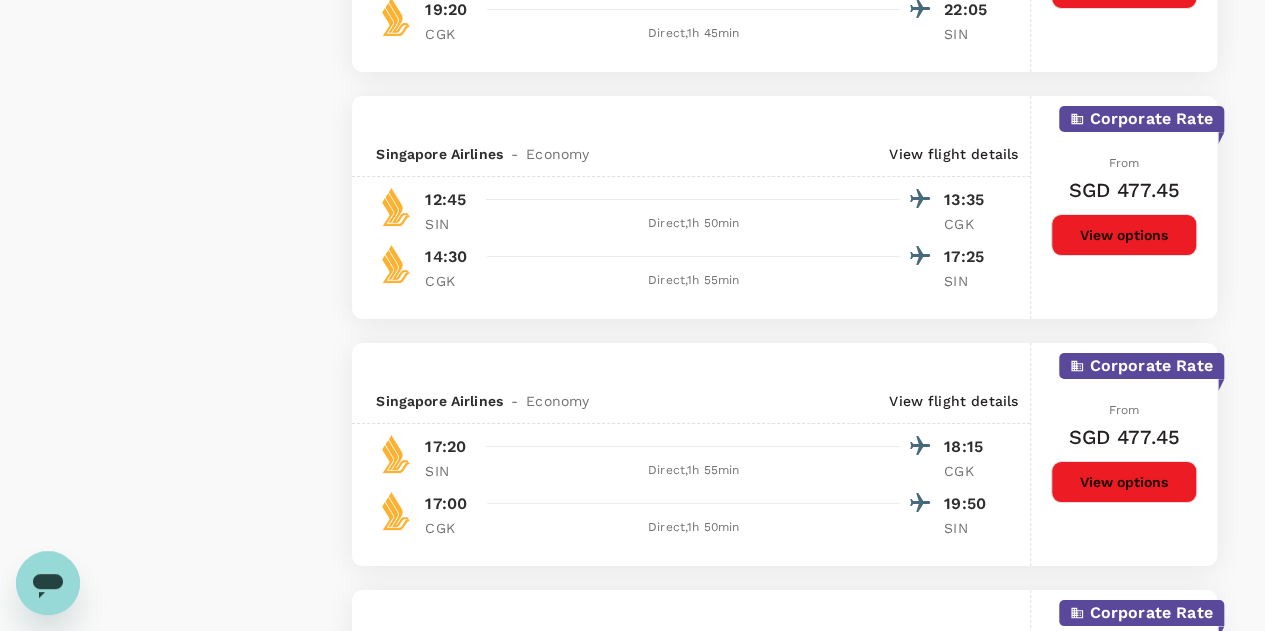scroll, scrollTop: 3900, scrollLeft: 0, axis: vertical 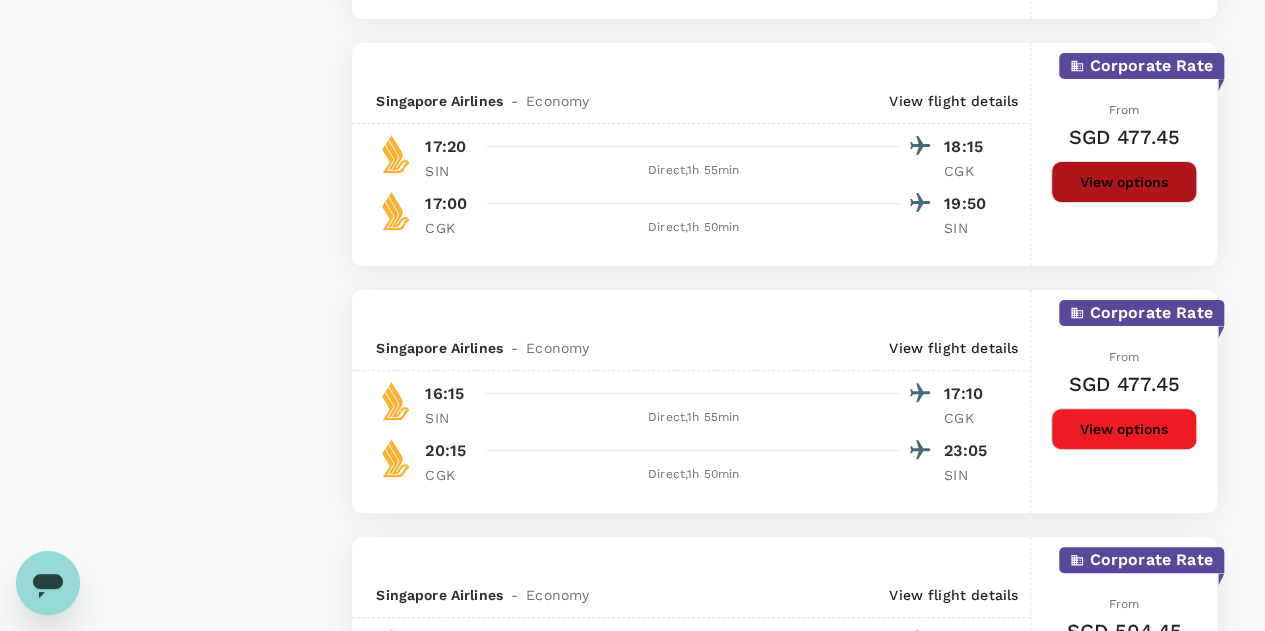 click on "View options" at bounding box center [1124, 182] 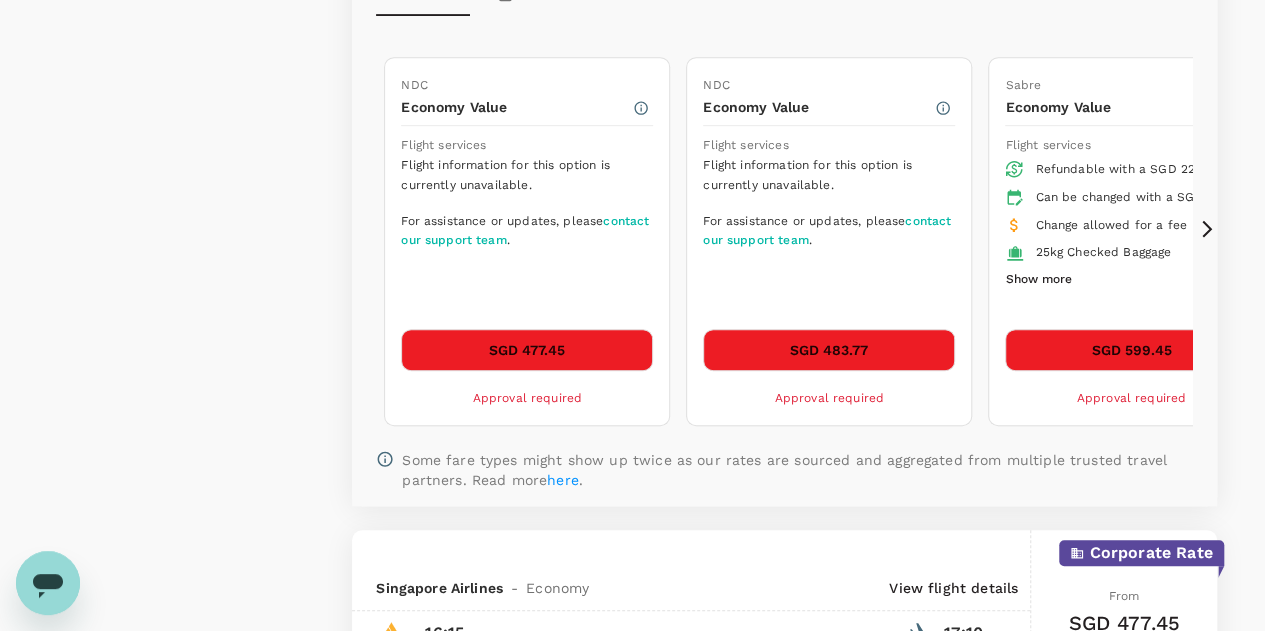 scroll, scrollTop: 3946, scrollLeft: 0, axis: vertical 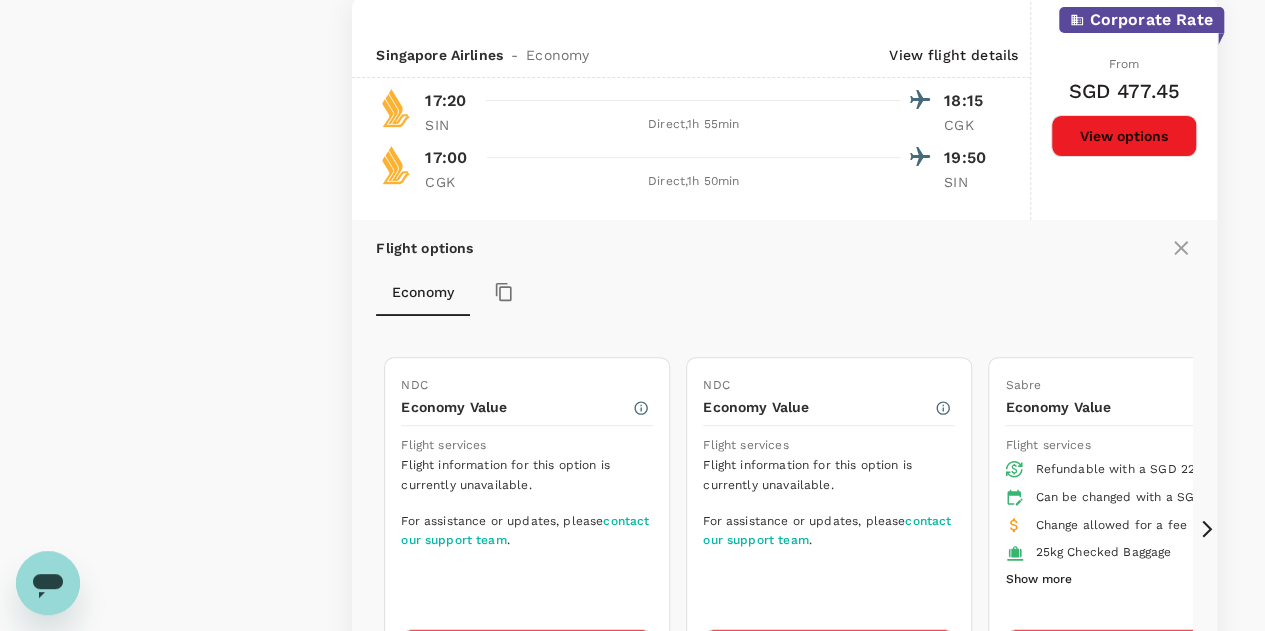 click on "View flight details" at bounding box center (953, 55) 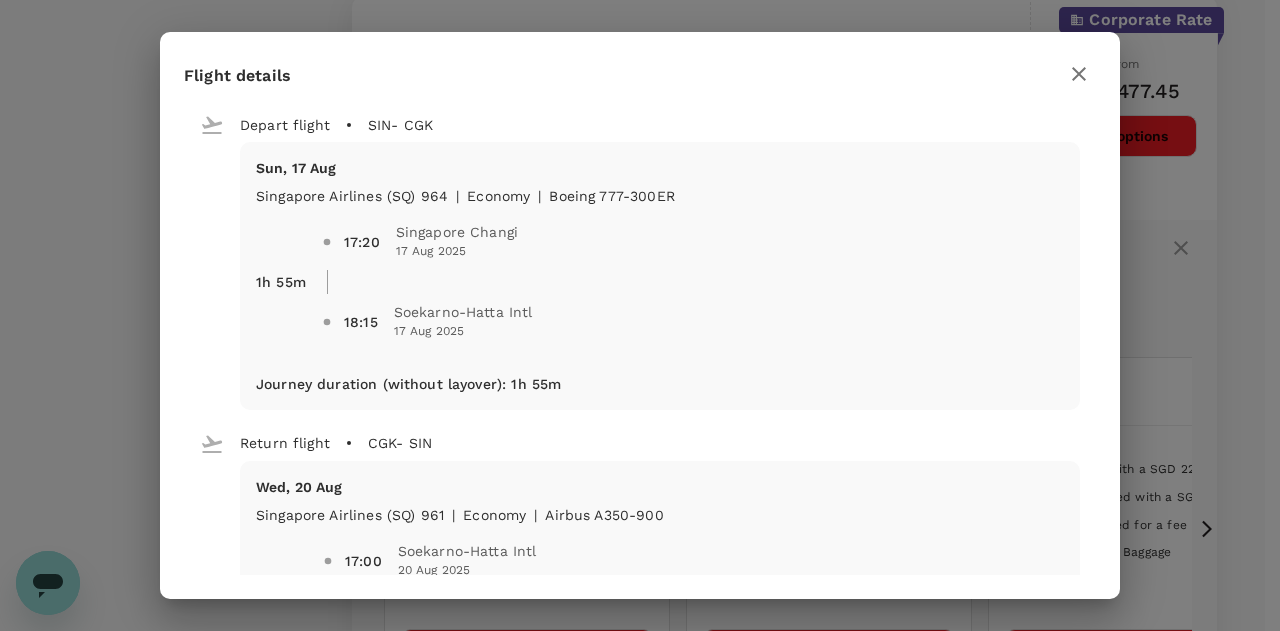 click 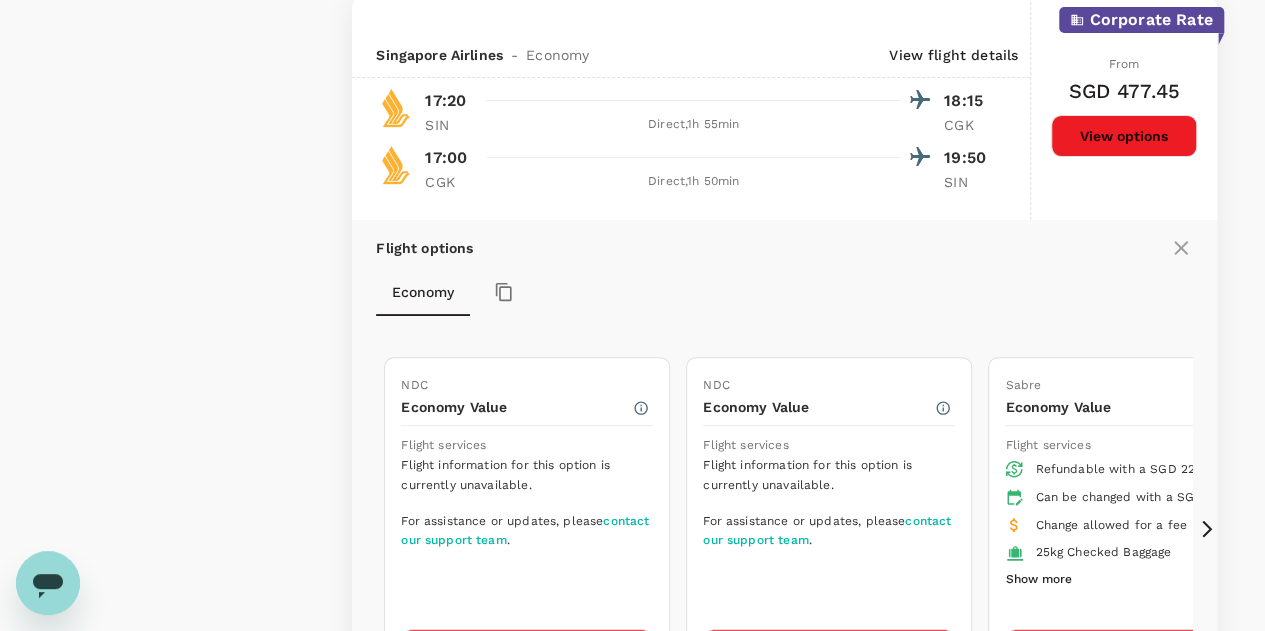 scroll, scrollTop: 4246, scrollLeft: 0, axis: vertical 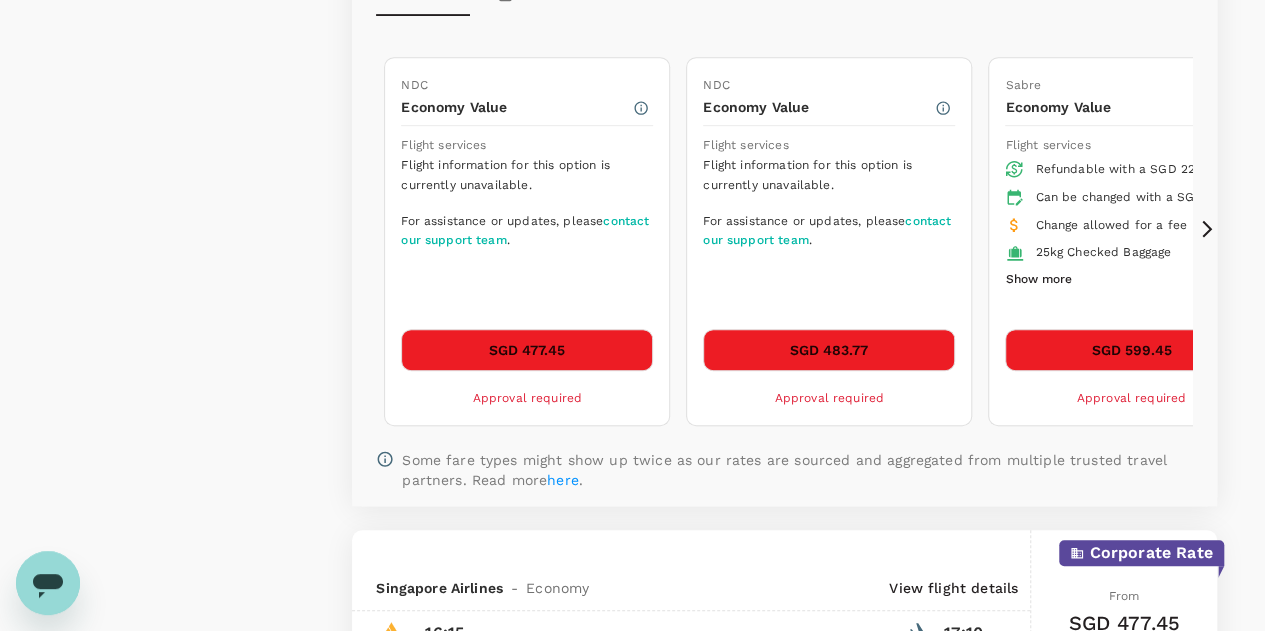click 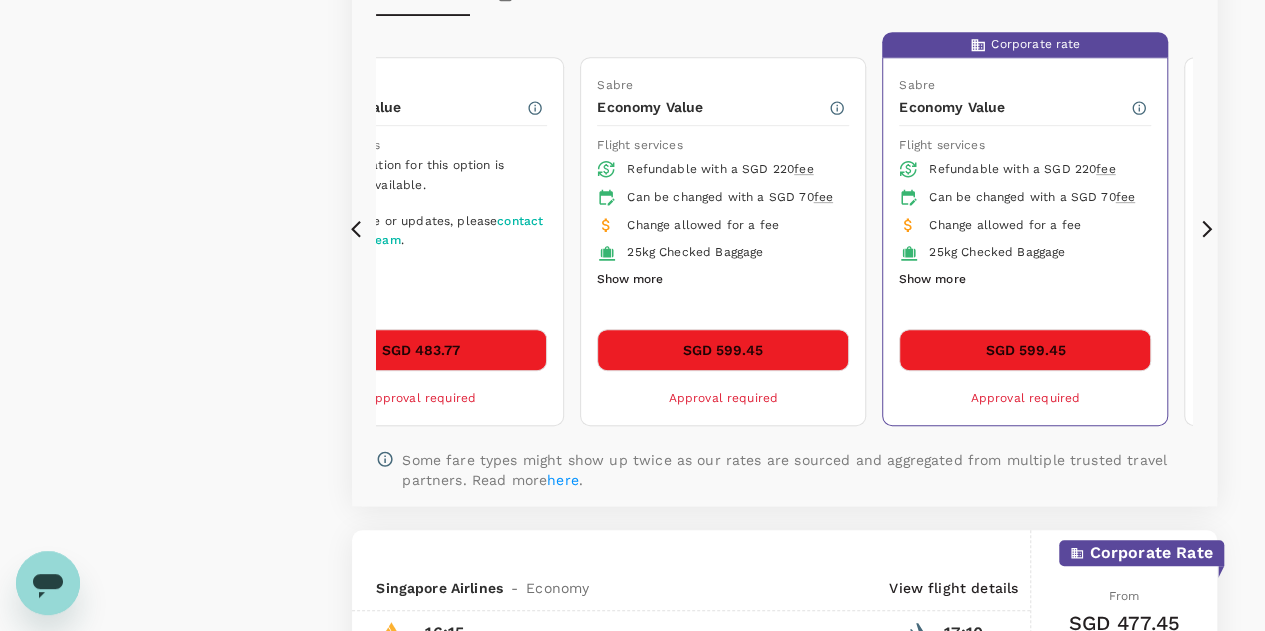 click 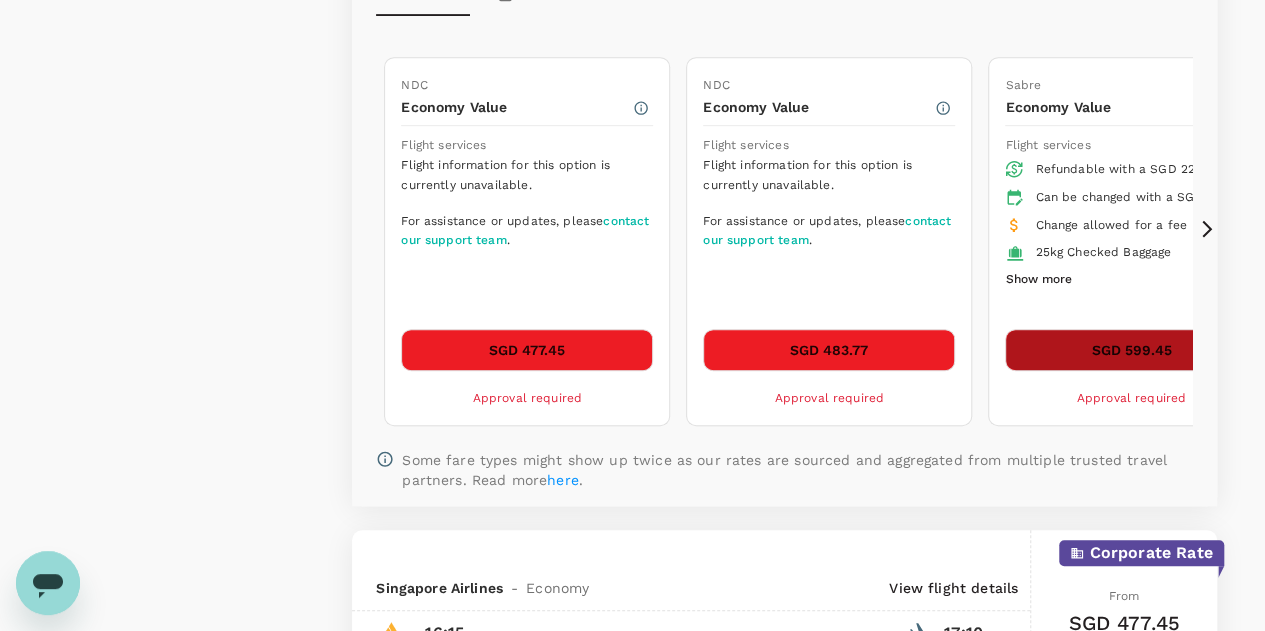 click on "SGD 599.45" at bounding box center (1131, 350) 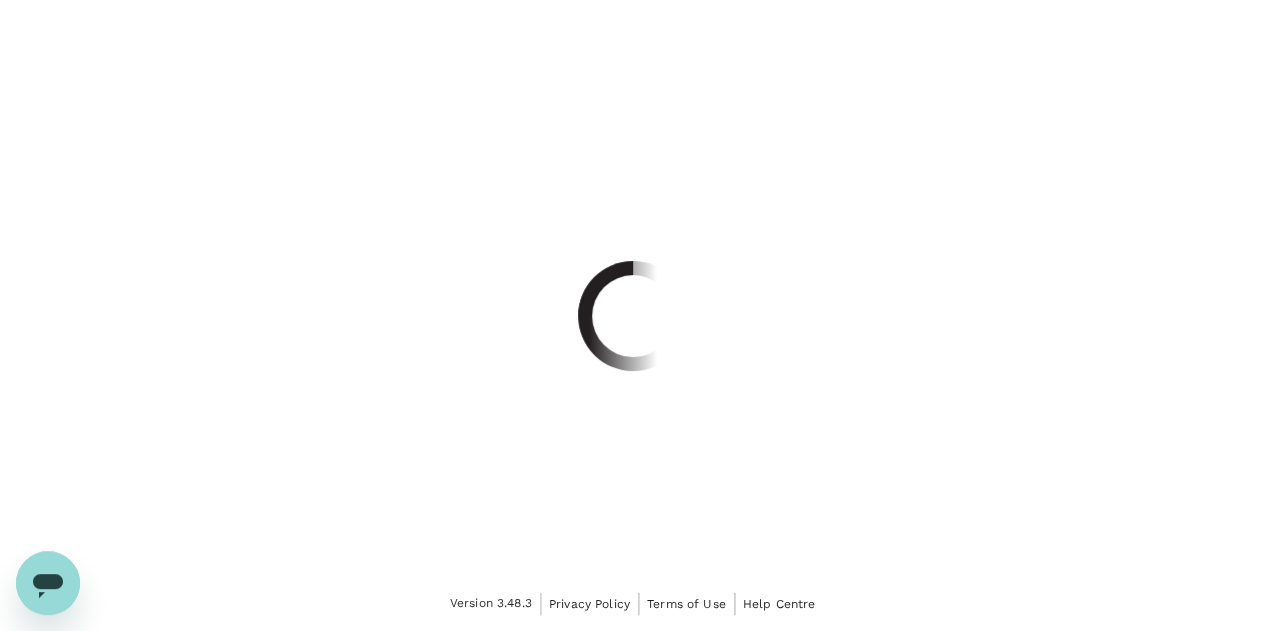 scroll, scrollTop: 0, scrollLeft: 0, axis: both 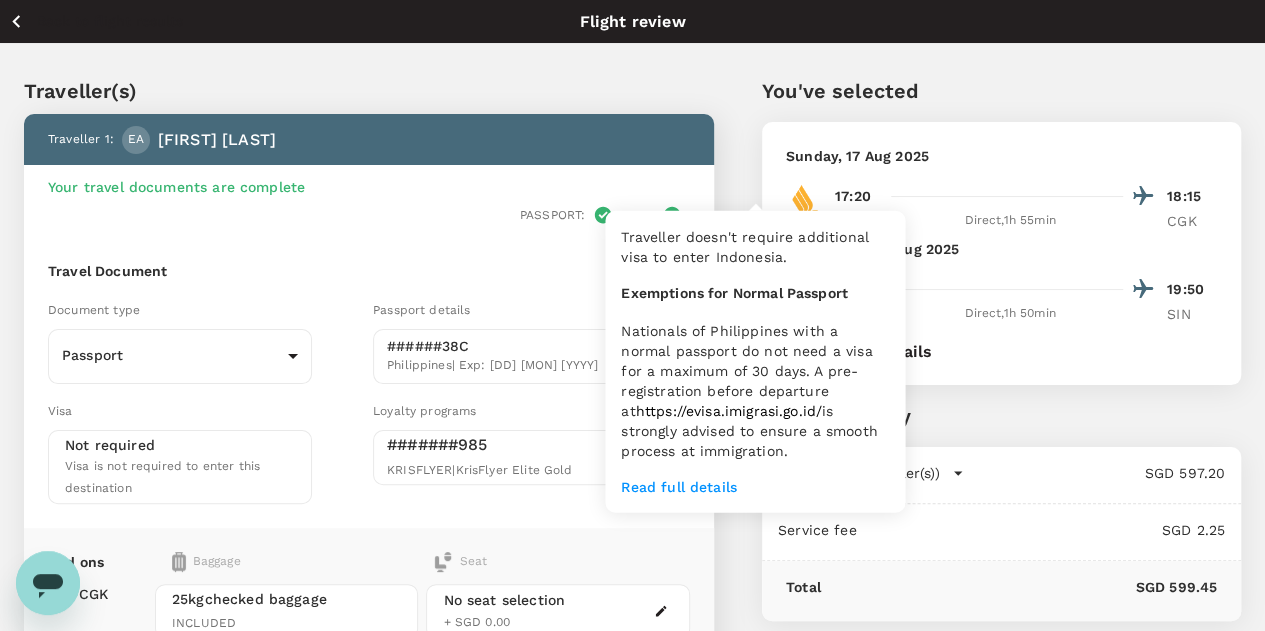 click on "https://evisa.imigrasi.go.id/" at bounding box center (729, 411) 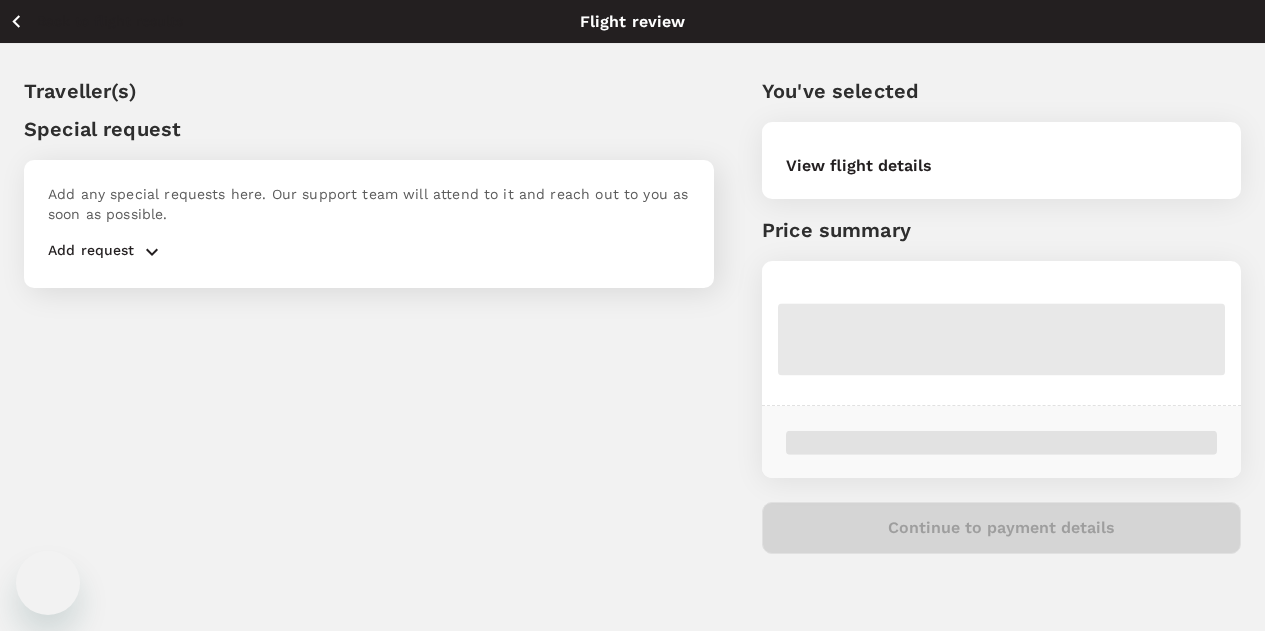 scroll, scrollTop: 0, scrollLeft: 0, axis: both 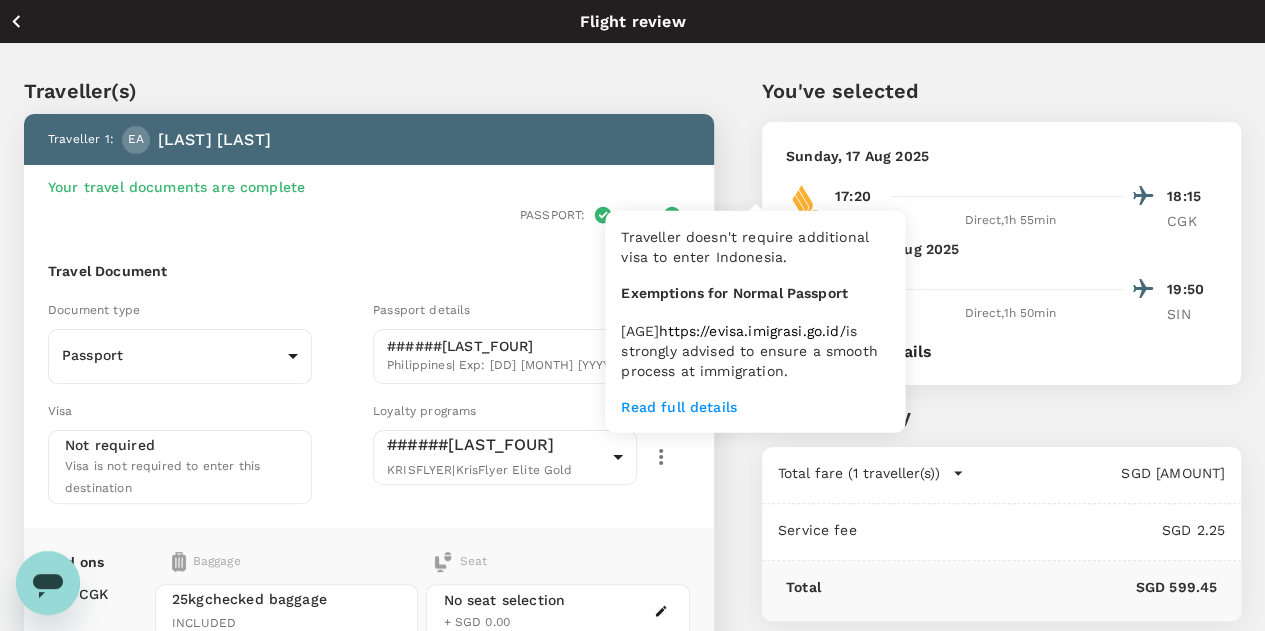 click on "Read full details" at bounding box center [755, 407] 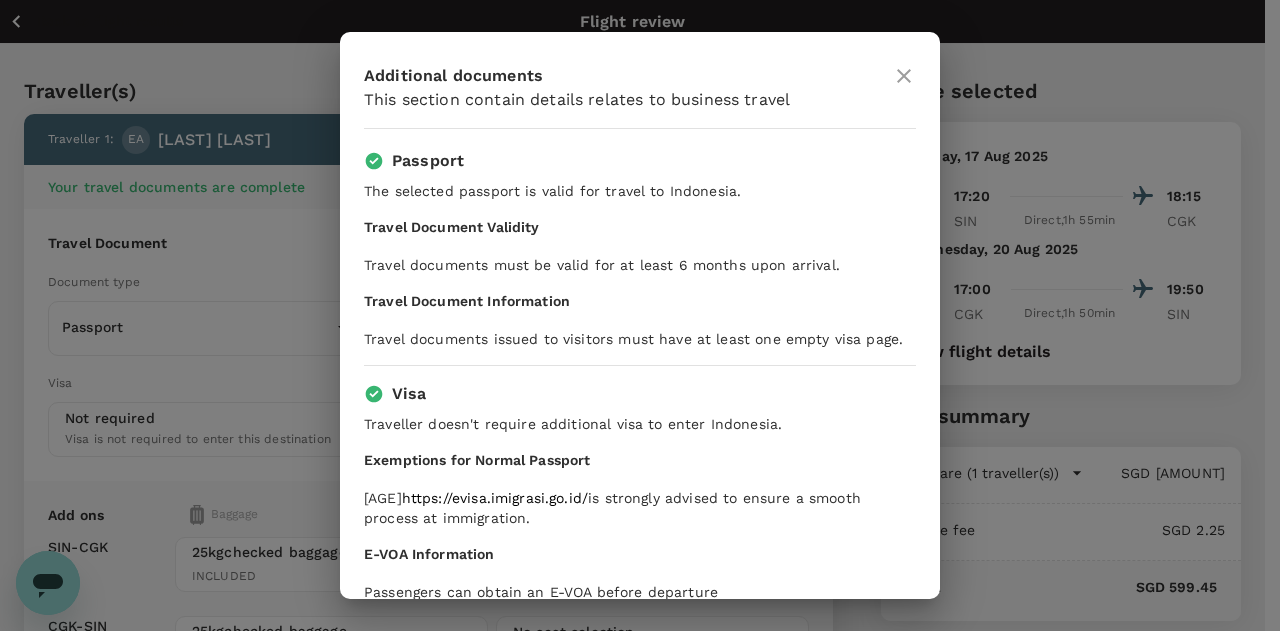 scroll, scrollTop: 300, scrollLeft: 0, axis: vertical 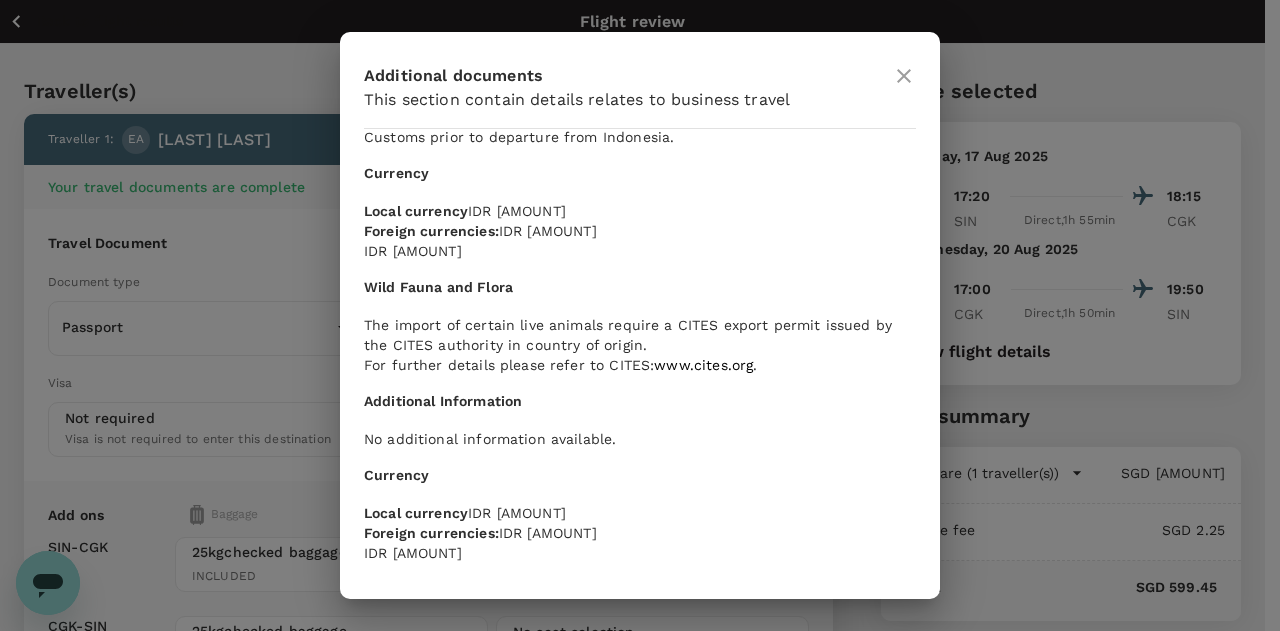 click 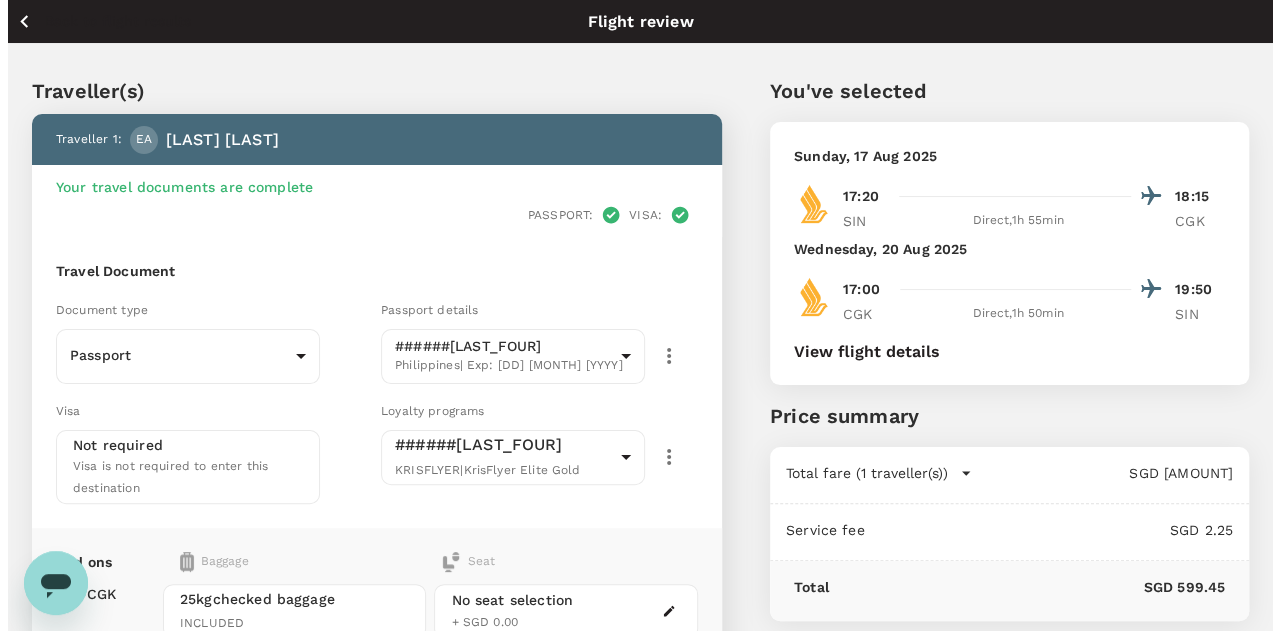 scroll, scrollTop: 300, scrollLeft: 0, axis: vertical 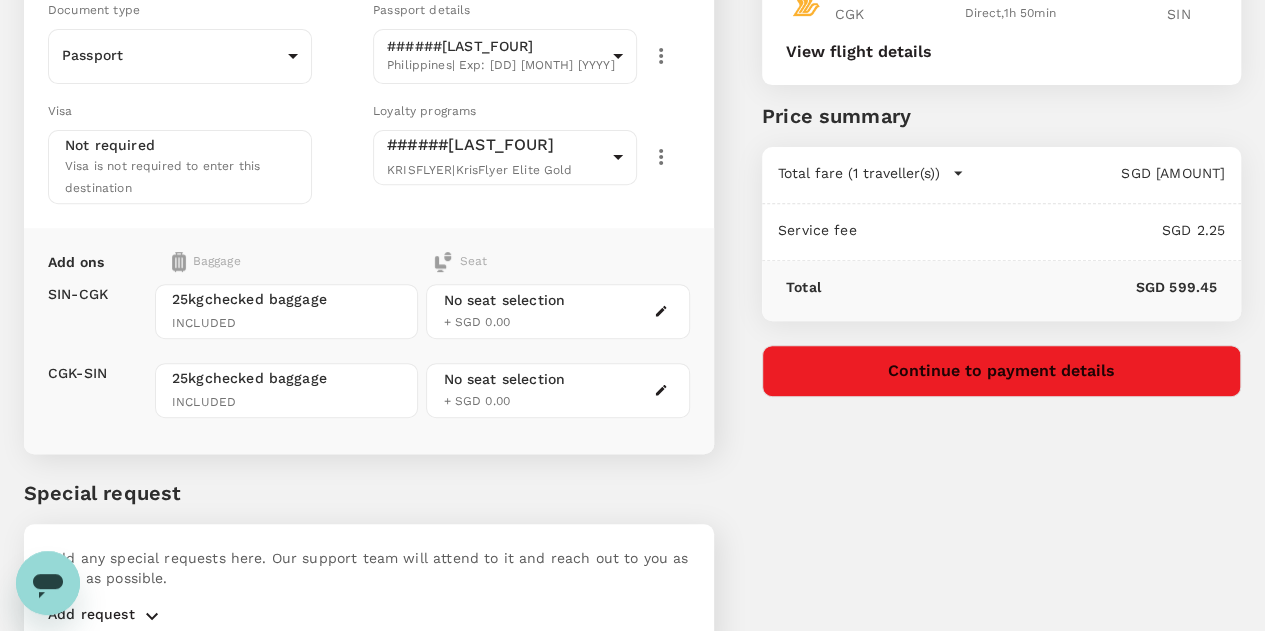 click at bounding box center (661, 311) 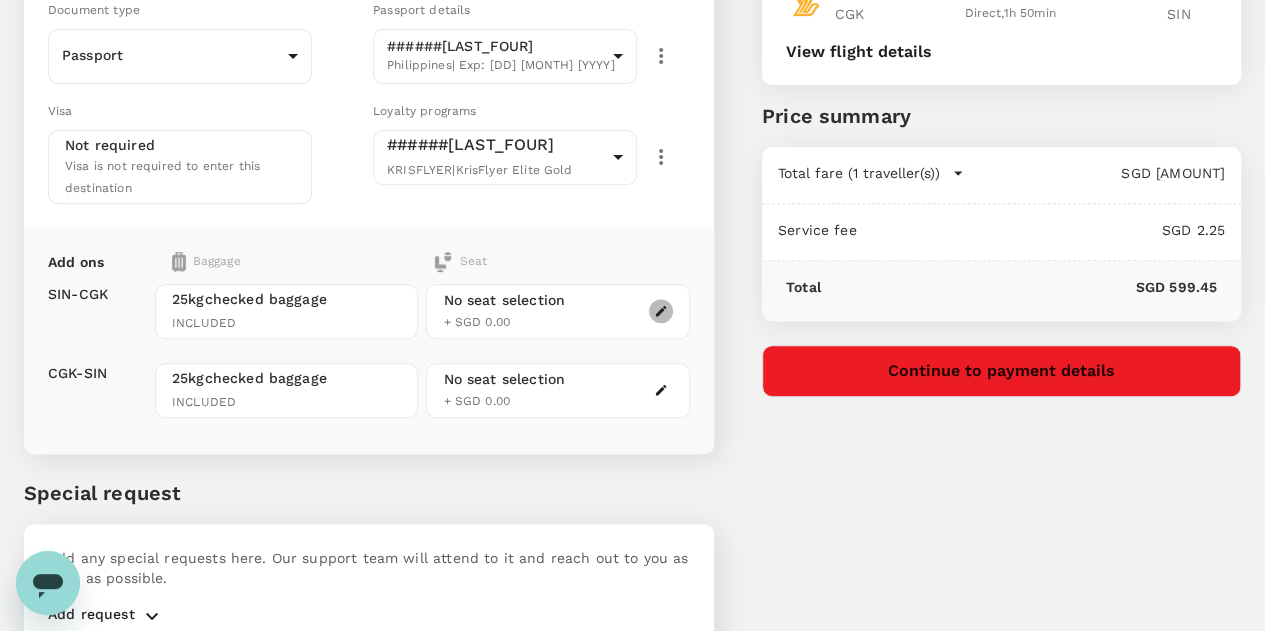 click 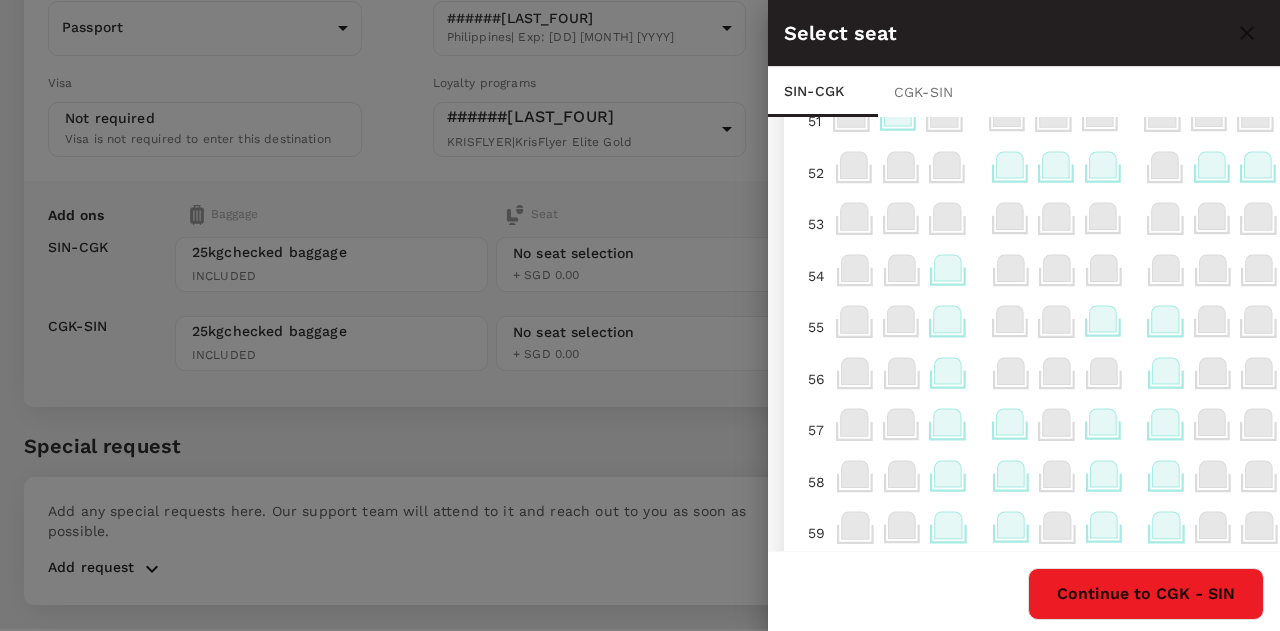 scroll, scrollTop: 900, scrollLeft: 0, axis: vertical 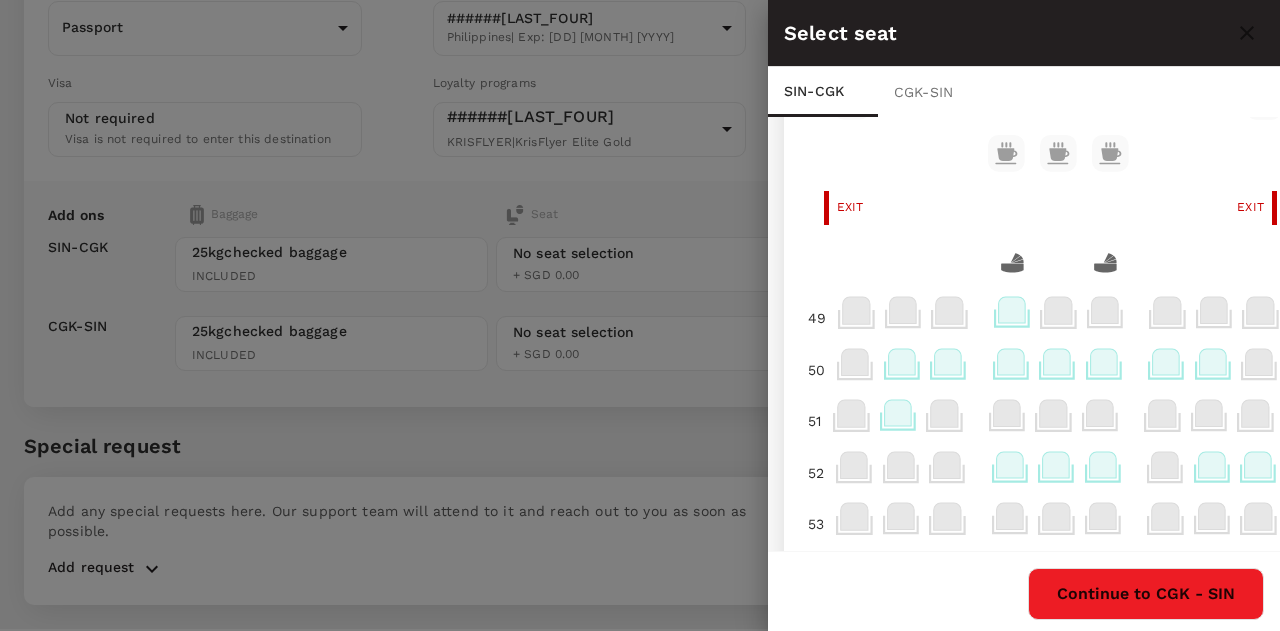 click 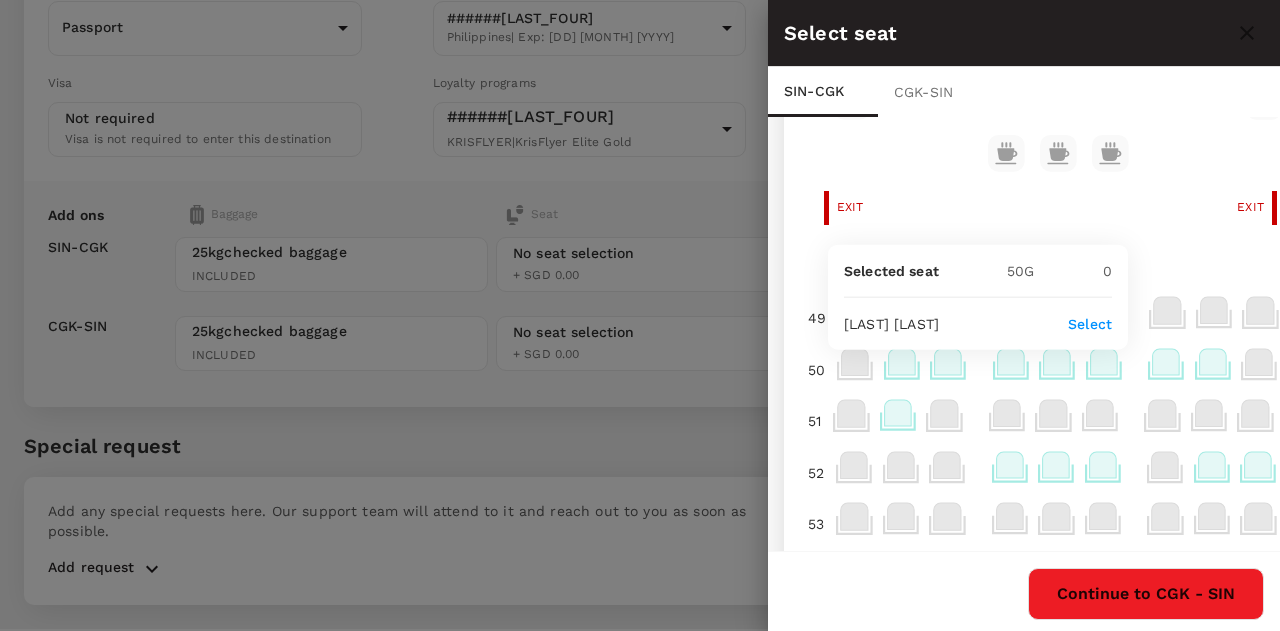 click on "Select" at bounding box center (1090, 324) 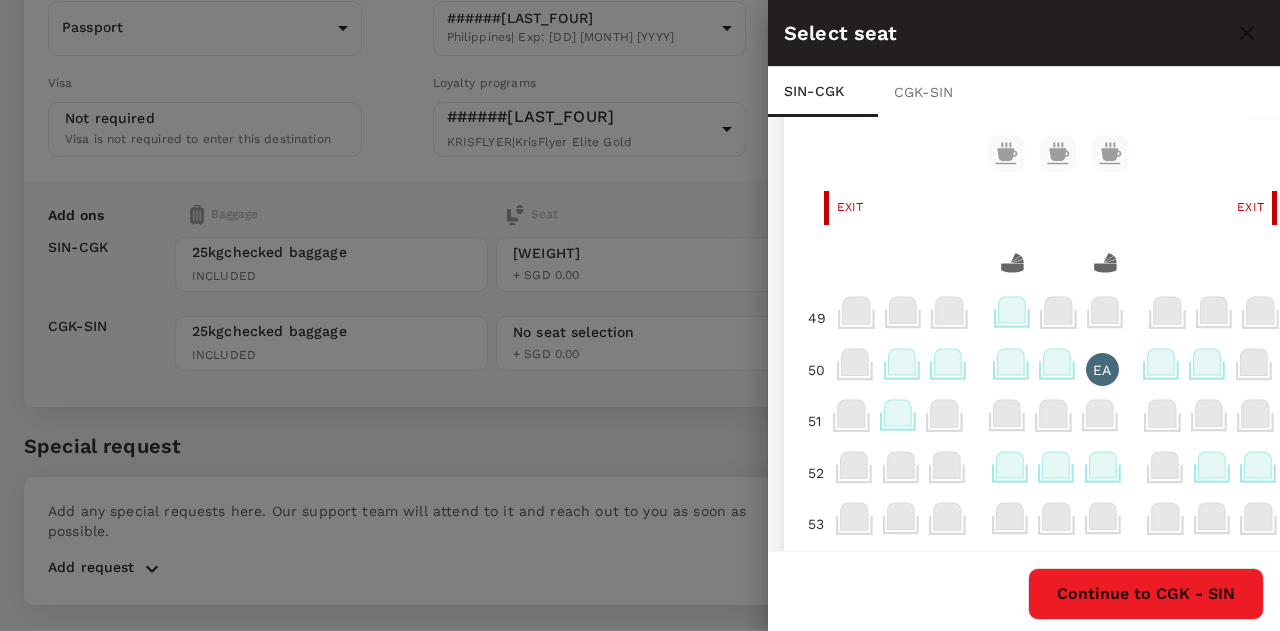 click on "Continue to   CGK - SIN" at bounding box center [1146, 594] 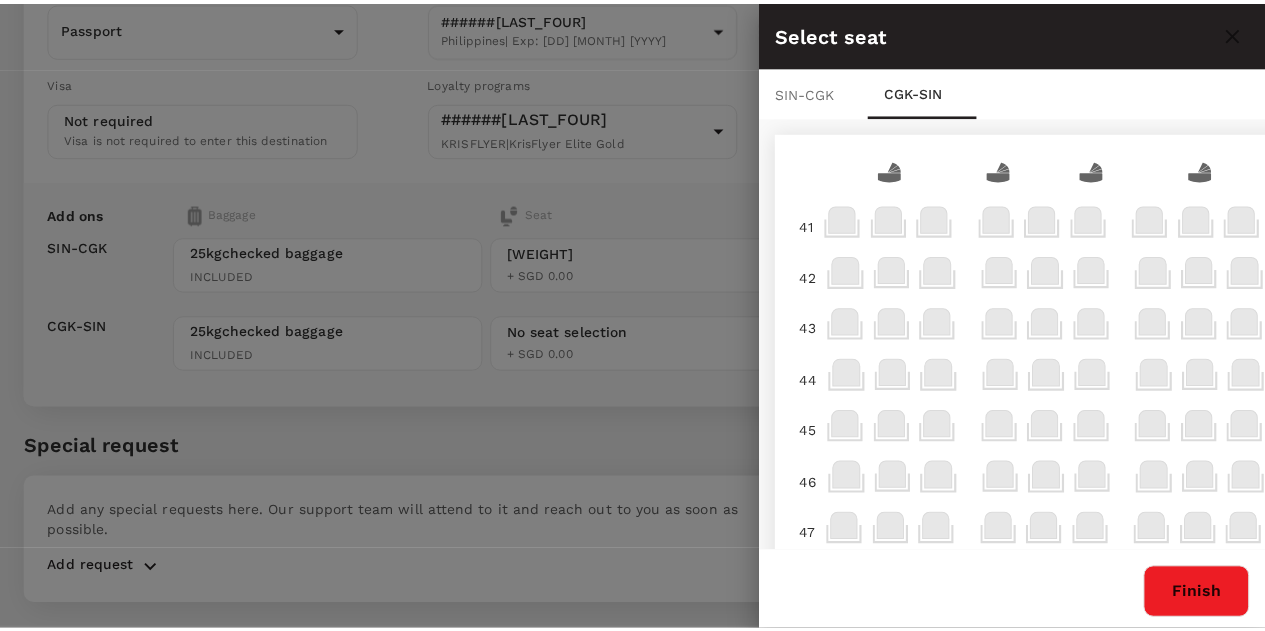 scroll, scrollTop: 300, scrollLeft: 0, axis: vertical 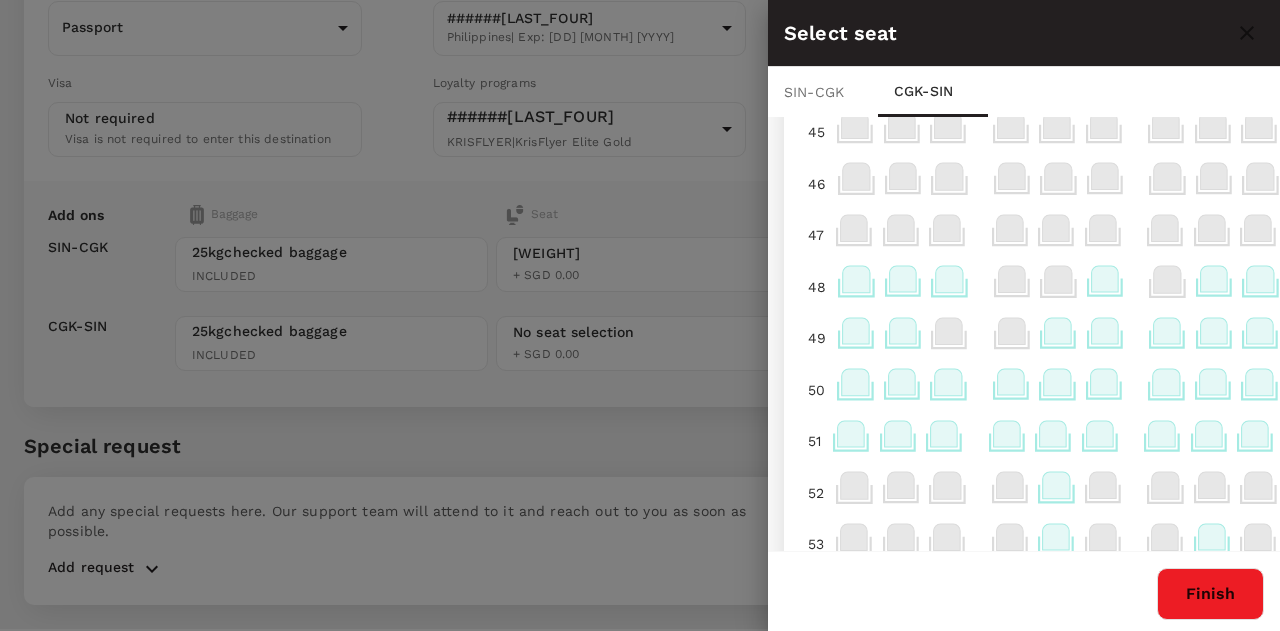 click 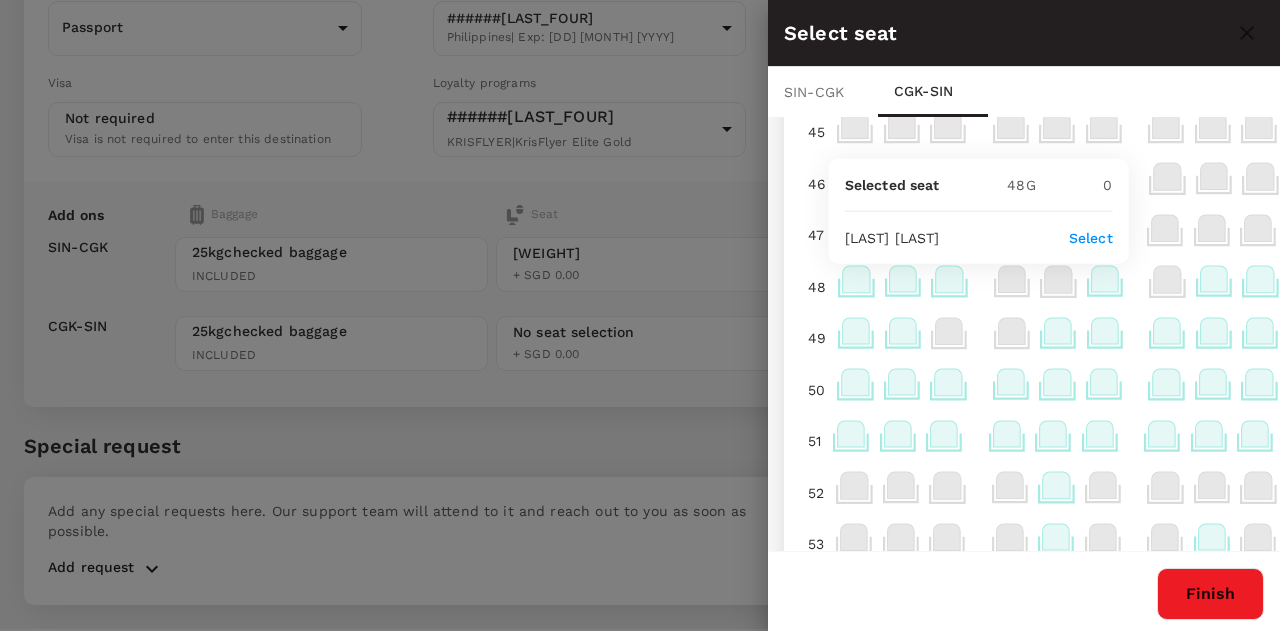 click on "Select" at bounding box center (1091, 238) 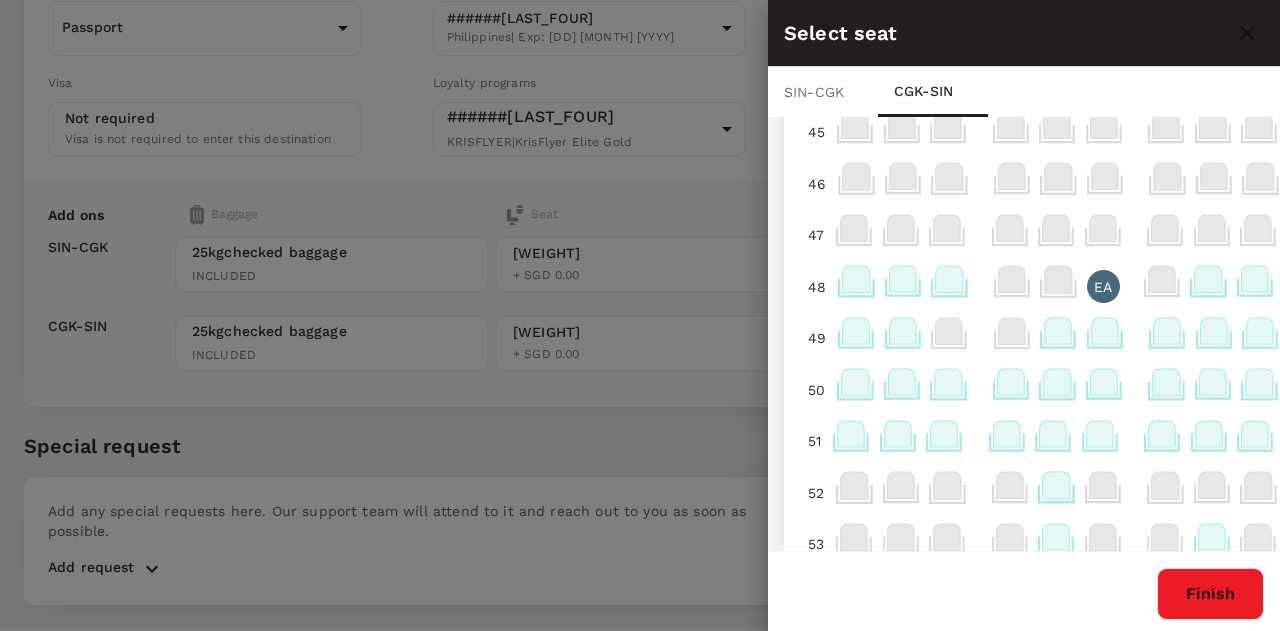 click on "Finish" at bounding box center [1210, 594] 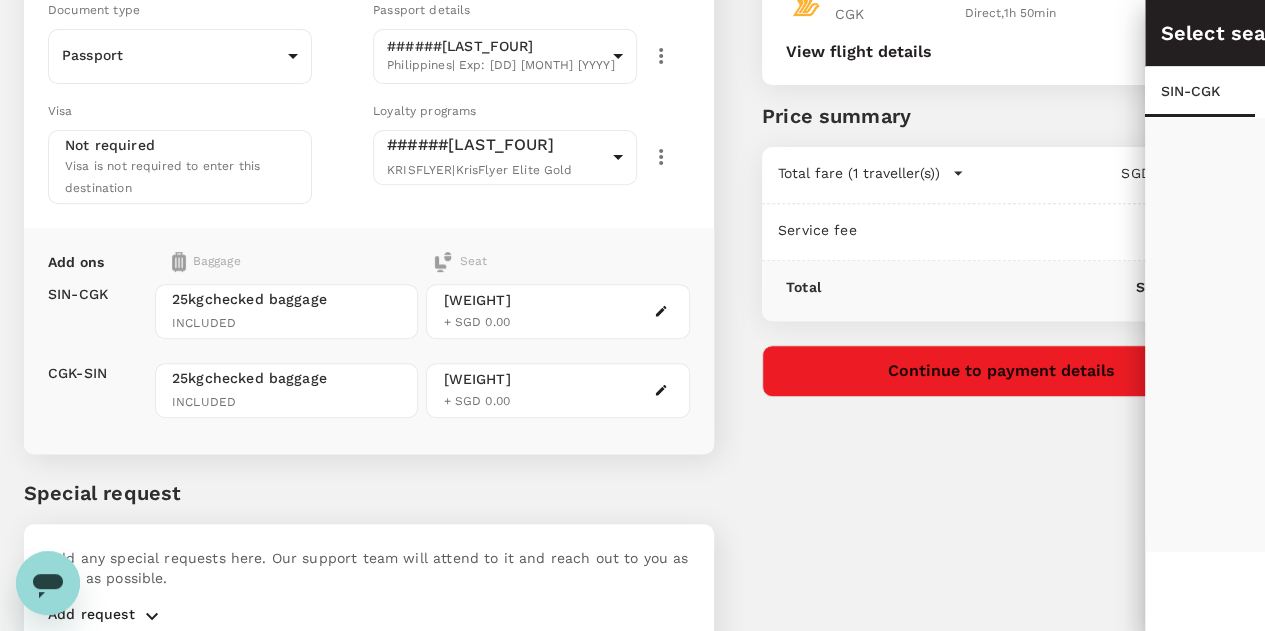 scroll, scrollTop: 0, scrollLeft: 0, axis: both 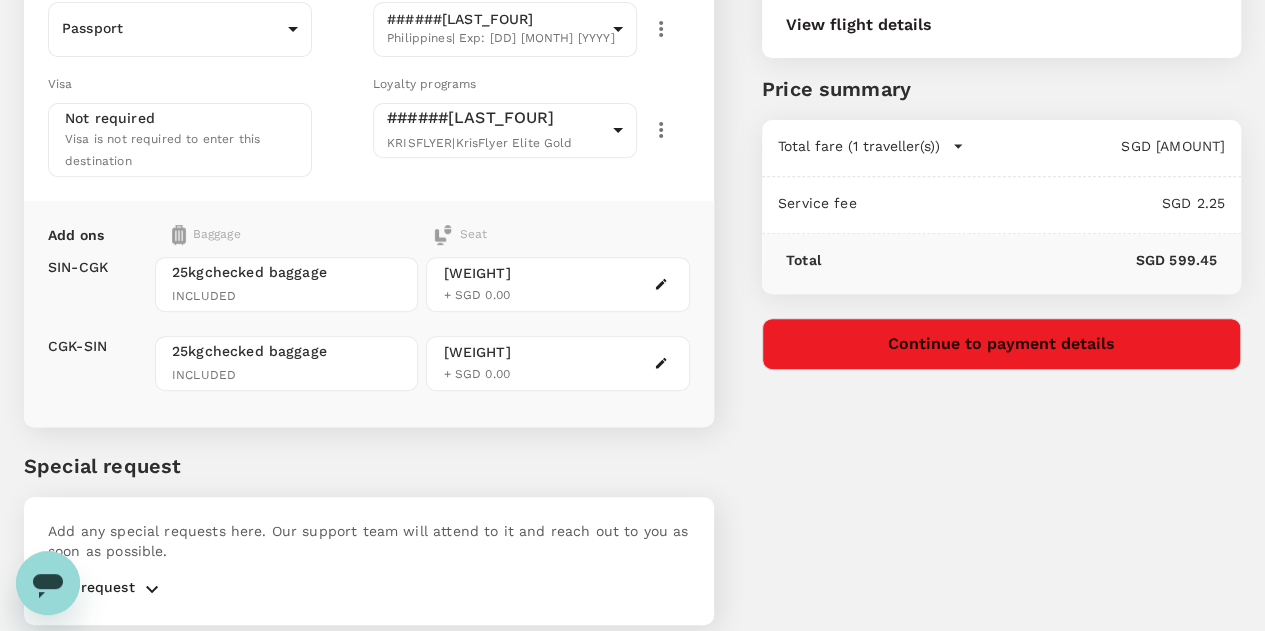 click on "Continue to payment details" at bounding box center (1001, 344) 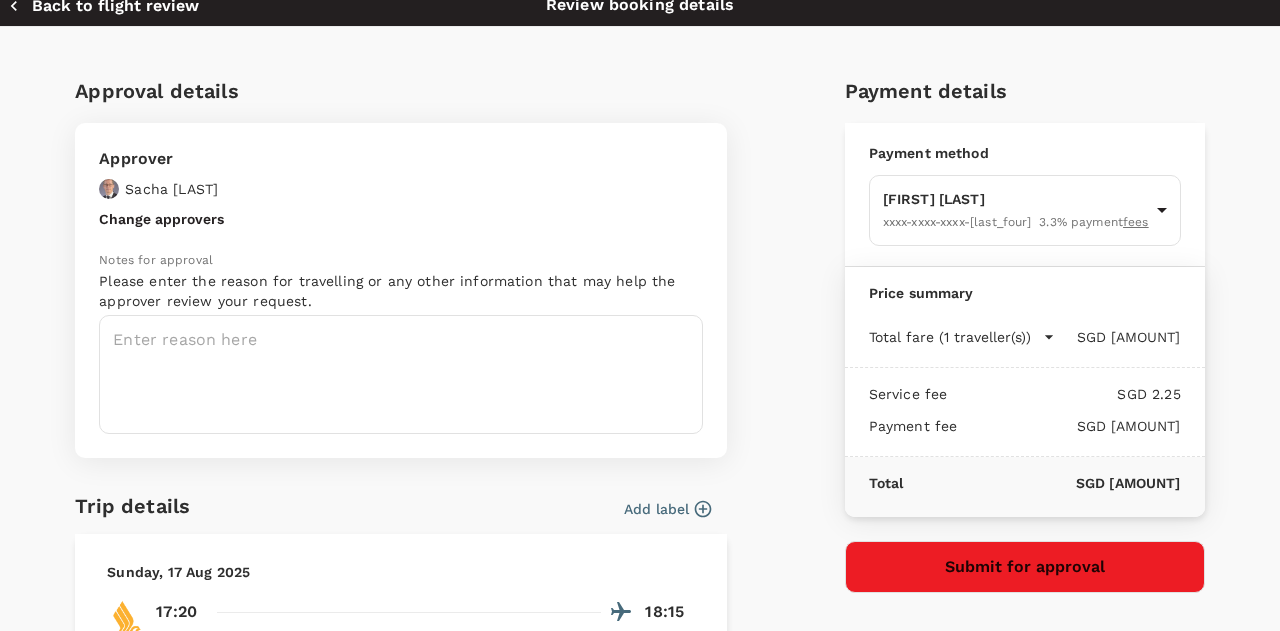 scroll, scrollTop: 0, scrollLeft: 0, axis: both 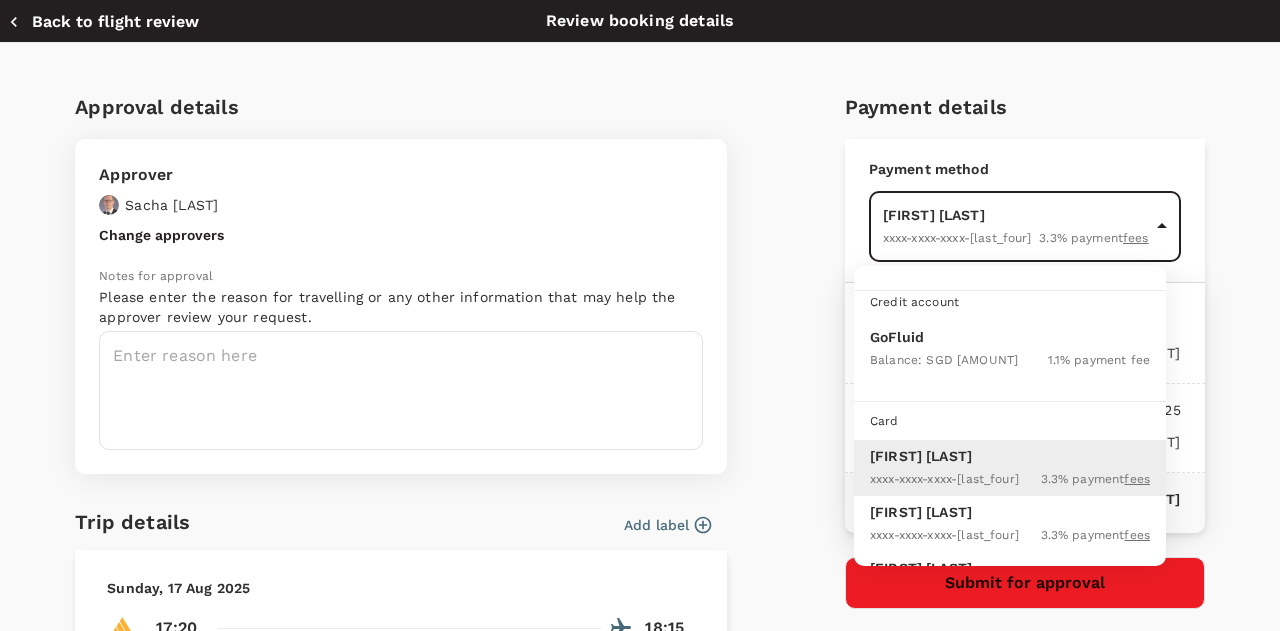 click on "[LAST] [LAST] [LAST_FOUR] [UUID] [LAST_FOUR] [WEIGHT] [WEIGHT] [AMOUNT] [AMOUNT] [AMOUNT]" at bounding box center (640, 164) 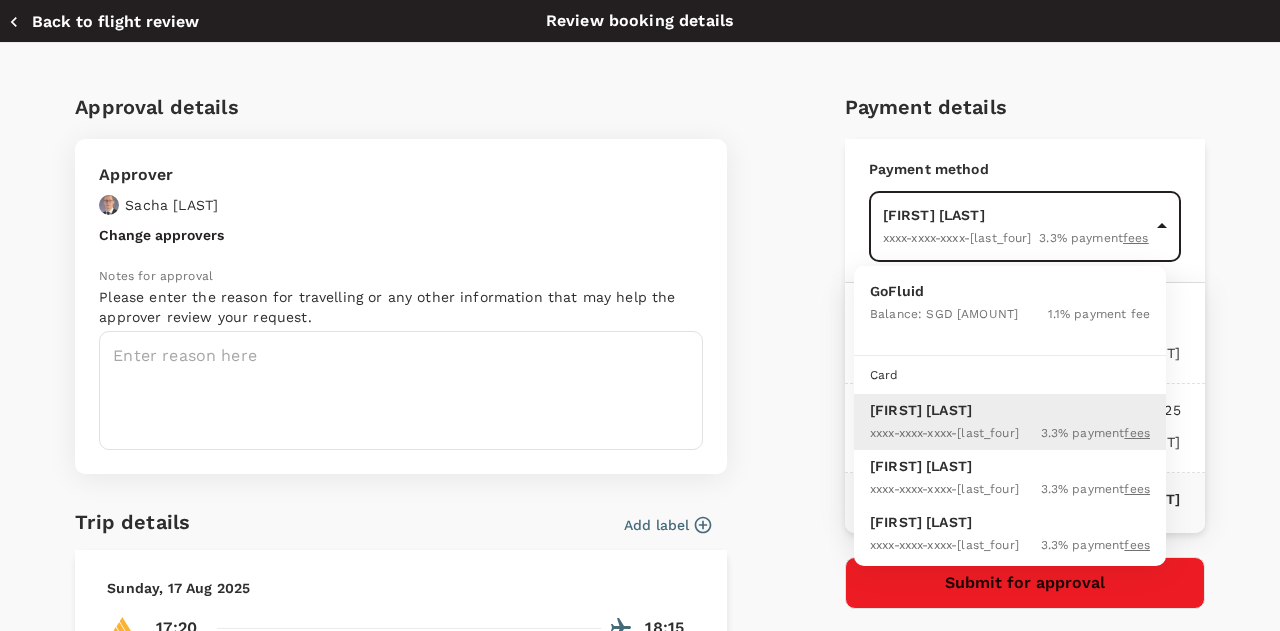 scroll, scrollTop: 0, scrollLeft: 0, axis: both 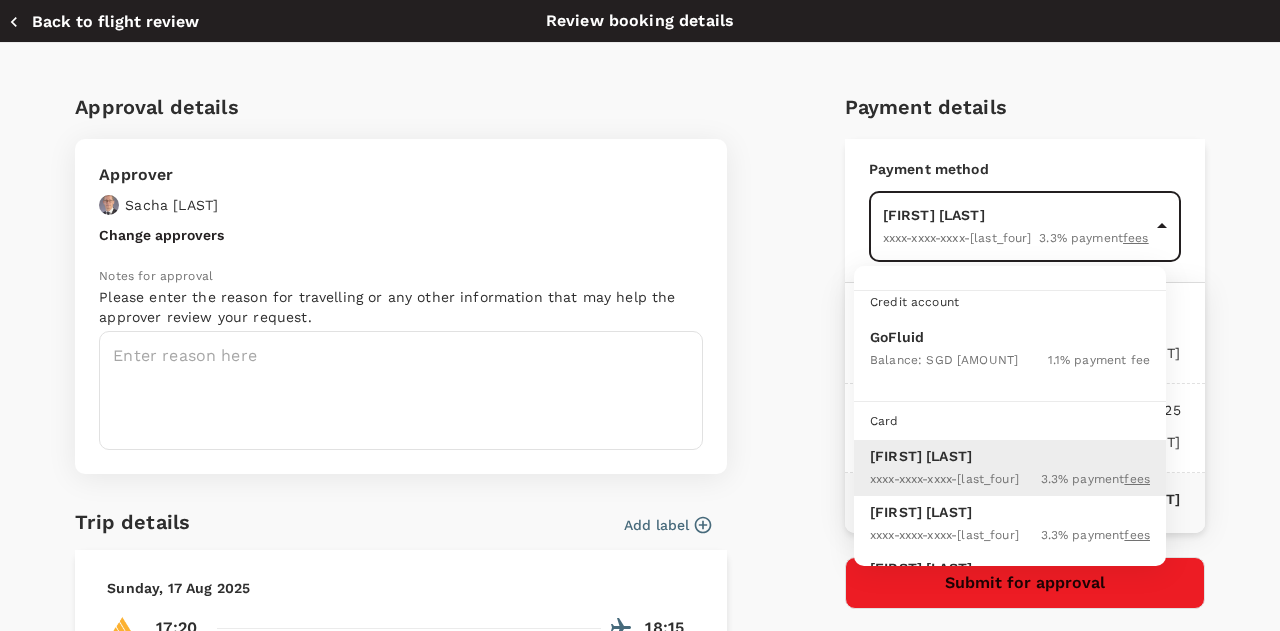 click on "Balance :   SGD [AMOUNT]" at bounding box center [944, 360] 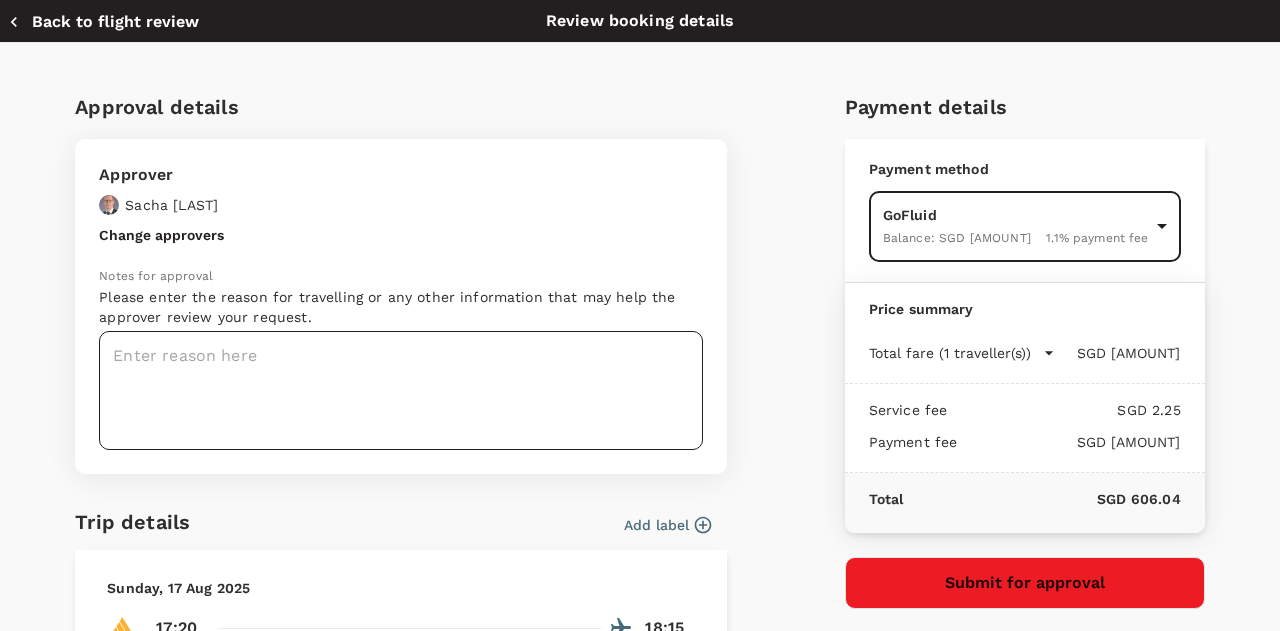 click at bounding box center [401, 390] 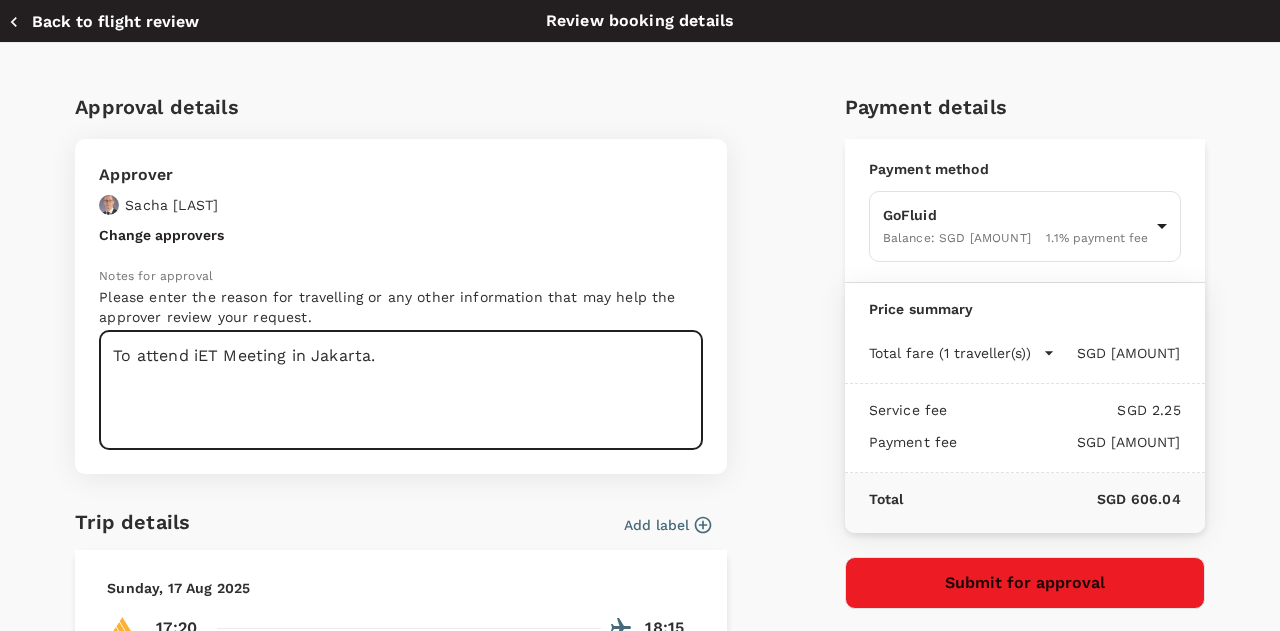 type on "To attend iET Meeting in Jakarta." 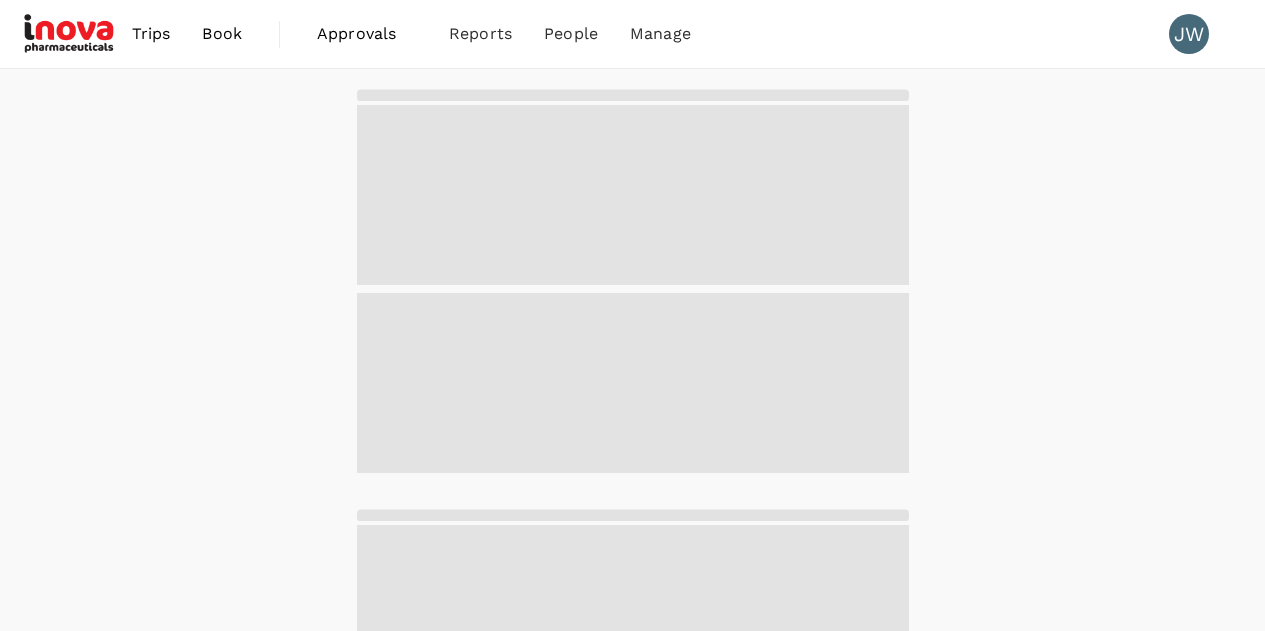 scroll, scrollTop: 0, scrollLeft: 0, axis: both 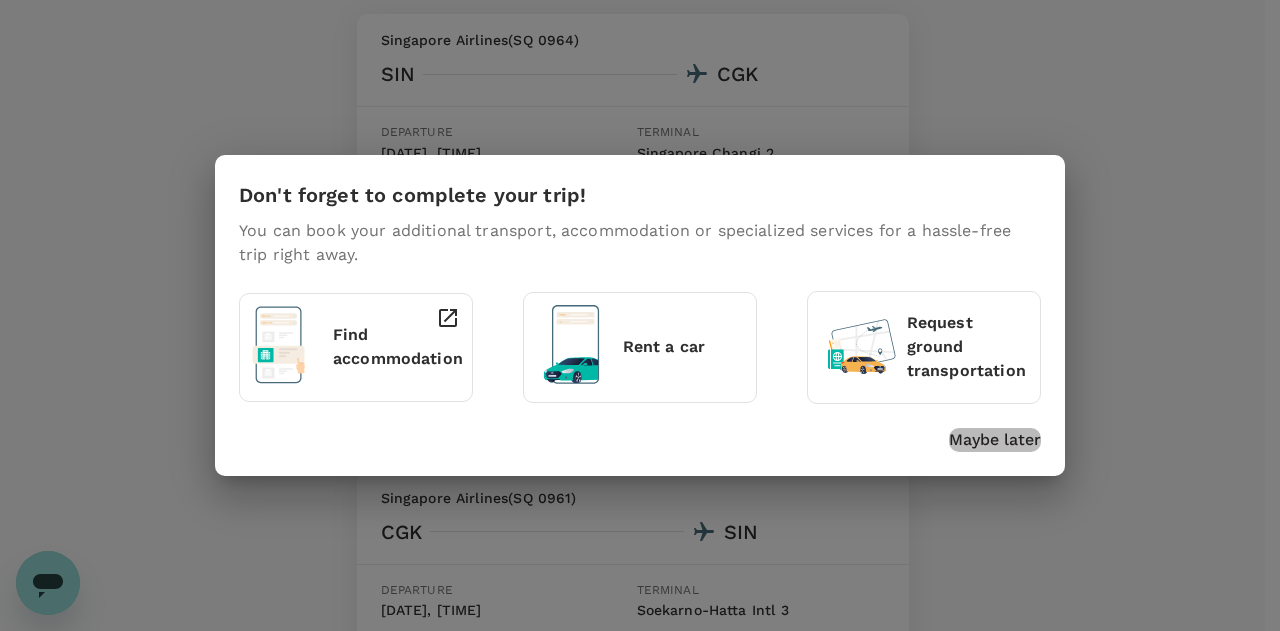 click on "Maybe later" at bounding box center [995, 440] 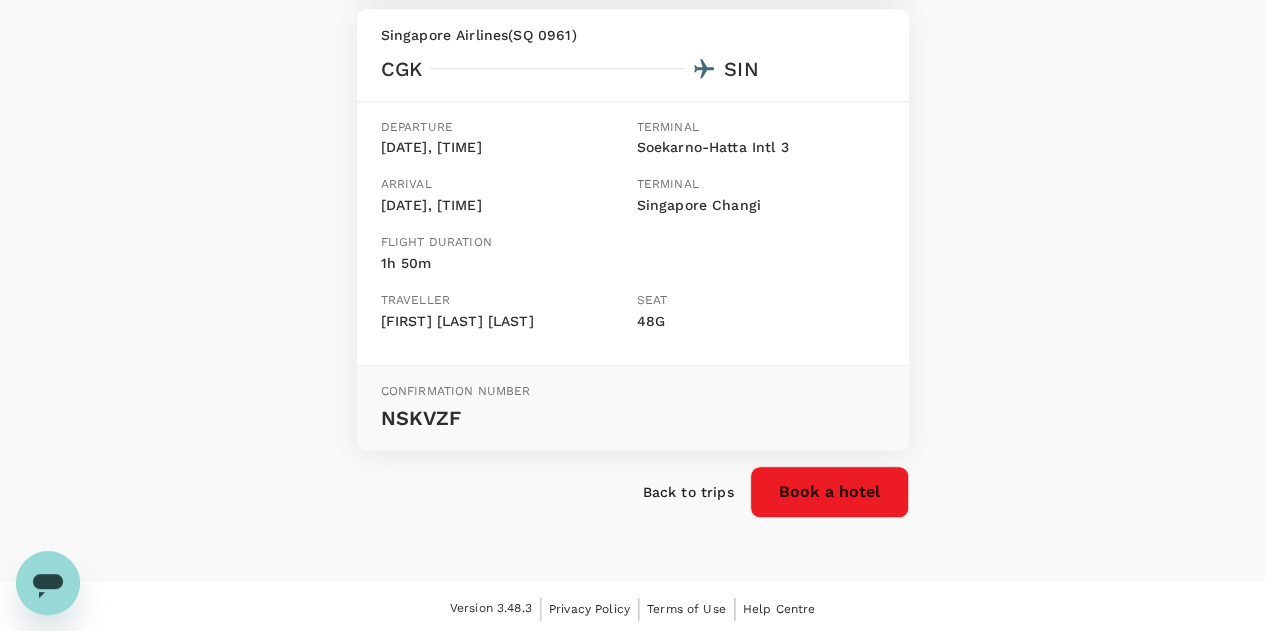 scroll, scrollTop: 0, scrollLeft: 0, axis: both 